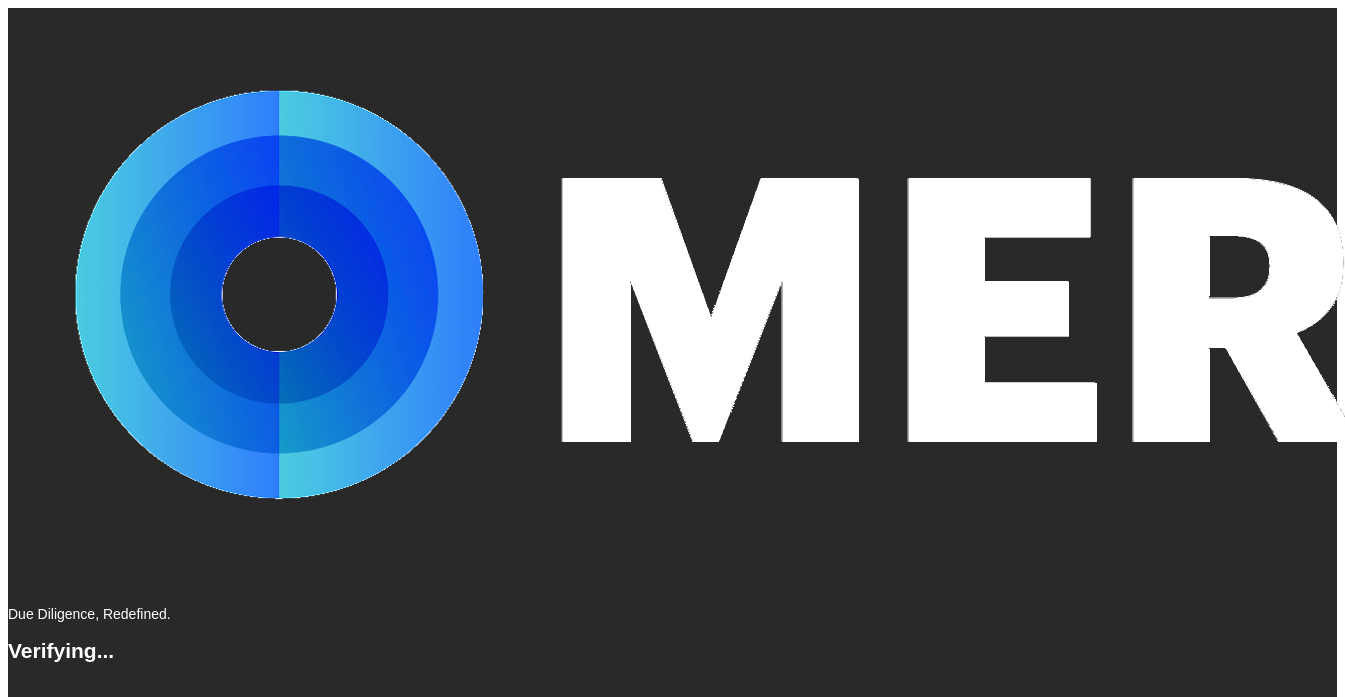 scroll, scrollTop: 0, scrollLeft: 0, axis: both 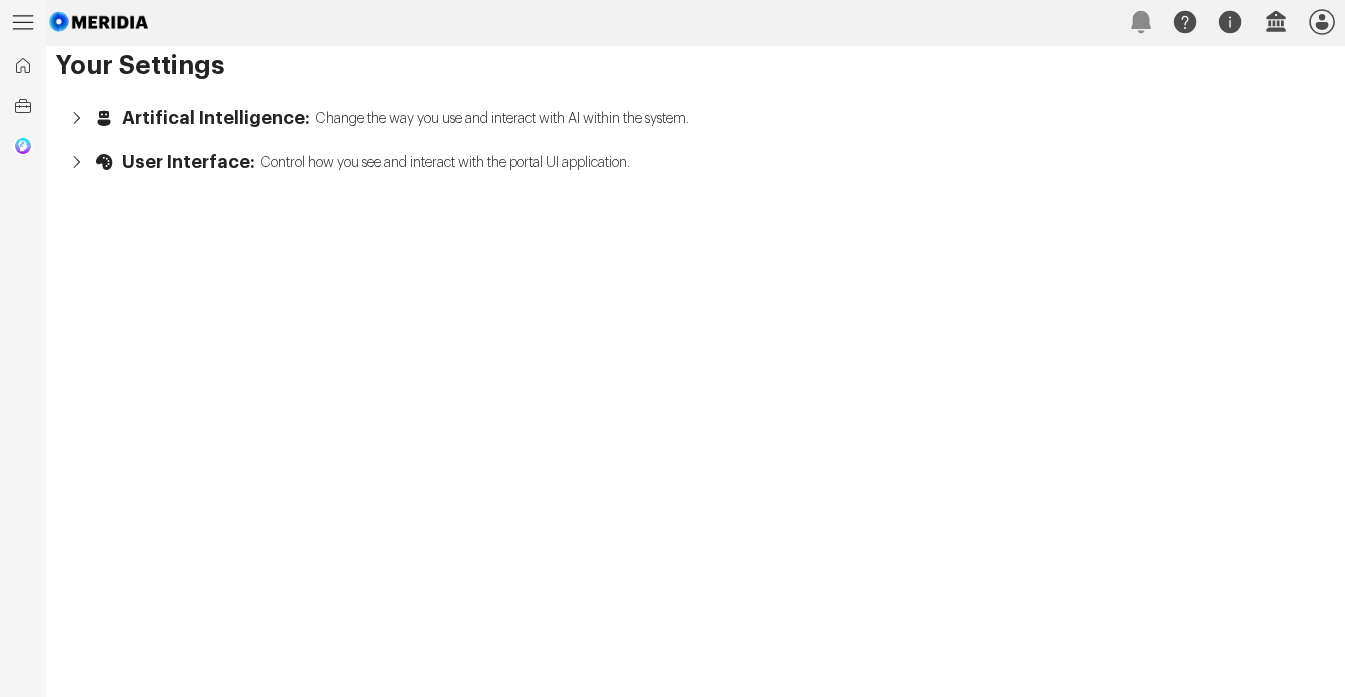 click 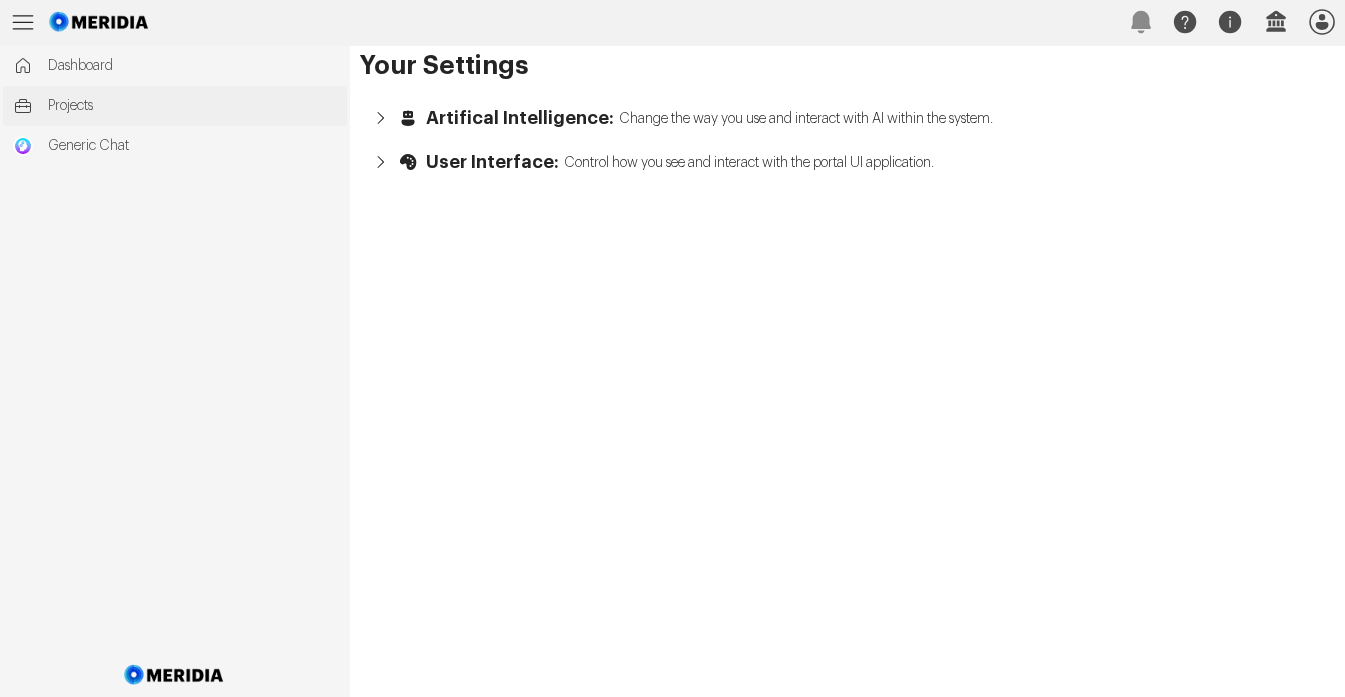 click on "Projects" at bounding box center (192, 106) 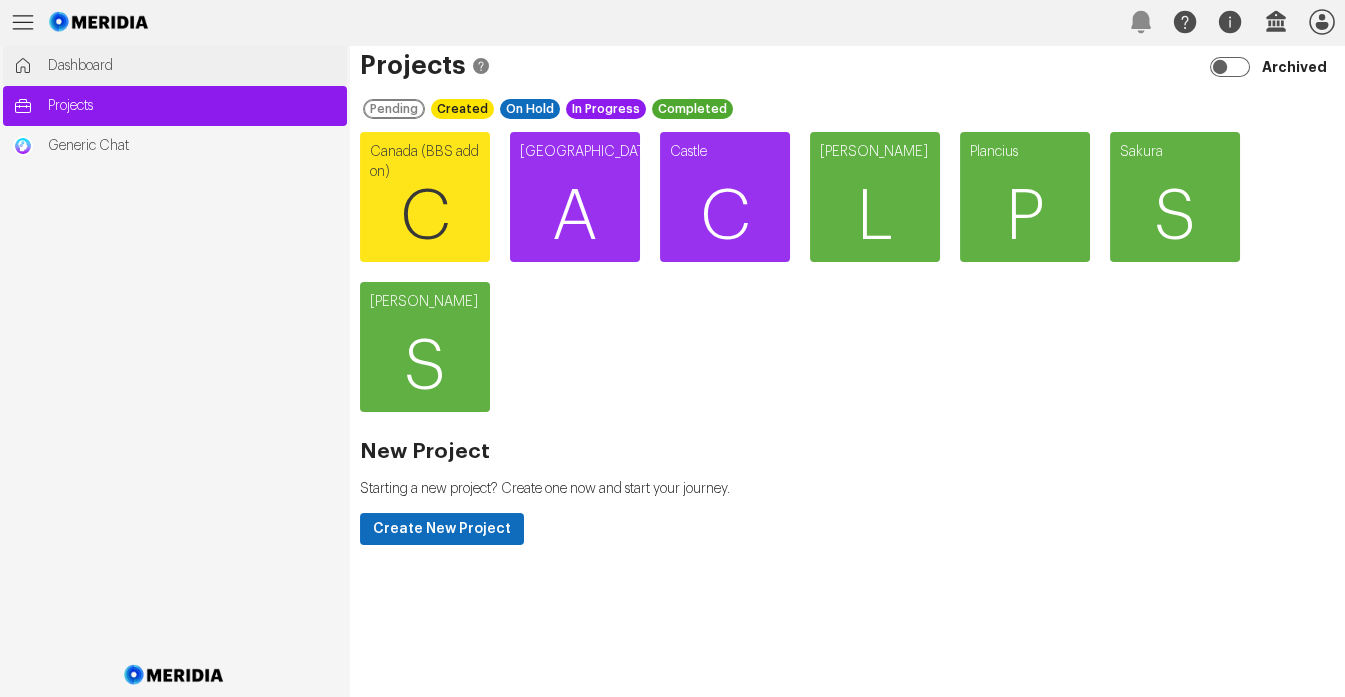 click on "Dashboard" at bounding box center (192, 66) 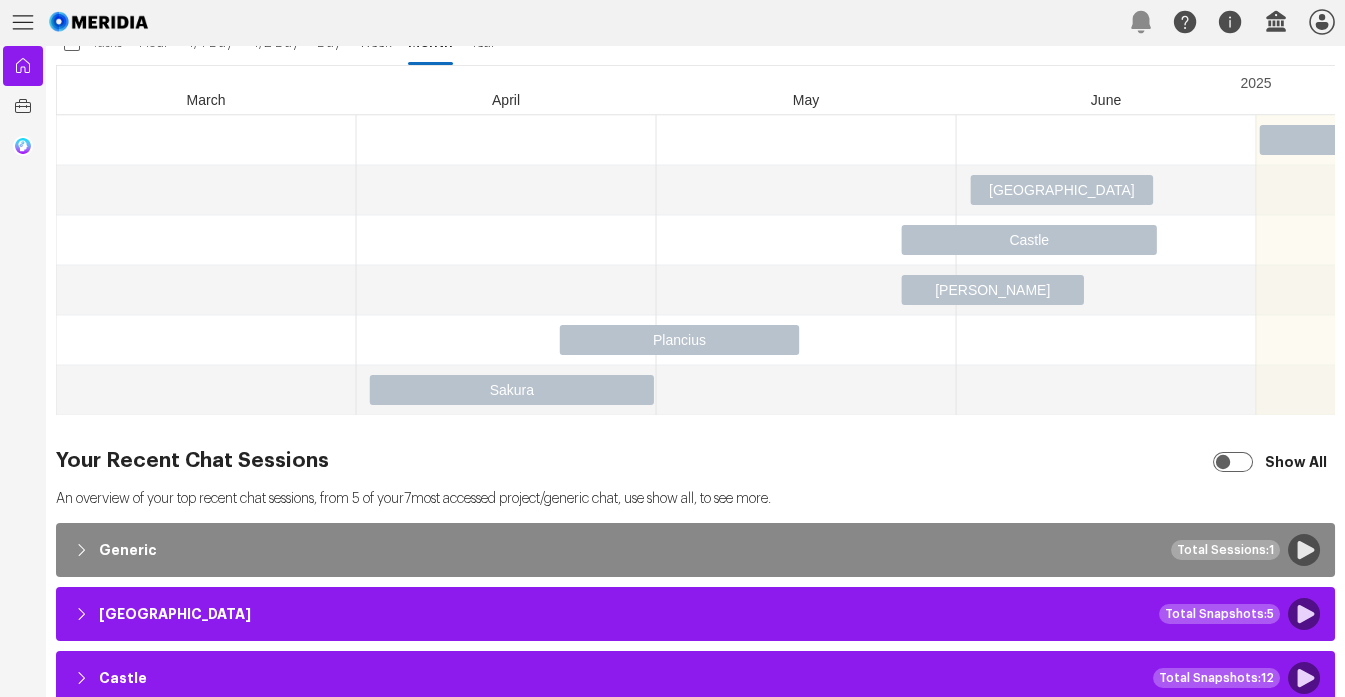 scroll, scrollTop: 0, scrollLeft: 0, axis: both 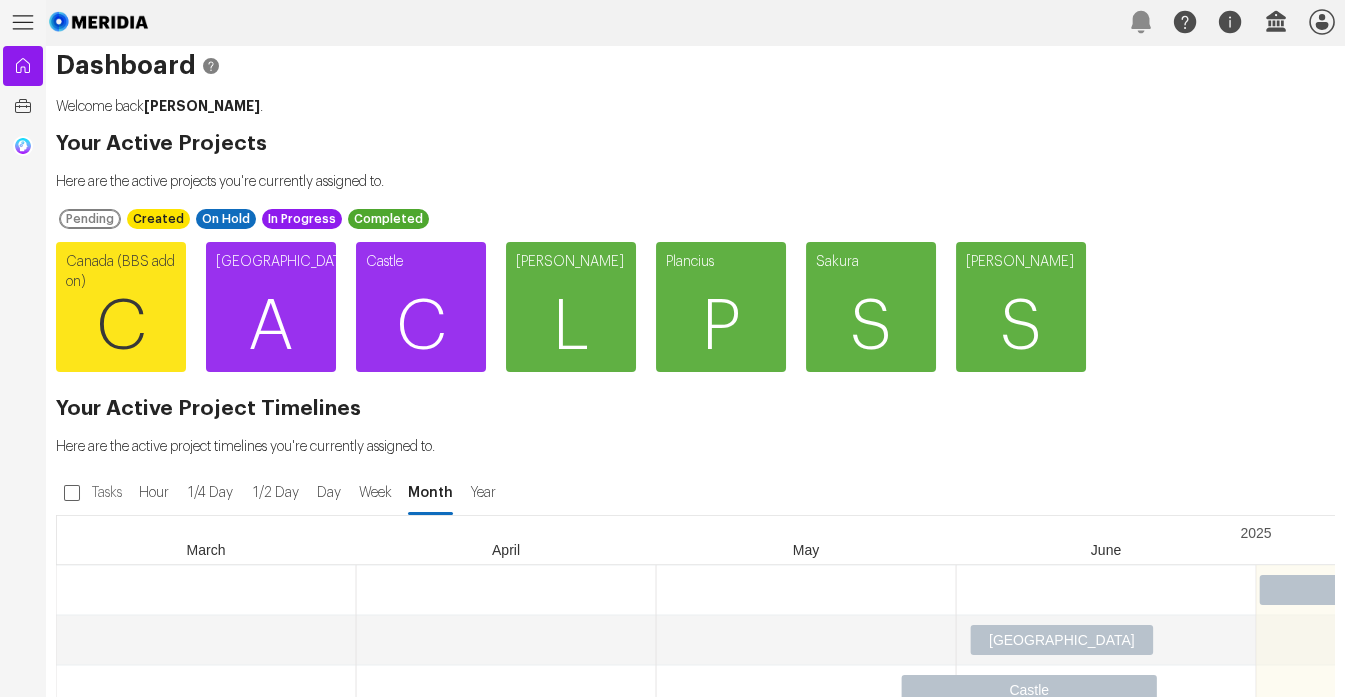 click 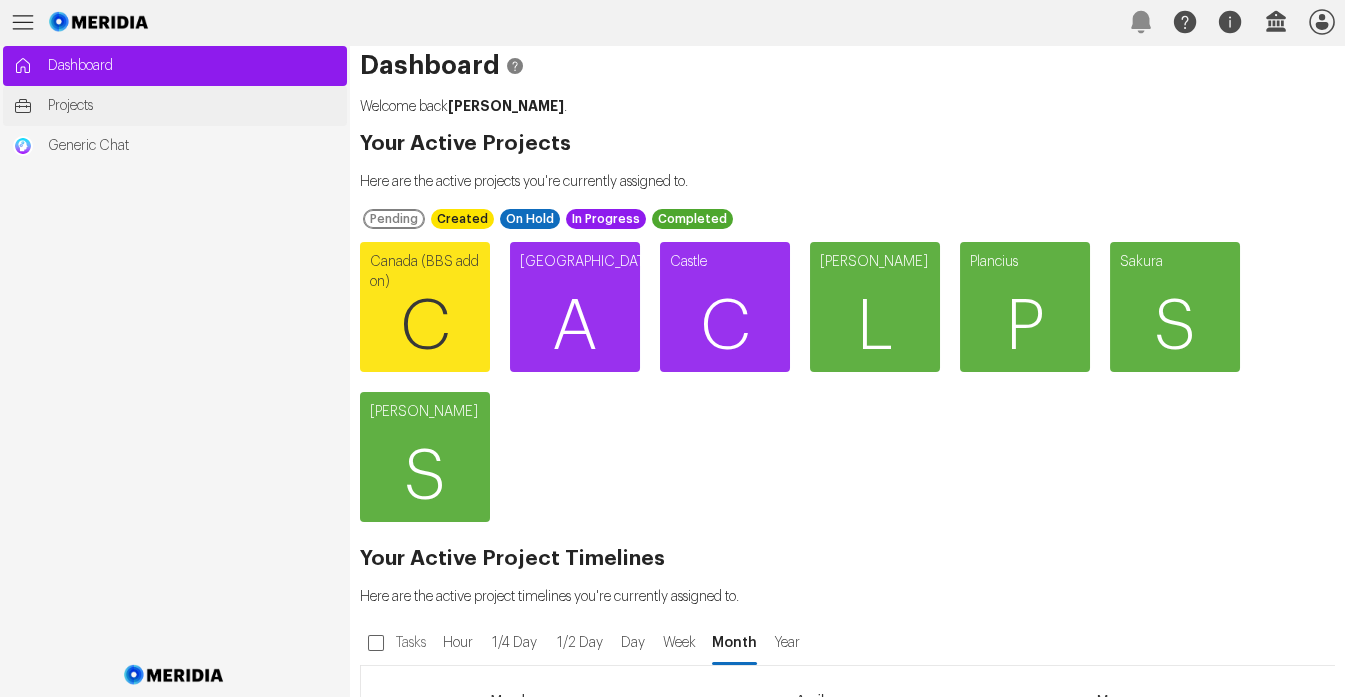 click on "Projects" at bounding box center (192, 106) 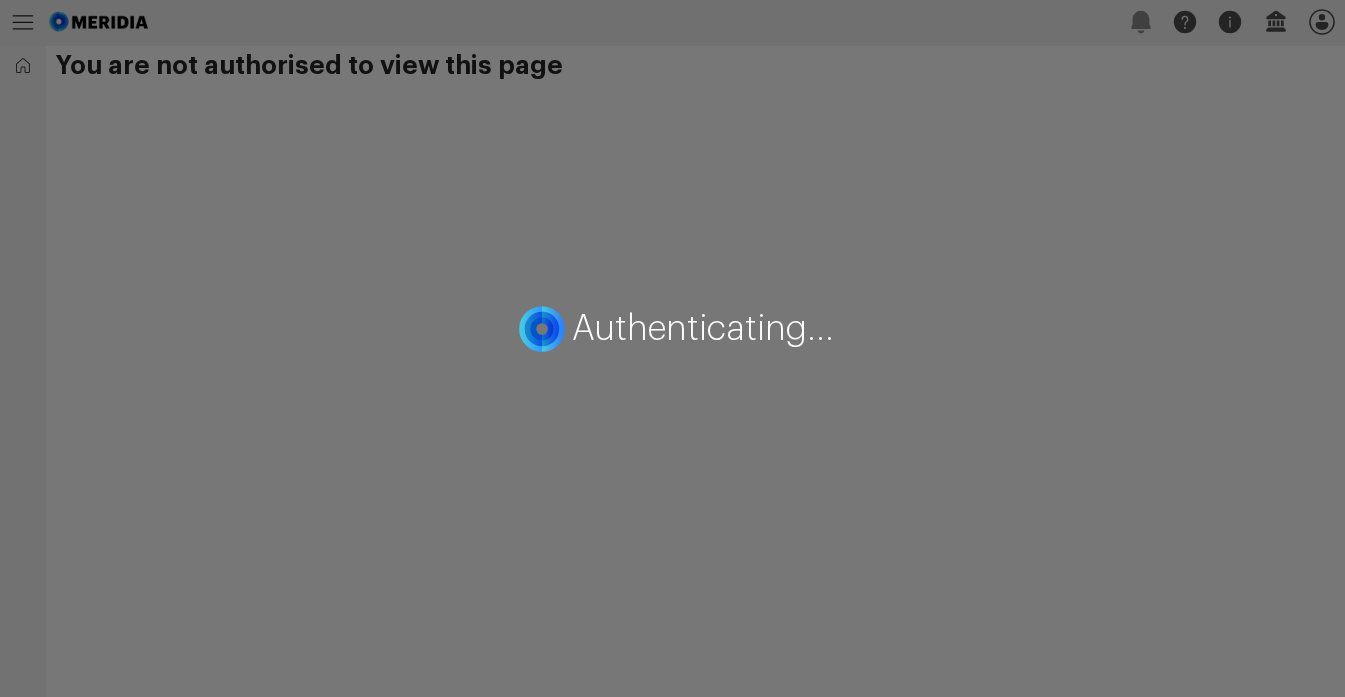 scroll, scrollTop: 0, scrollLeft: 0, axis: both 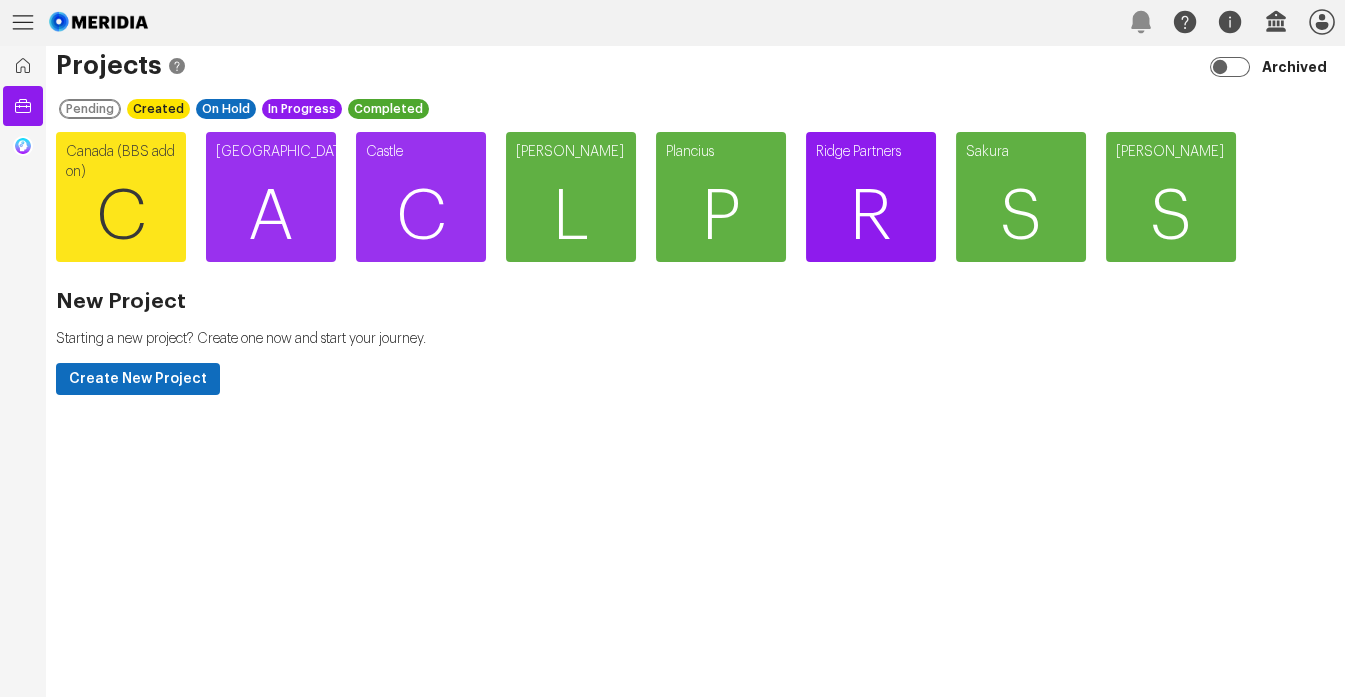 click on "R" at bounding box center (871, 217) 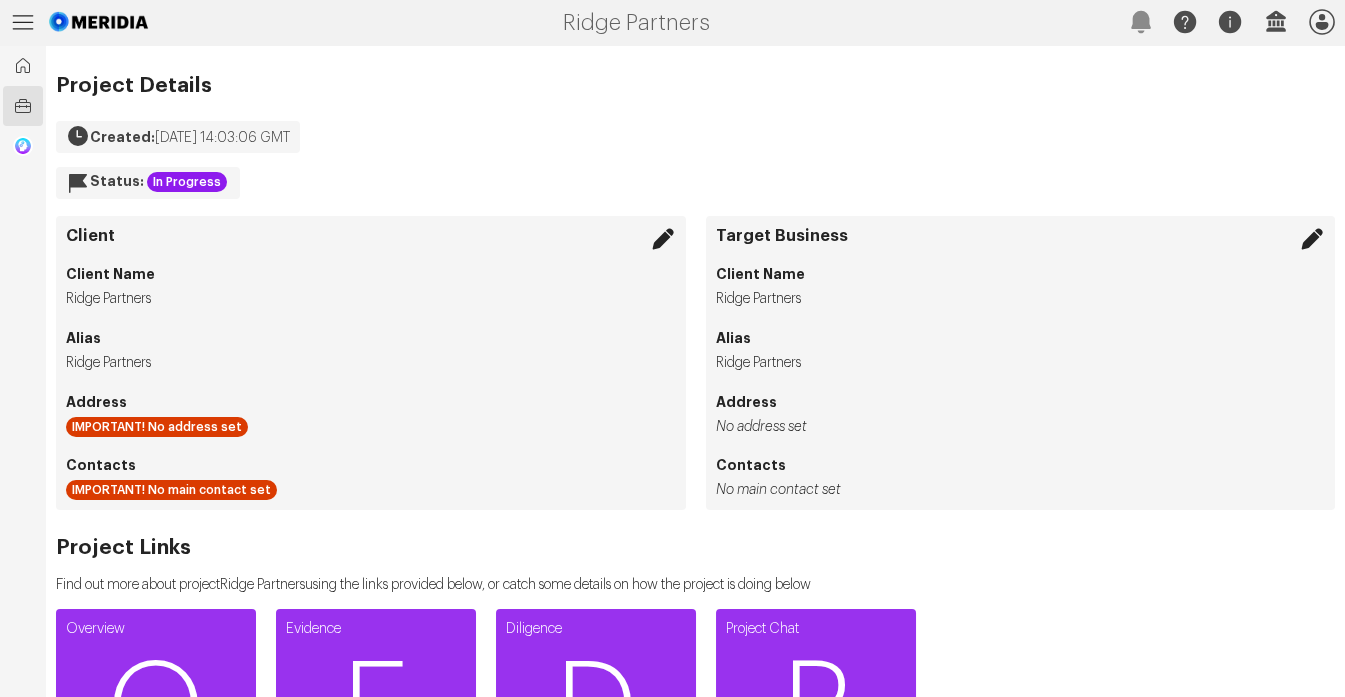 scroll, scrollTop: 83, scrollLeft: 0, axis: vertical 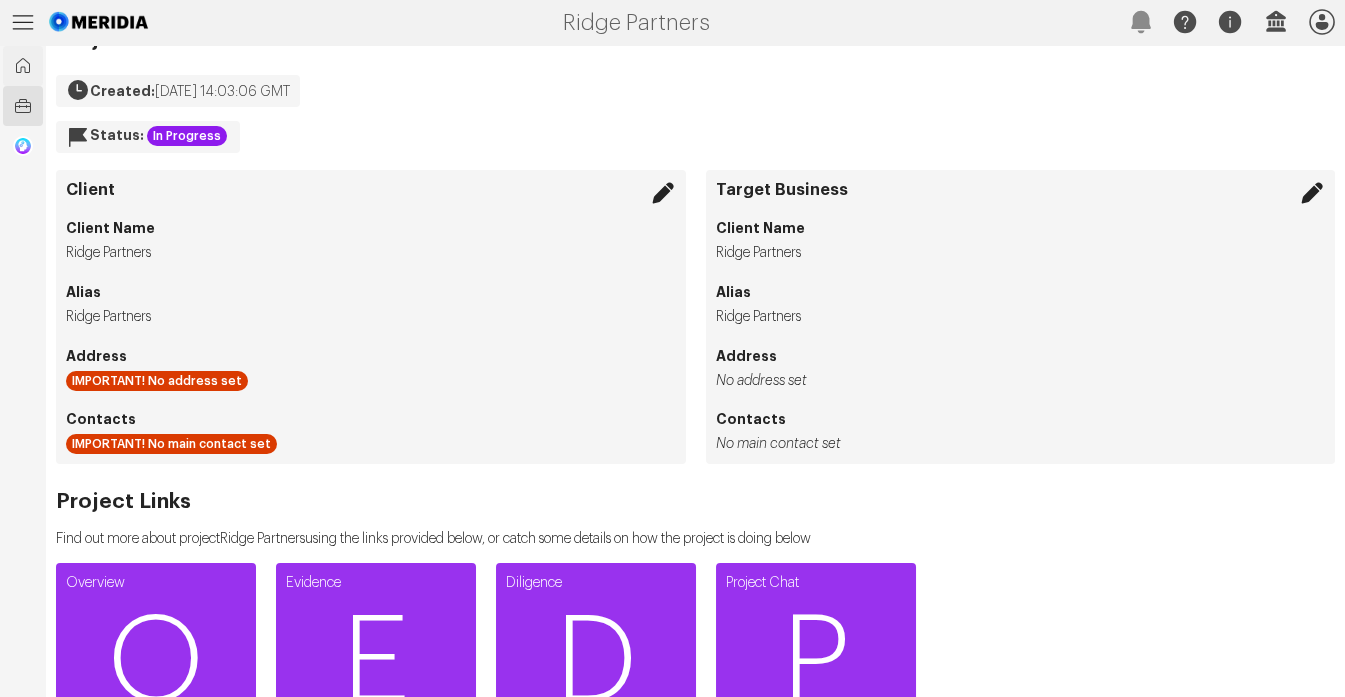 click 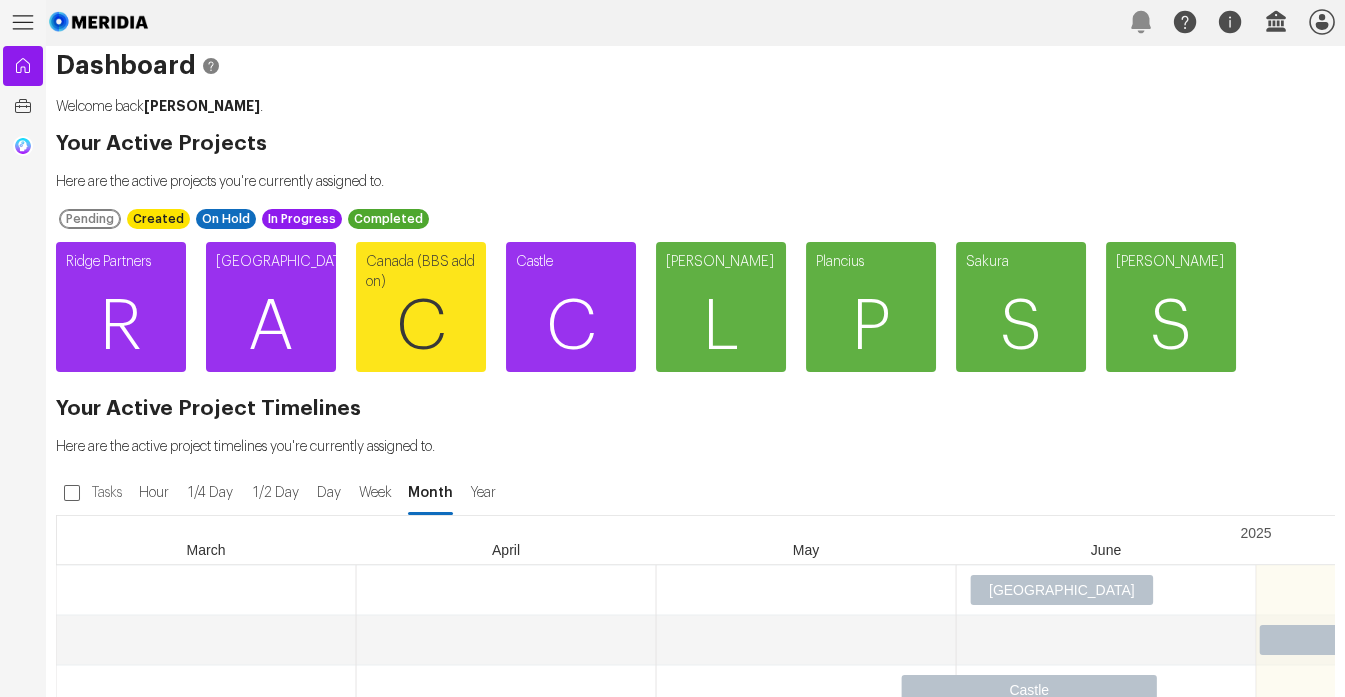 click 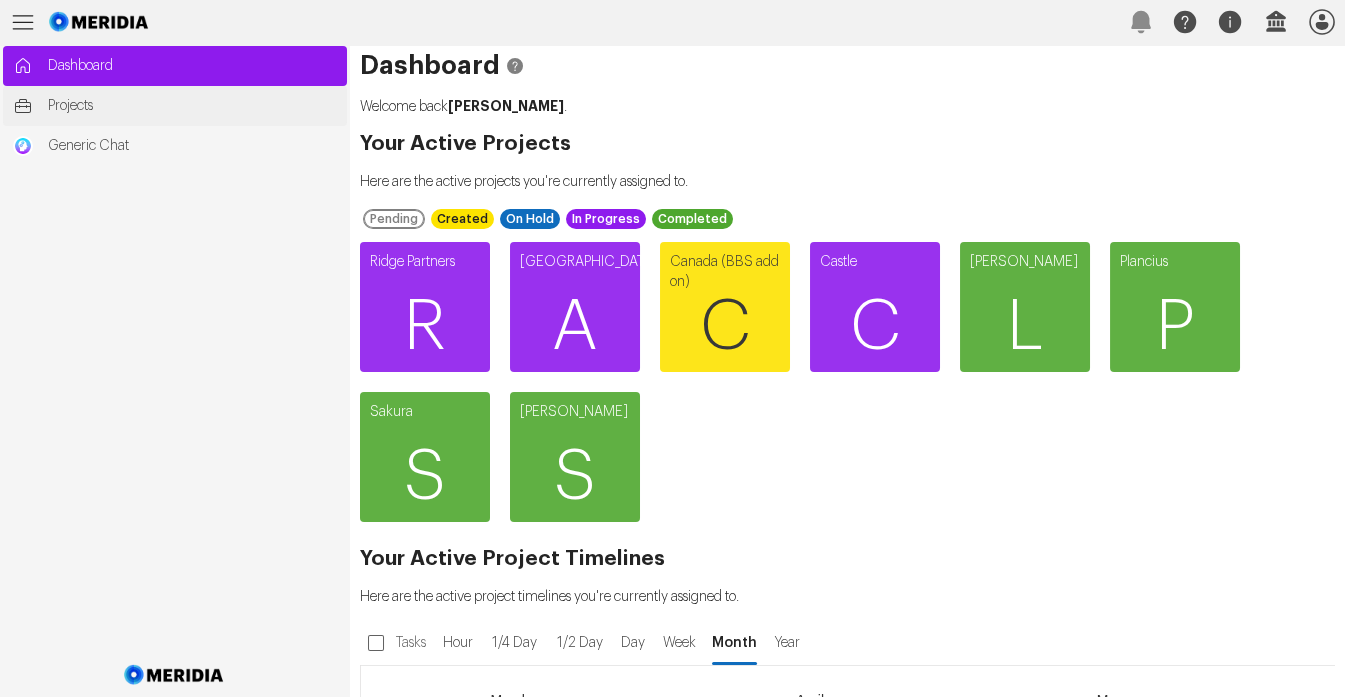 click on "Projects" at bounding box center (192, 106) 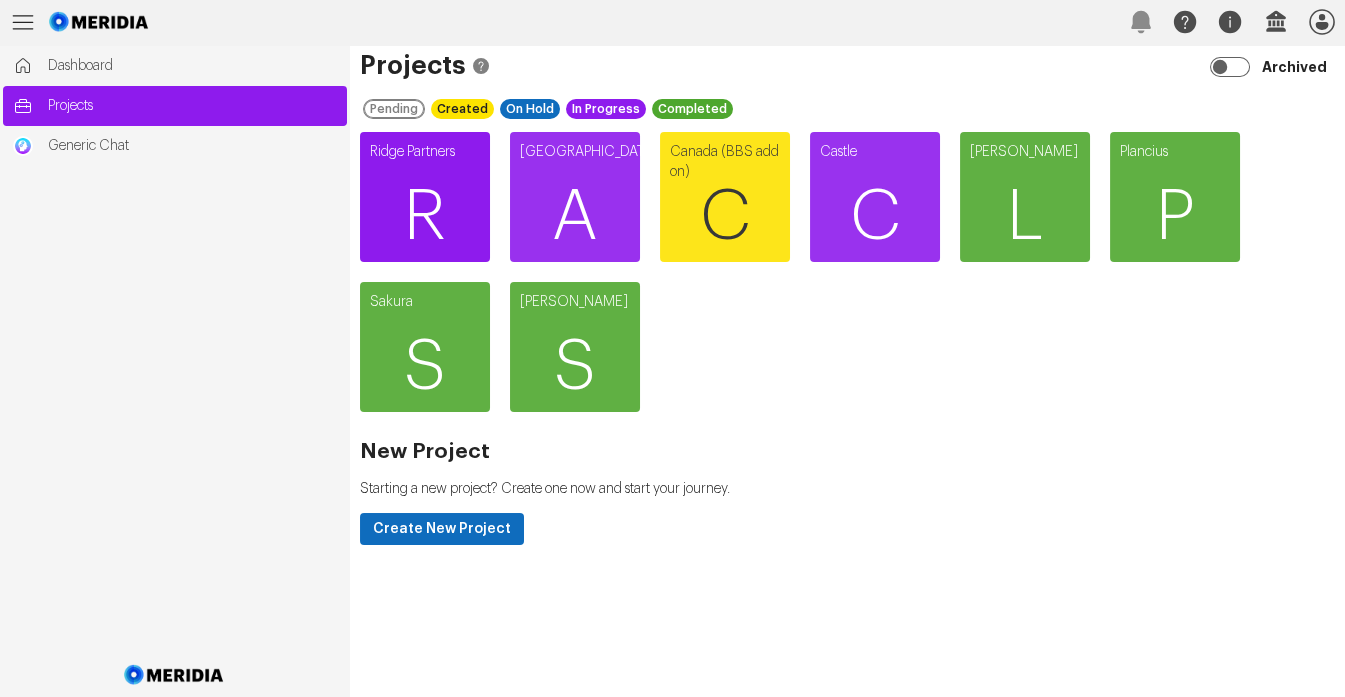 click on "R" at bounding box center [425, 217] 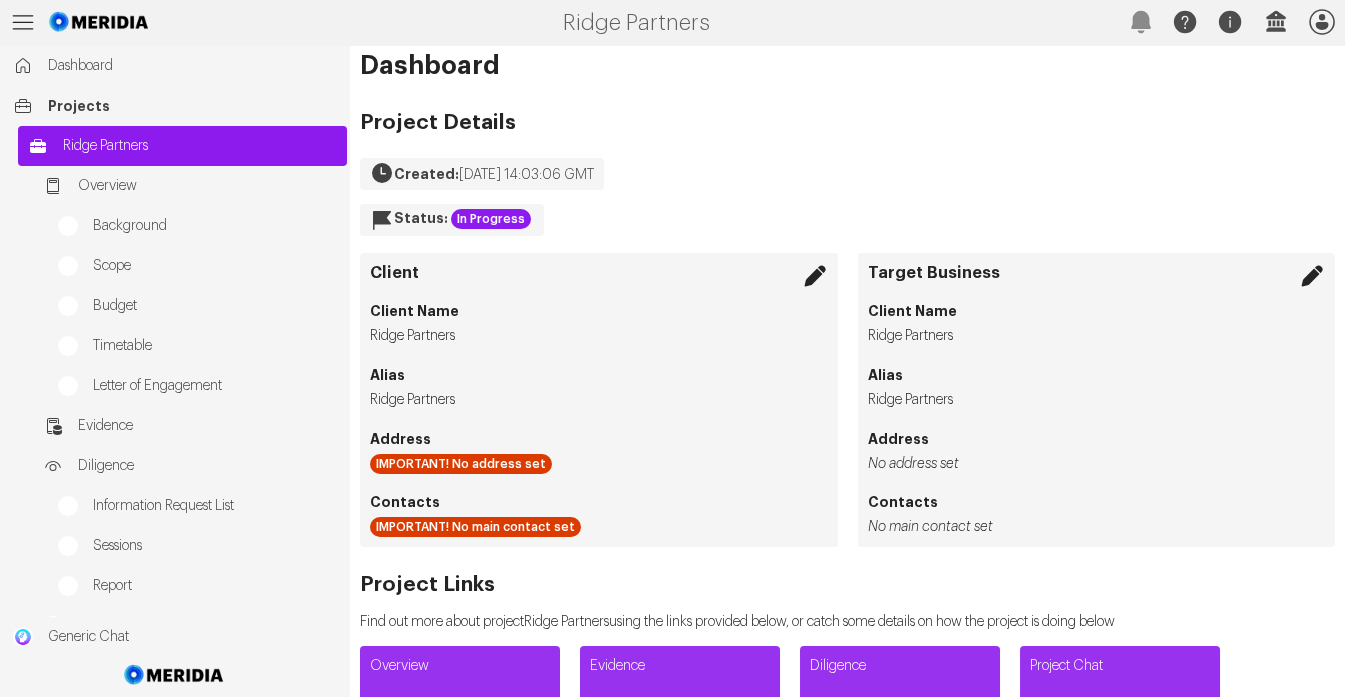 scroll, scrollTop: 83, scrollLeft: 0, axis: vertical 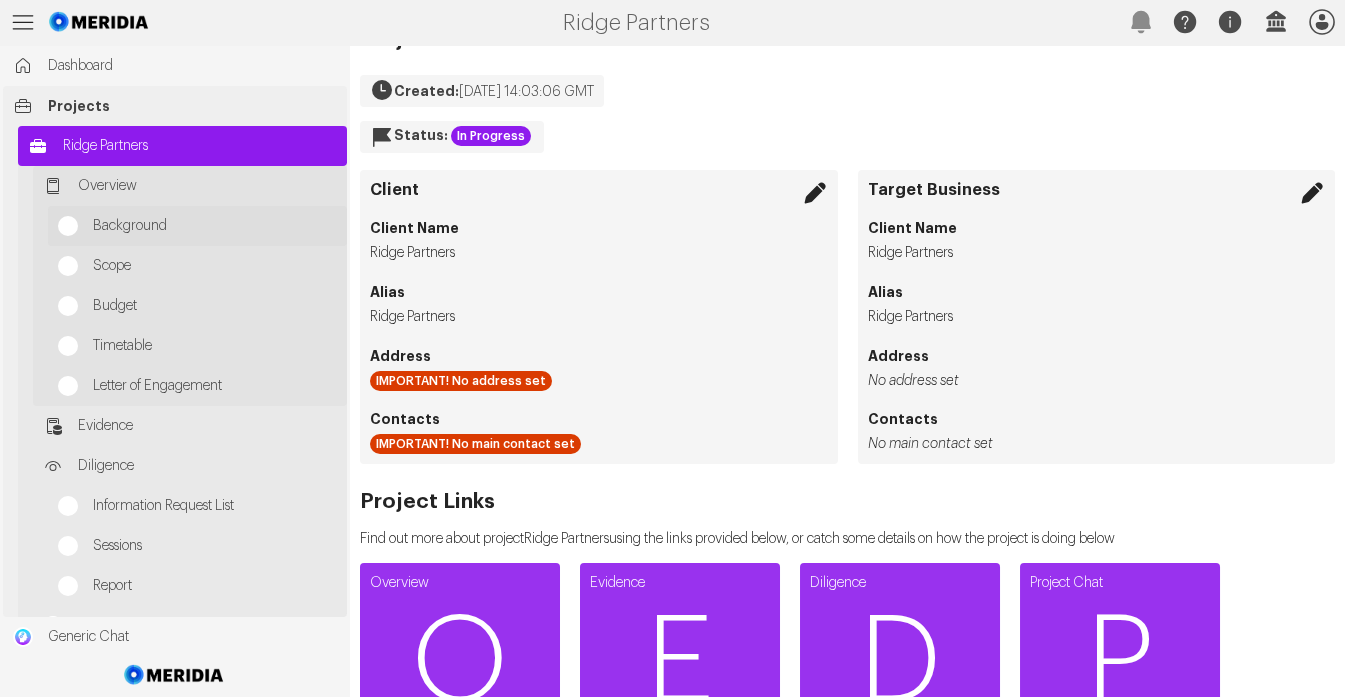 click on "Background" at bounding box center (215, 226) 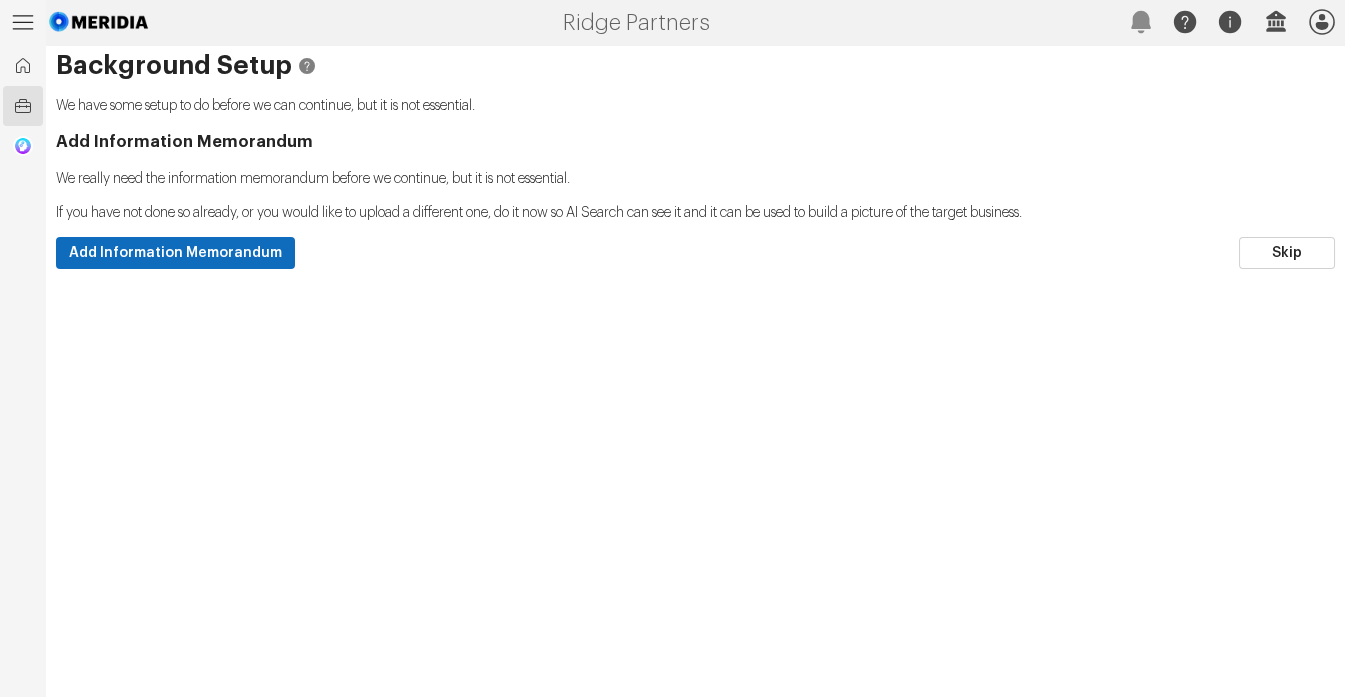 click 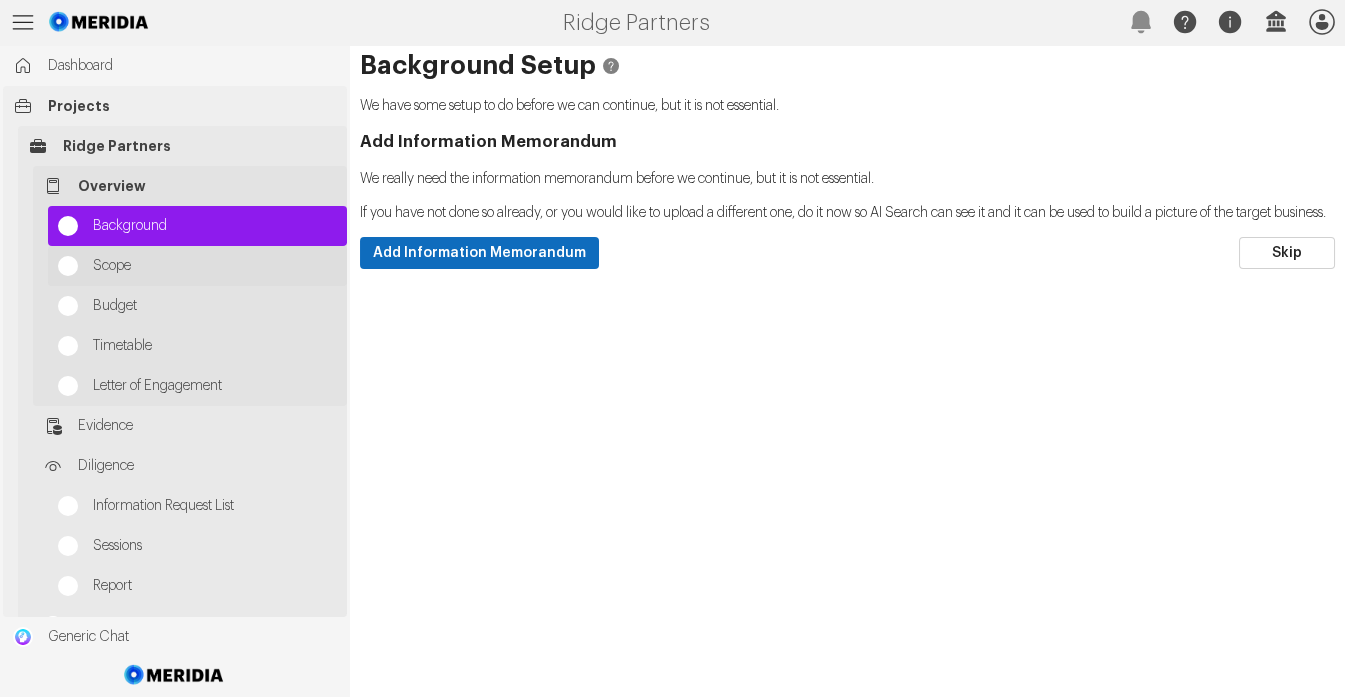 click on "Scope" at bounding box center [197, 266] 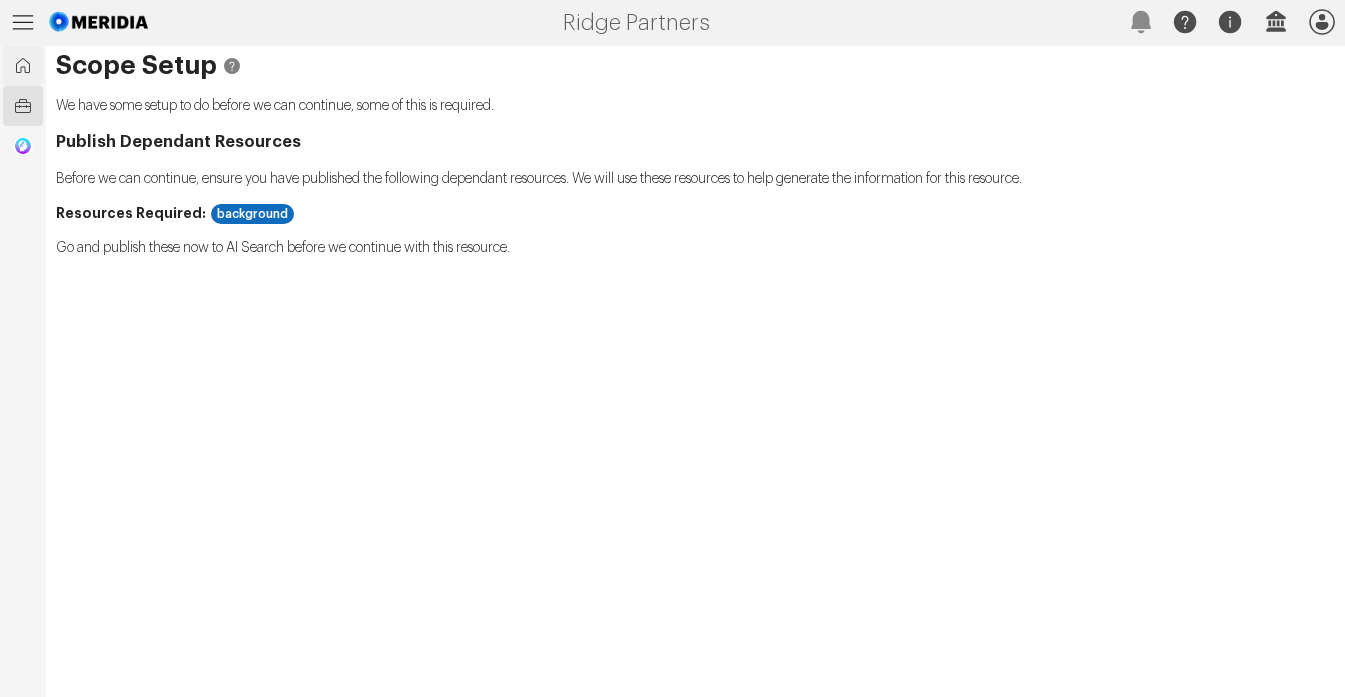 click 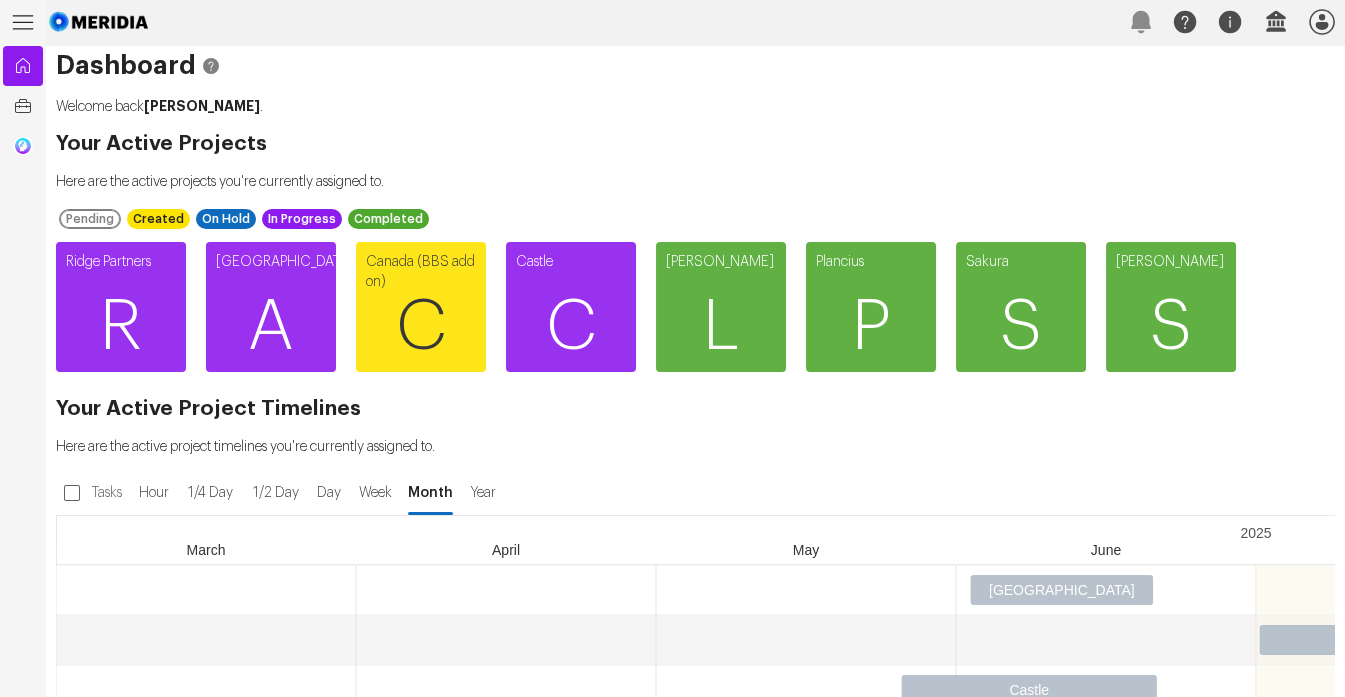 click 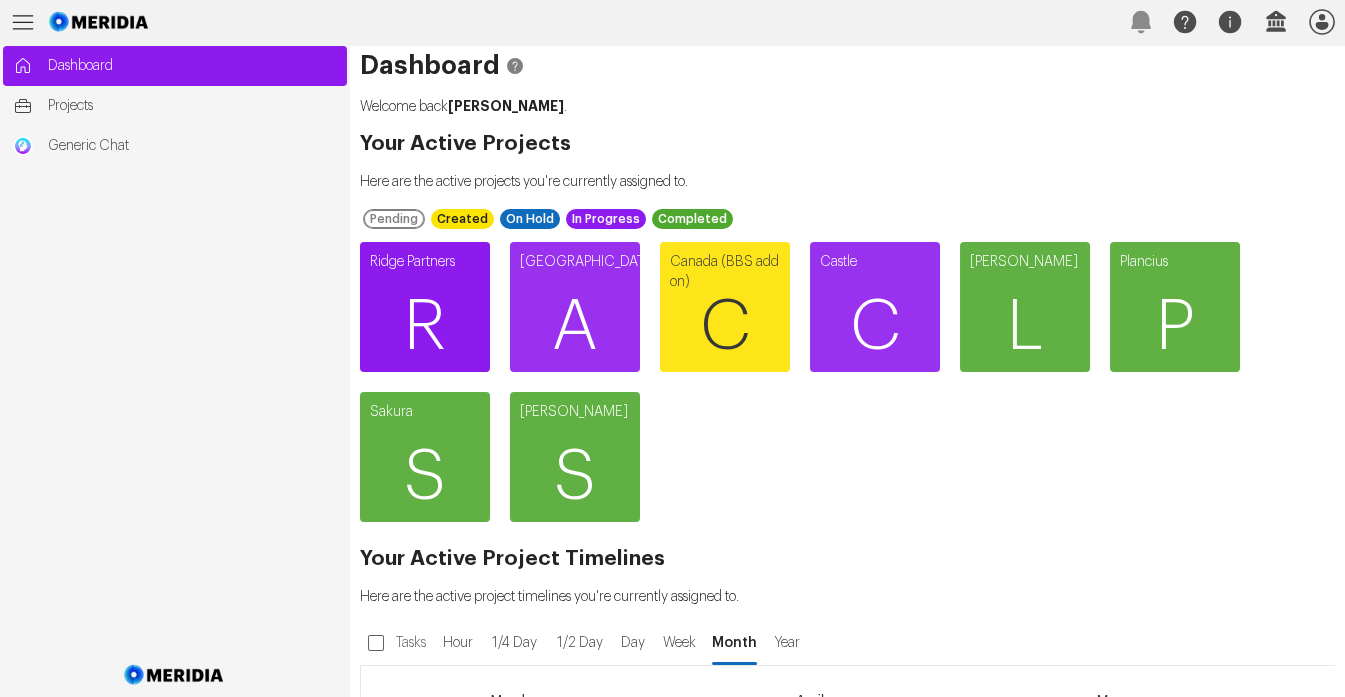 click on "R" at bounding box center (425, 327) 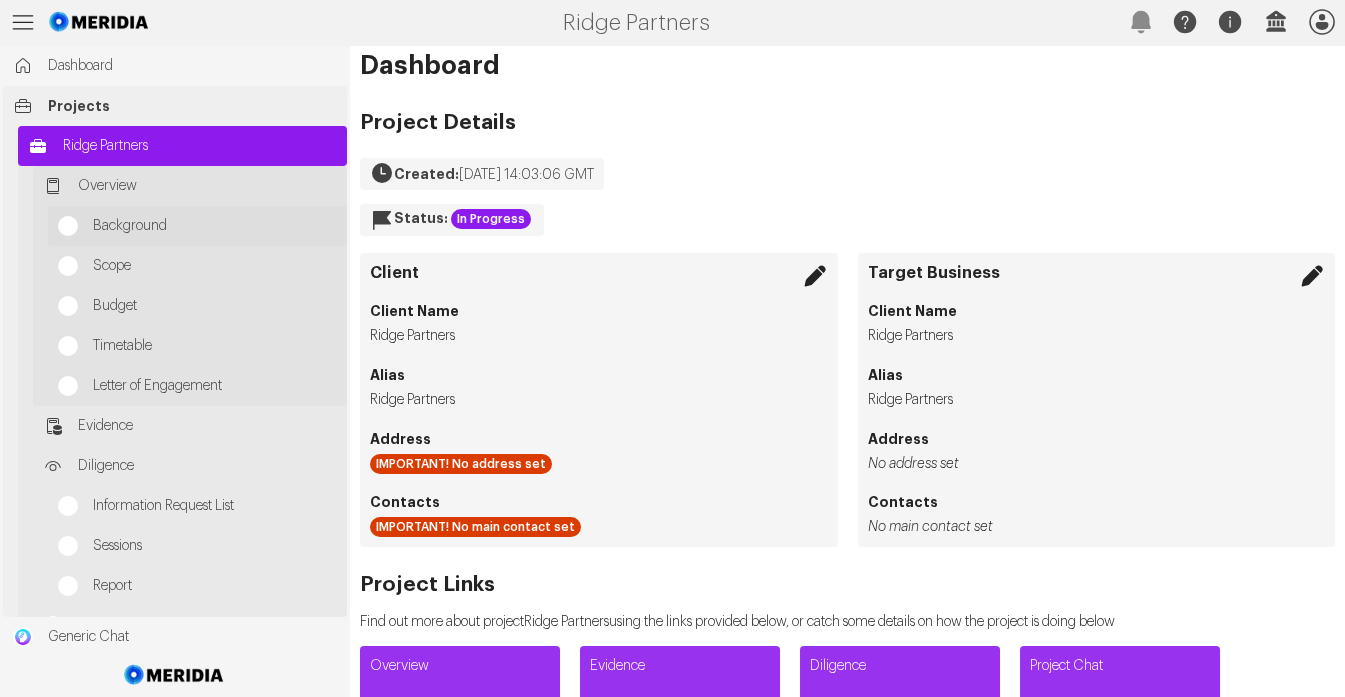 click on "Background" at bounding box center (215, 226) 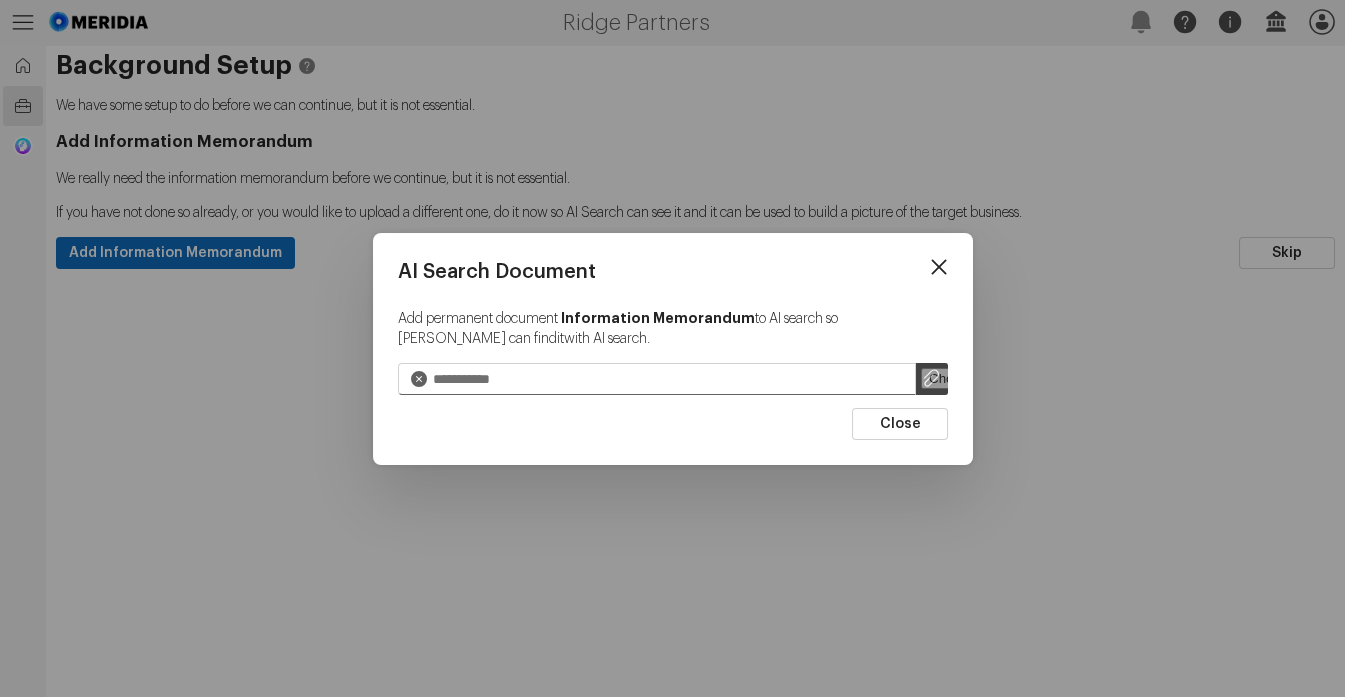 click at bounding box center (932, 379) 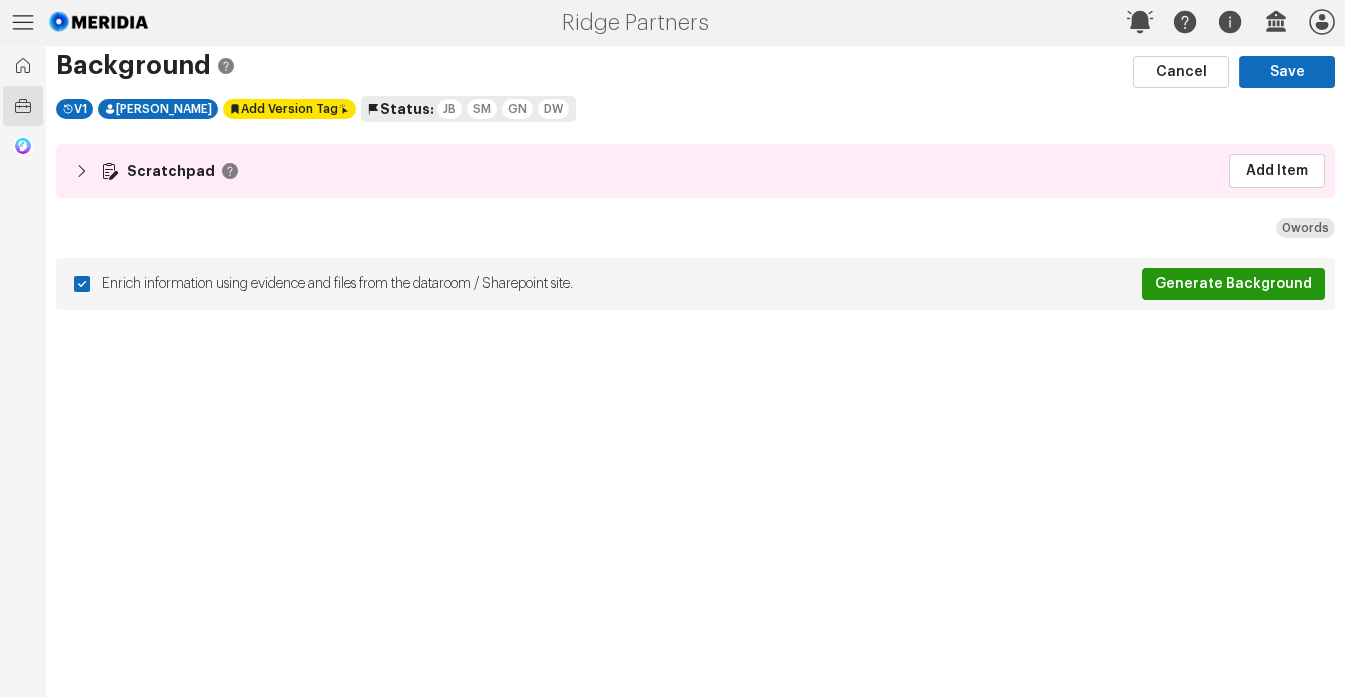 click on "Generate Background" at bounding box center [1233, 284] 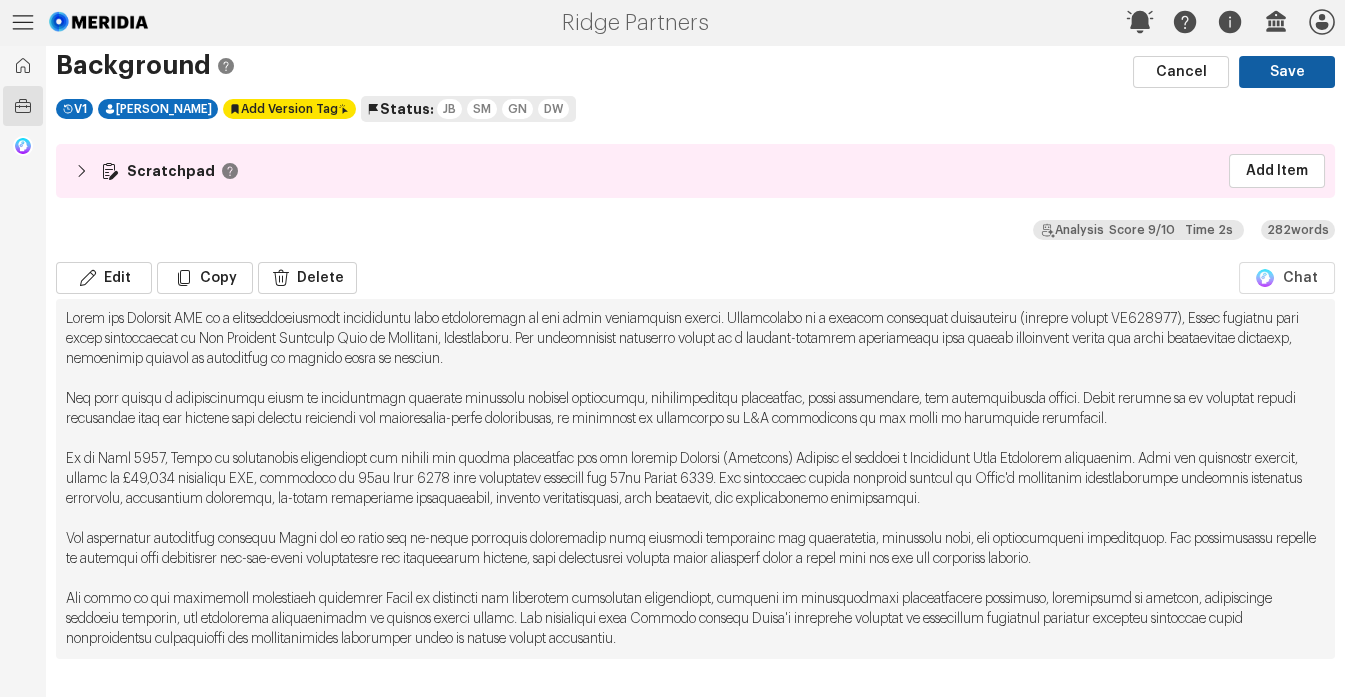 click on "Save" at bounding box center (1287, 72) 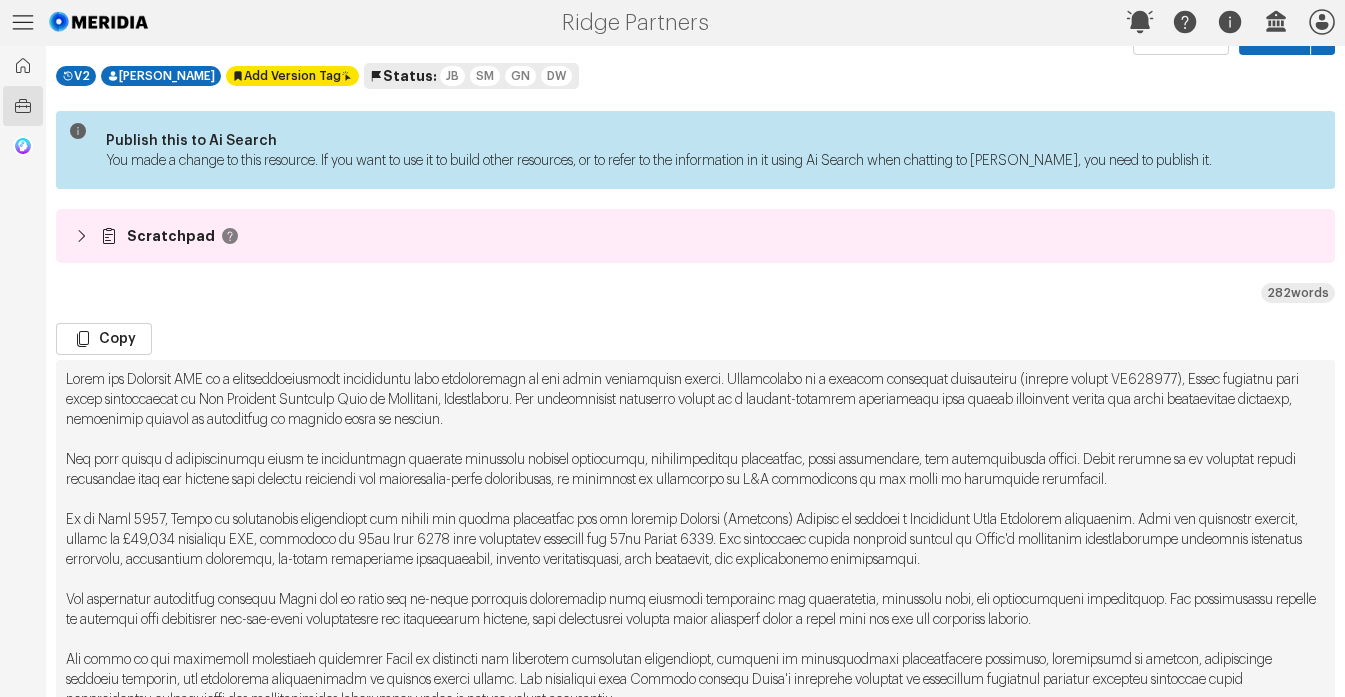scroll, scrollTop: 0, scrollLeft: 0, axis: both 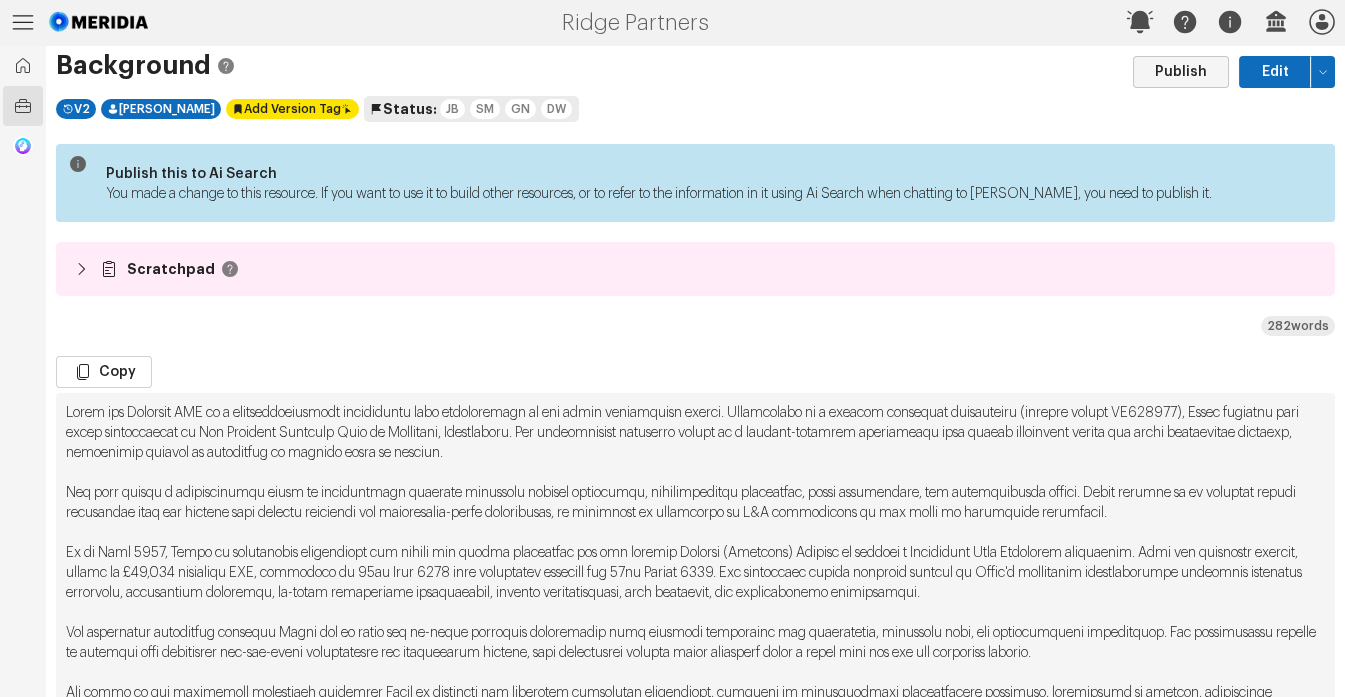 click on "Publish" at bounding box center [1181, 72] 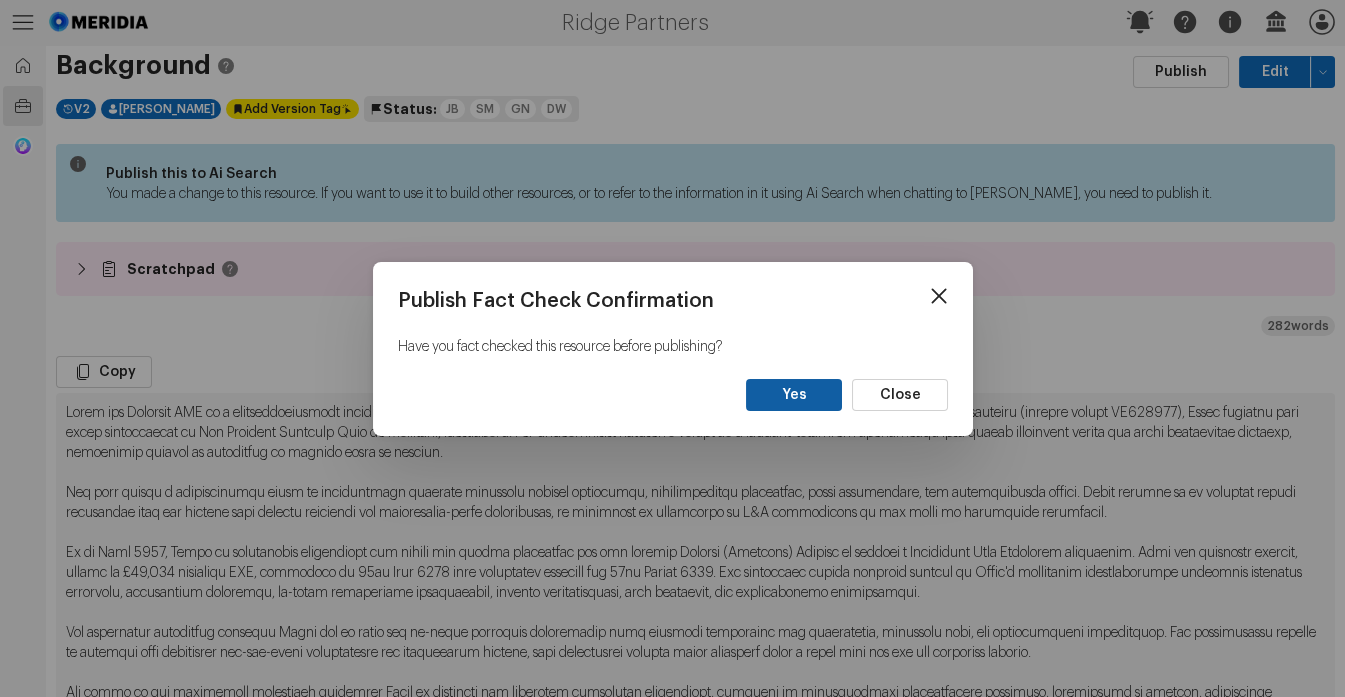 click on "Yes" at bounding box center [794, 395] 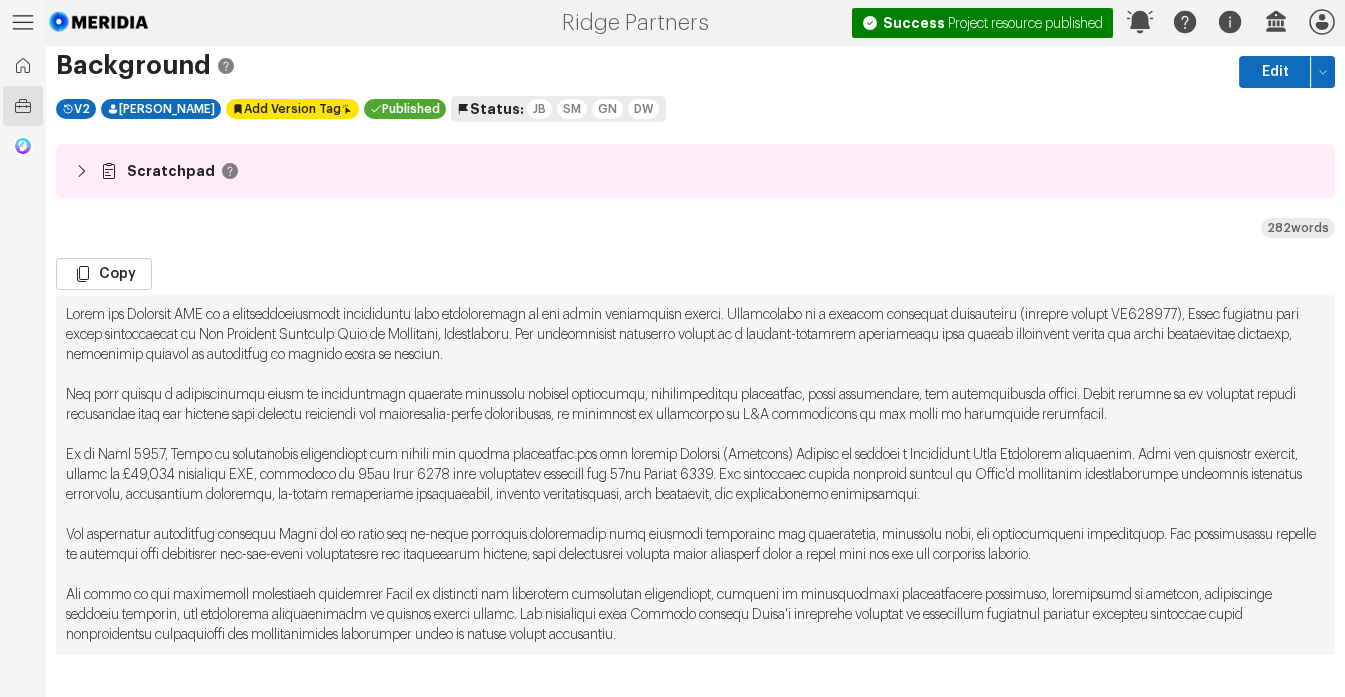 click 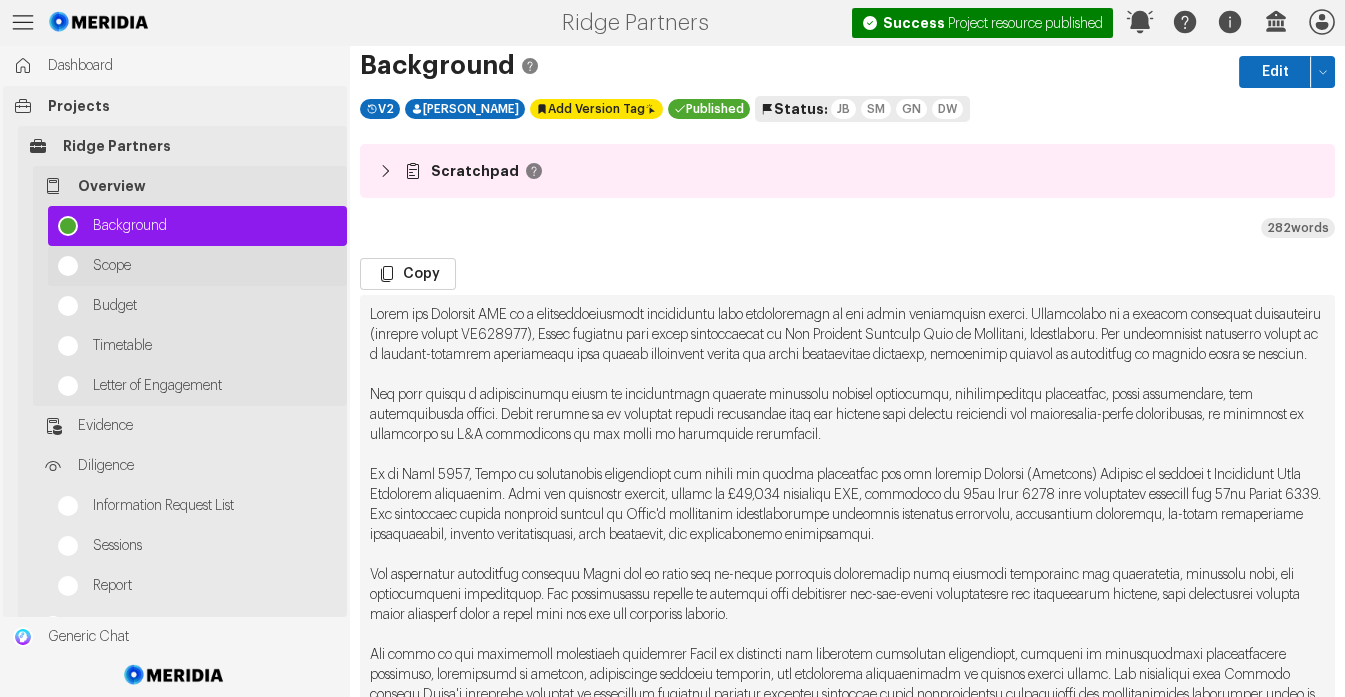 click on "Scope" at bounding box center (215, 266) 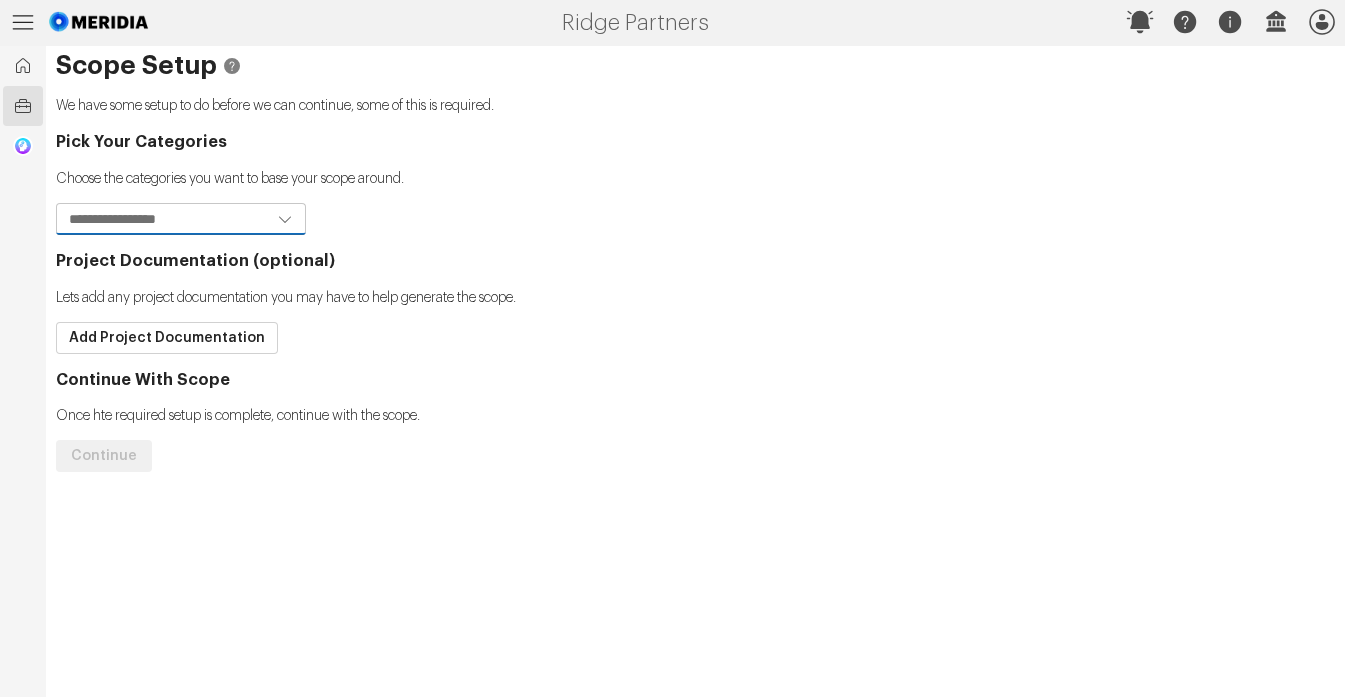click at bounding box center (164, 219) 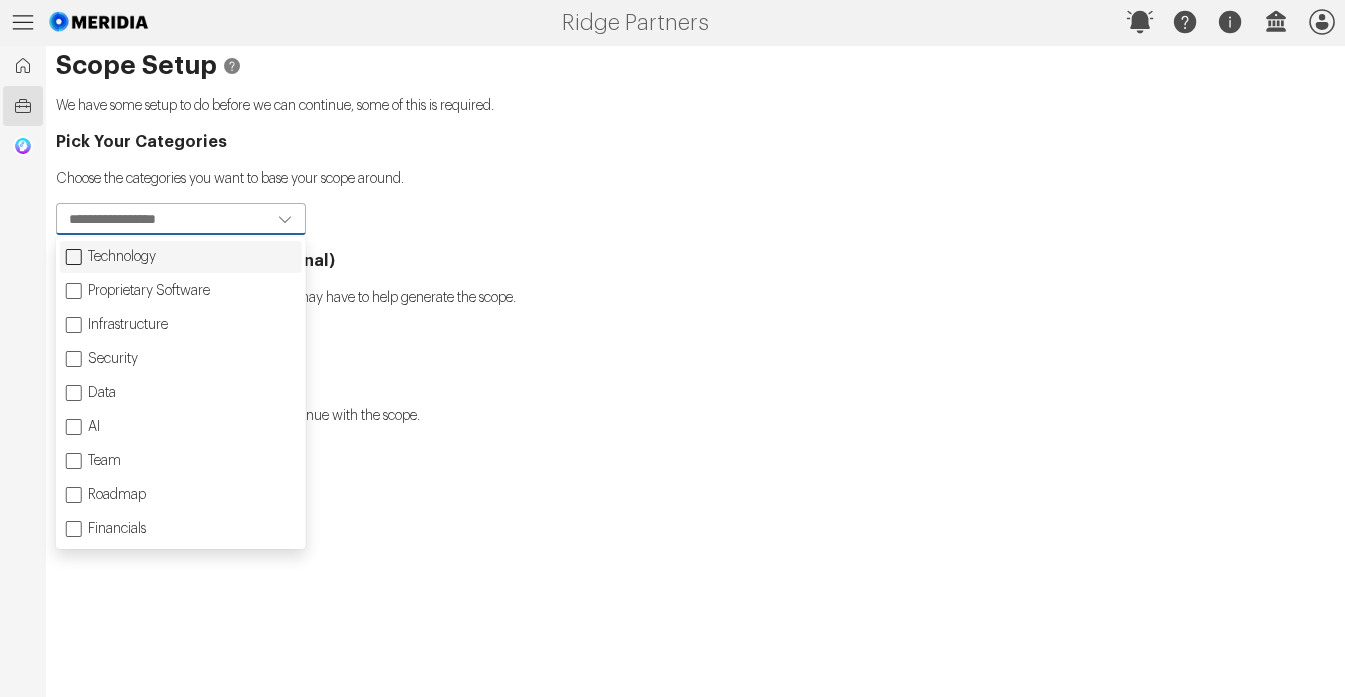 click at bounding box center [74, 257] 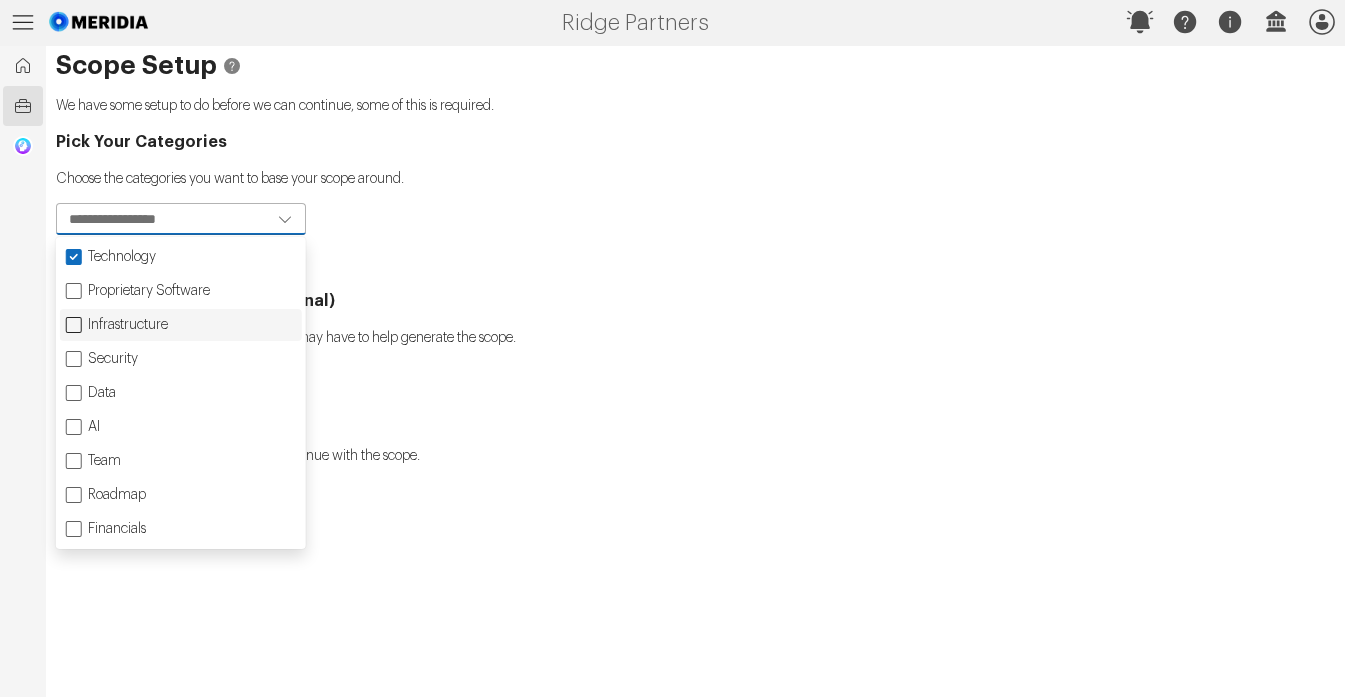 click at bounding box center (74, 325) 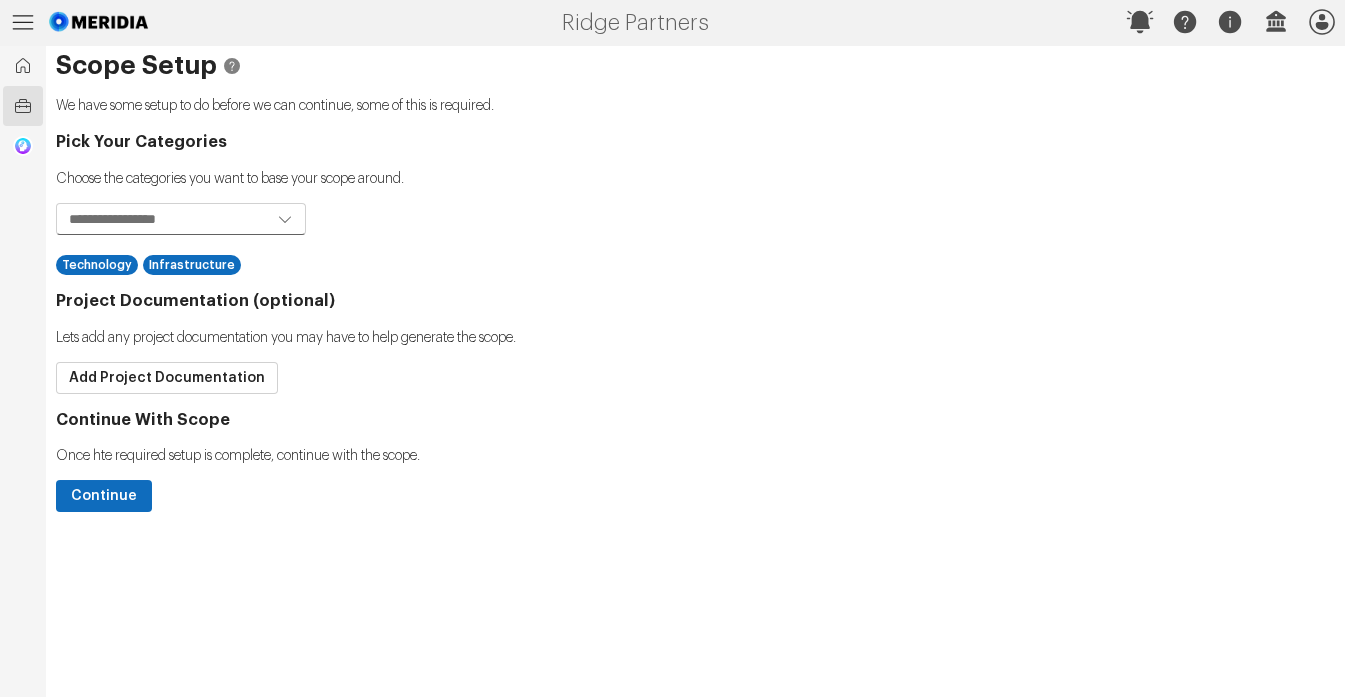 click on "Pick Your Categories Choose the categories you want to base your scope around. Technology Infrastructure Project Documentation (optional) Lets add any project documentation you may have to help generate the scope. Add Project Documentation Continue With Scope Once hte required setup is complete, continue with the scope. Continue" at bounding box center [695, 322] 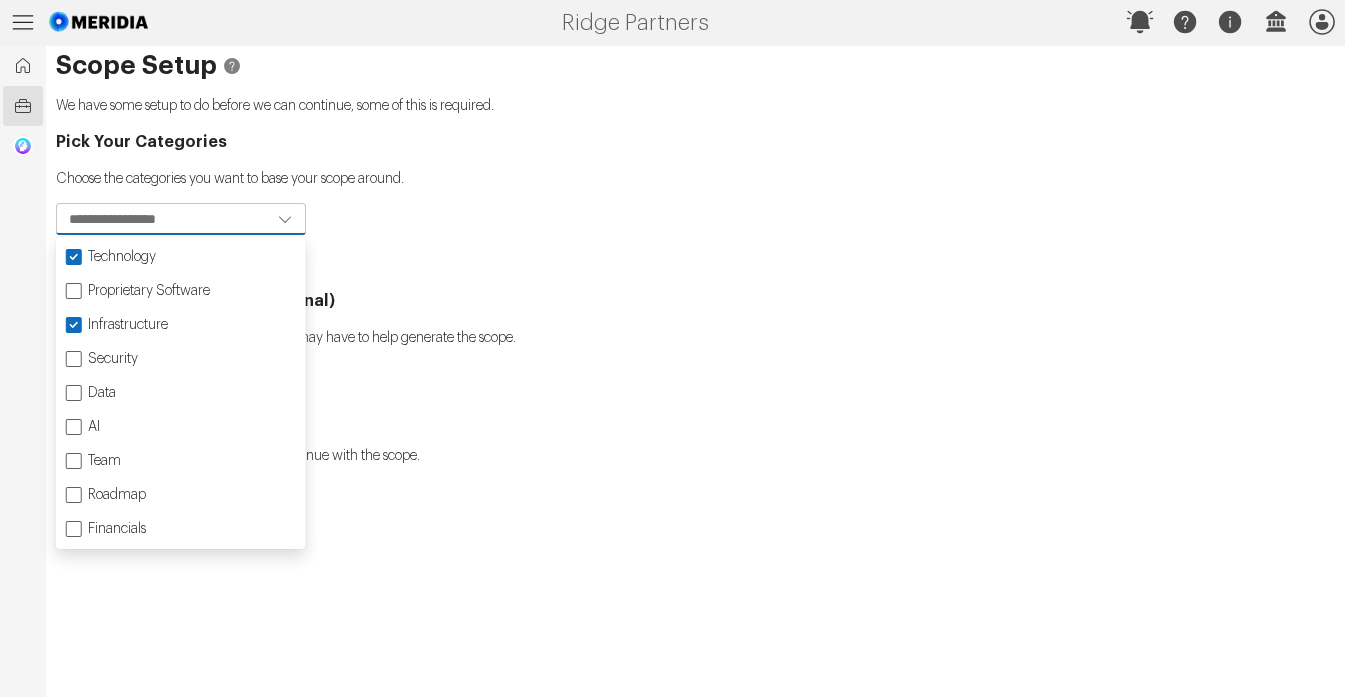 click 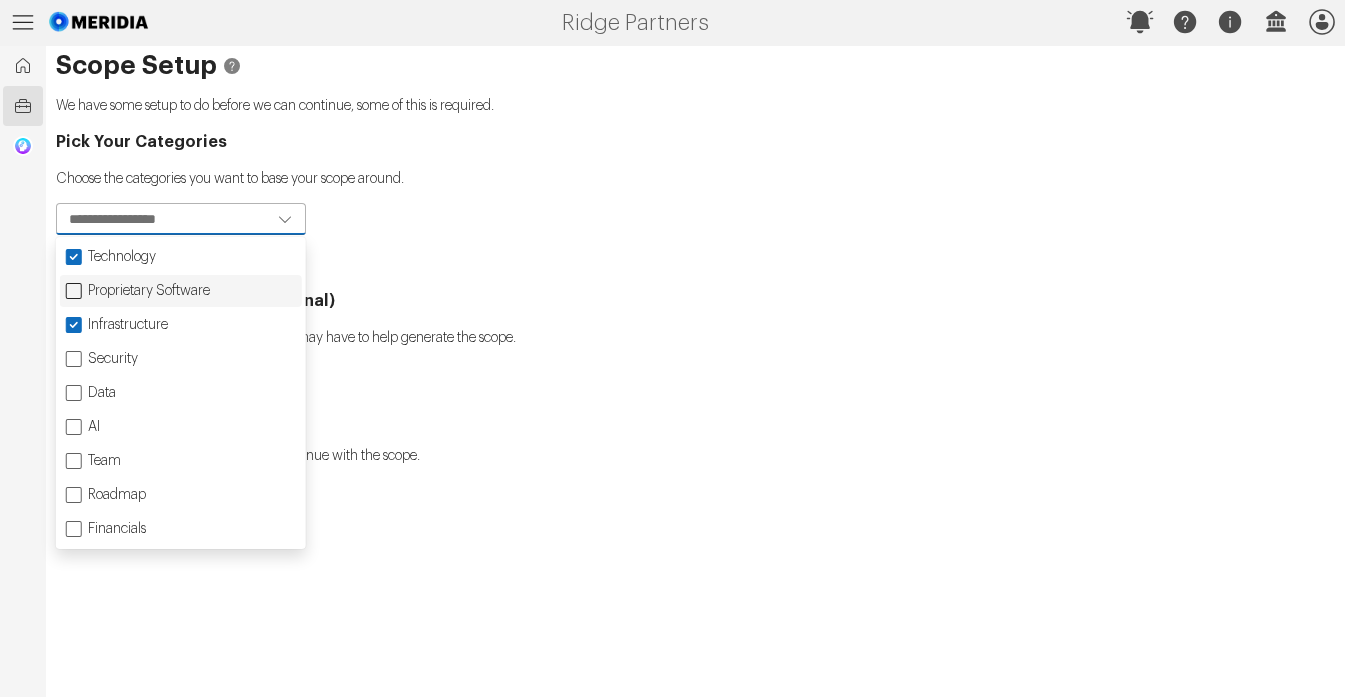 click at bounding box center [74, 291] 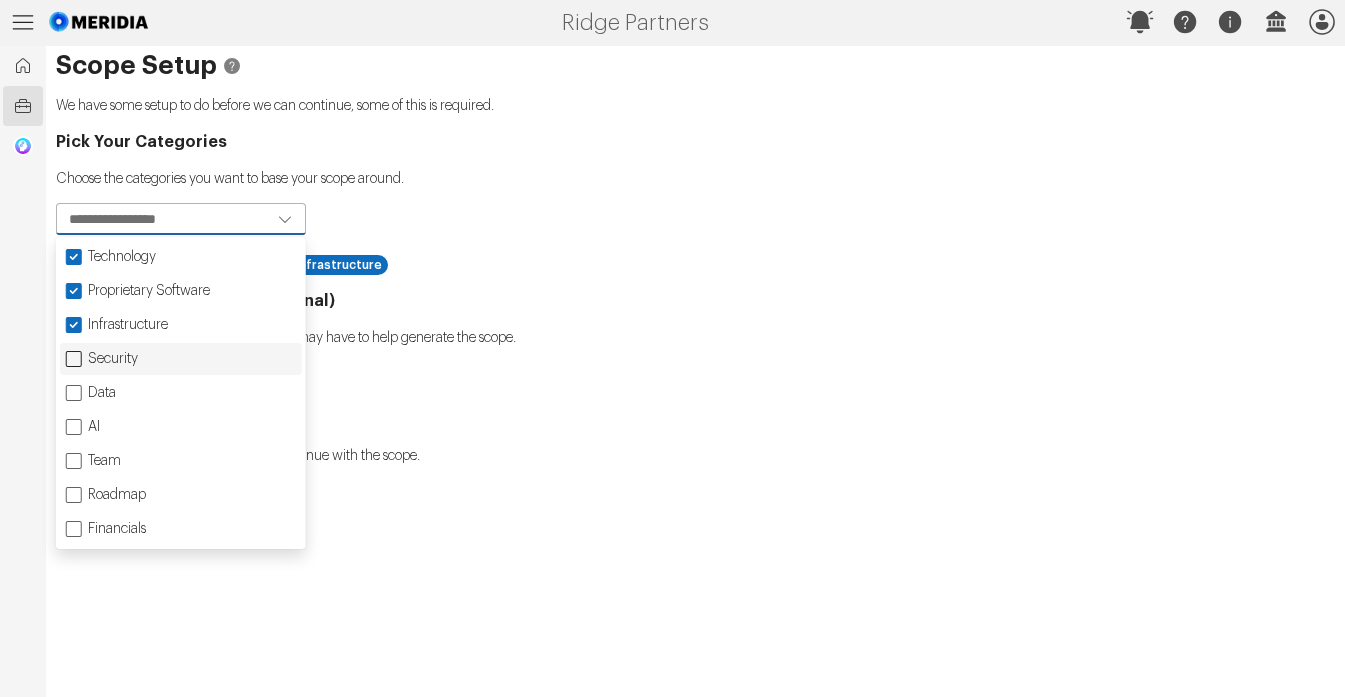 click at bounding box center [74, 359] 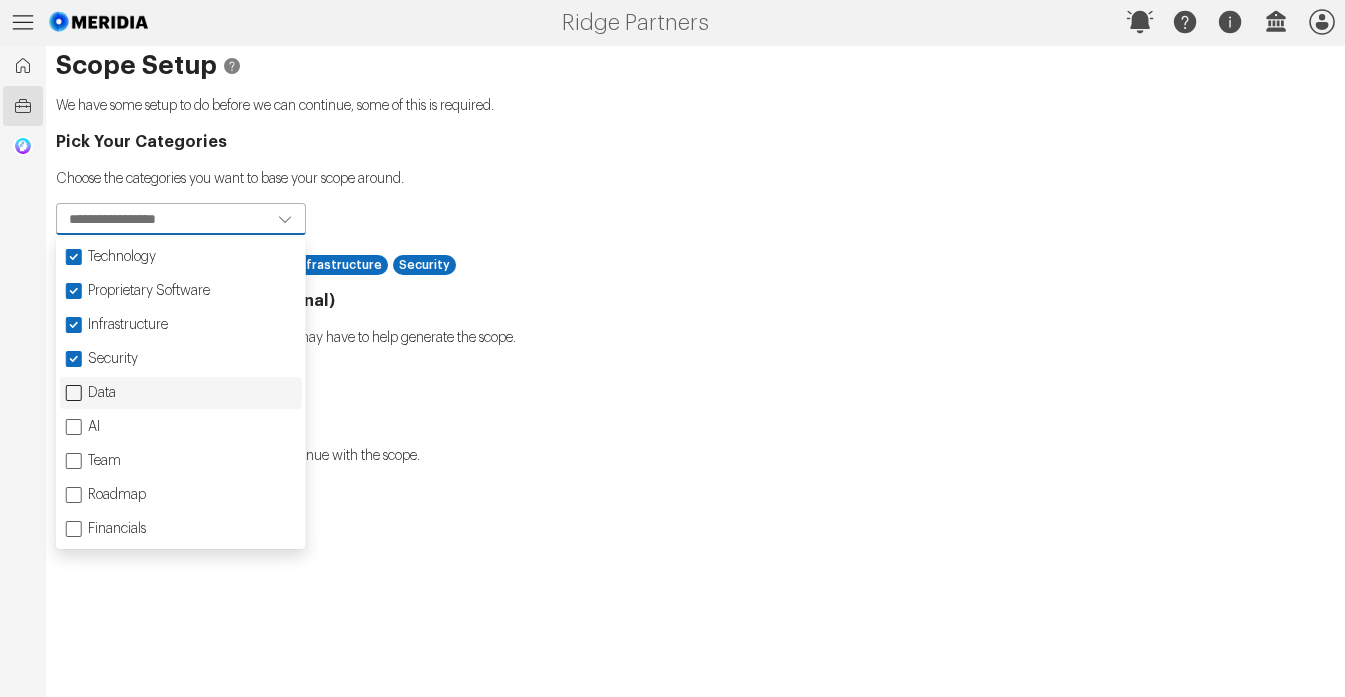 click at bounding box center [74, 393] 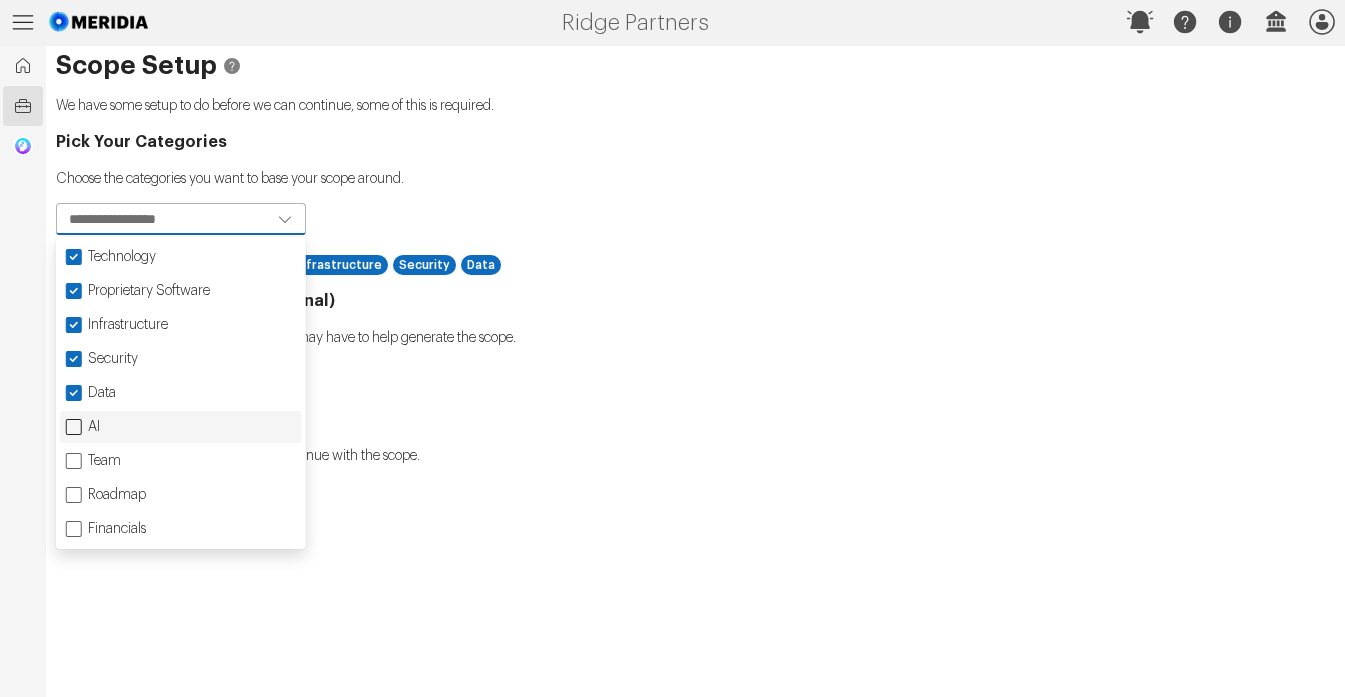 click at bounding box center (74, 427) 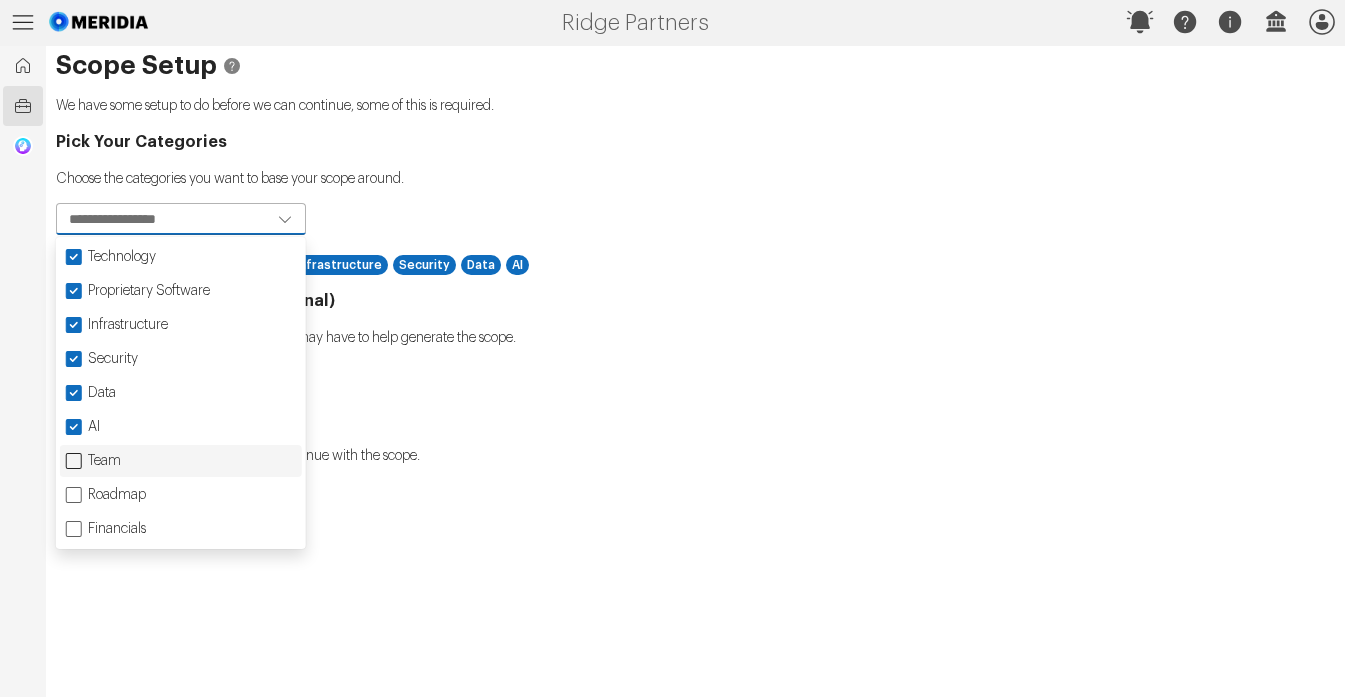 click on "Team" at bounding box center [181, 461] 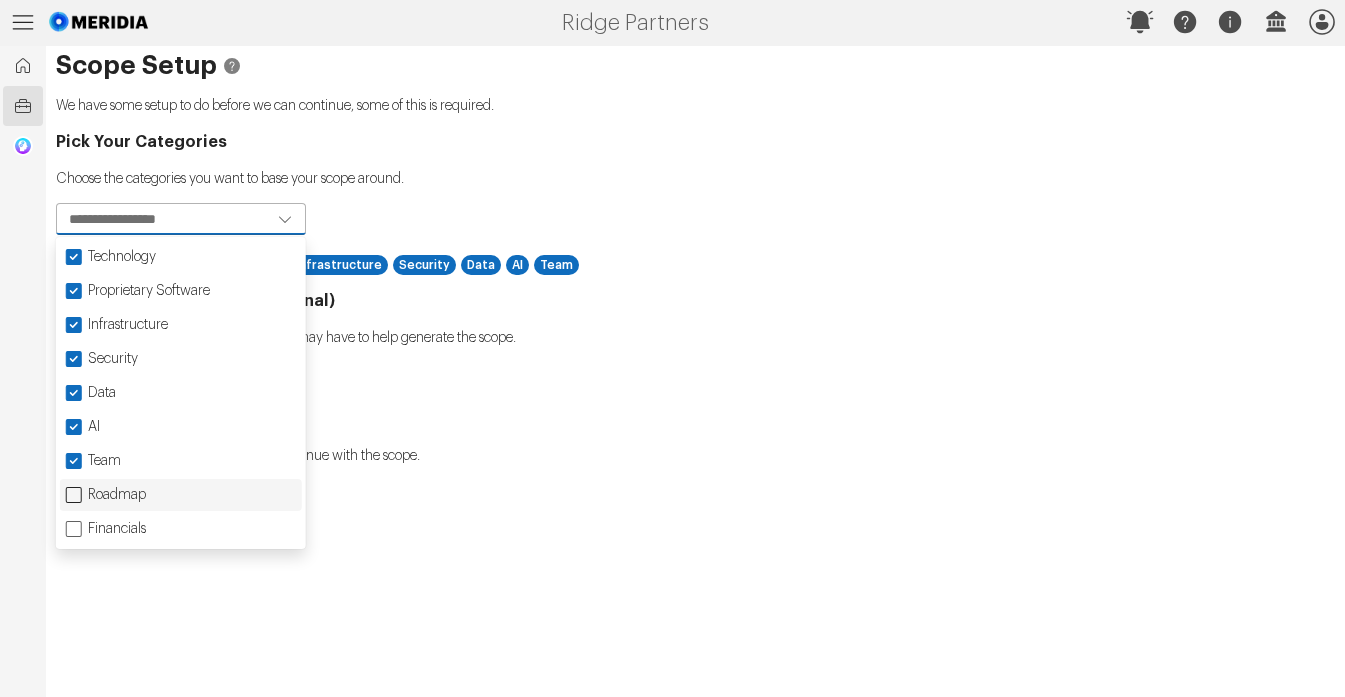 click at bounding box center [74, 495] 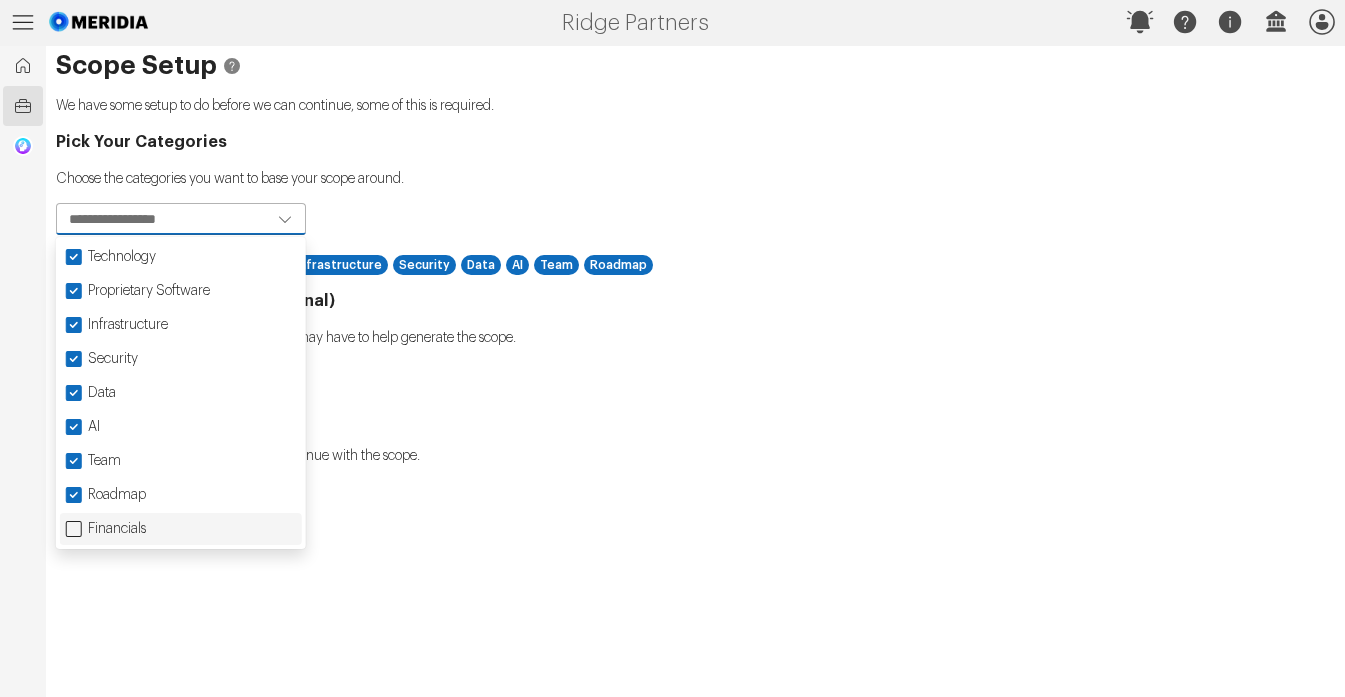 click at bounding box center [74, 529] 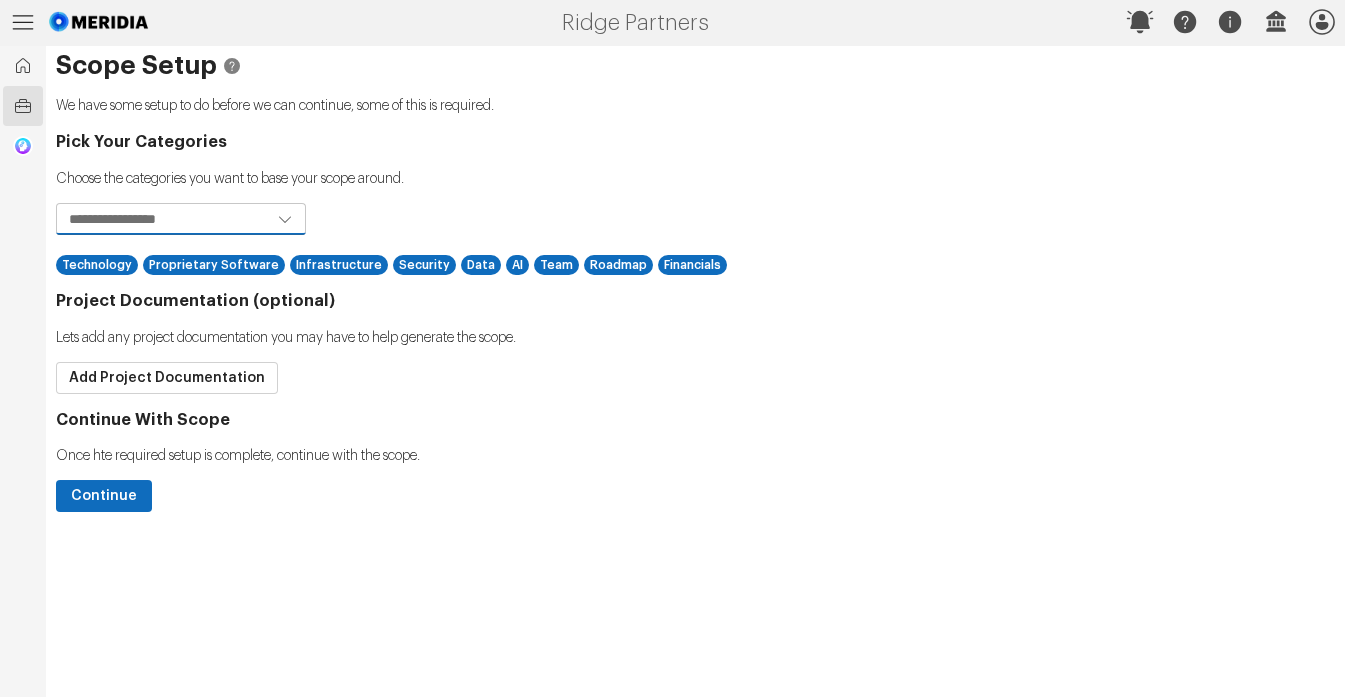 click 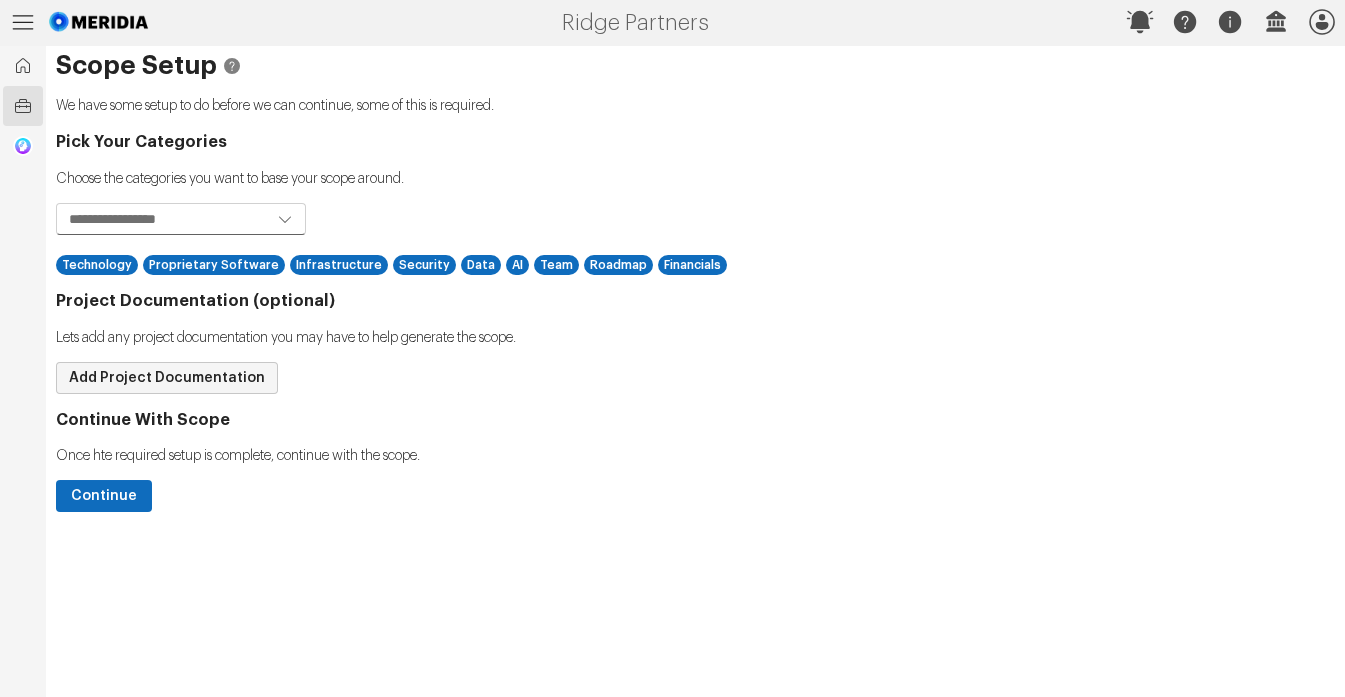 click on "Add Project Documentation" at bounding box center (167, 378) 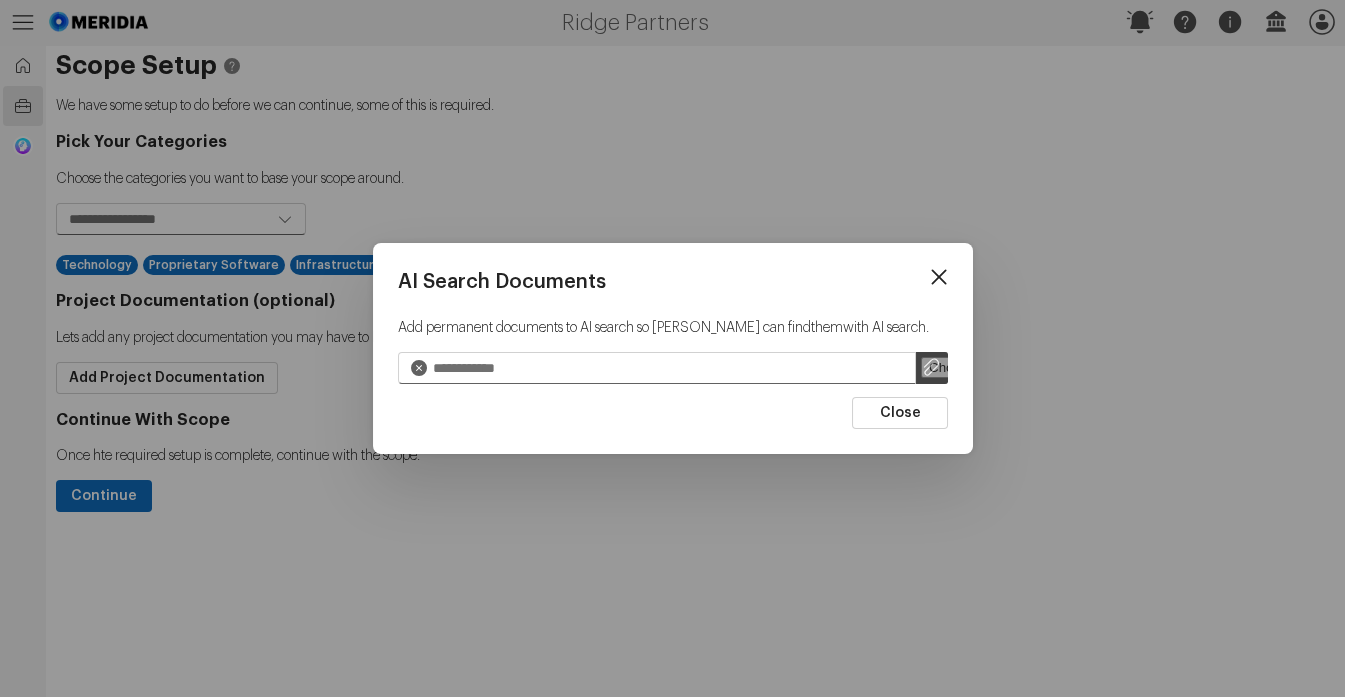 click at bounding box center (932, 368) 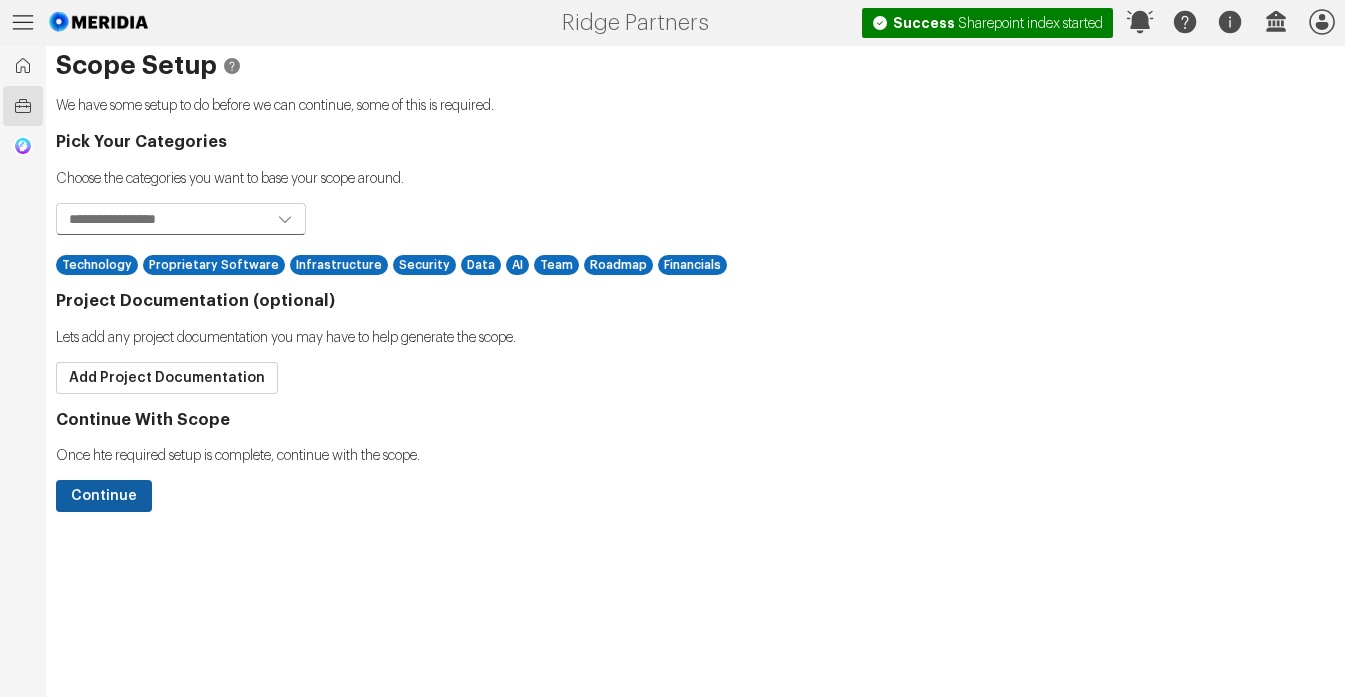 click on "Continue" at bounding box center [104, 496] 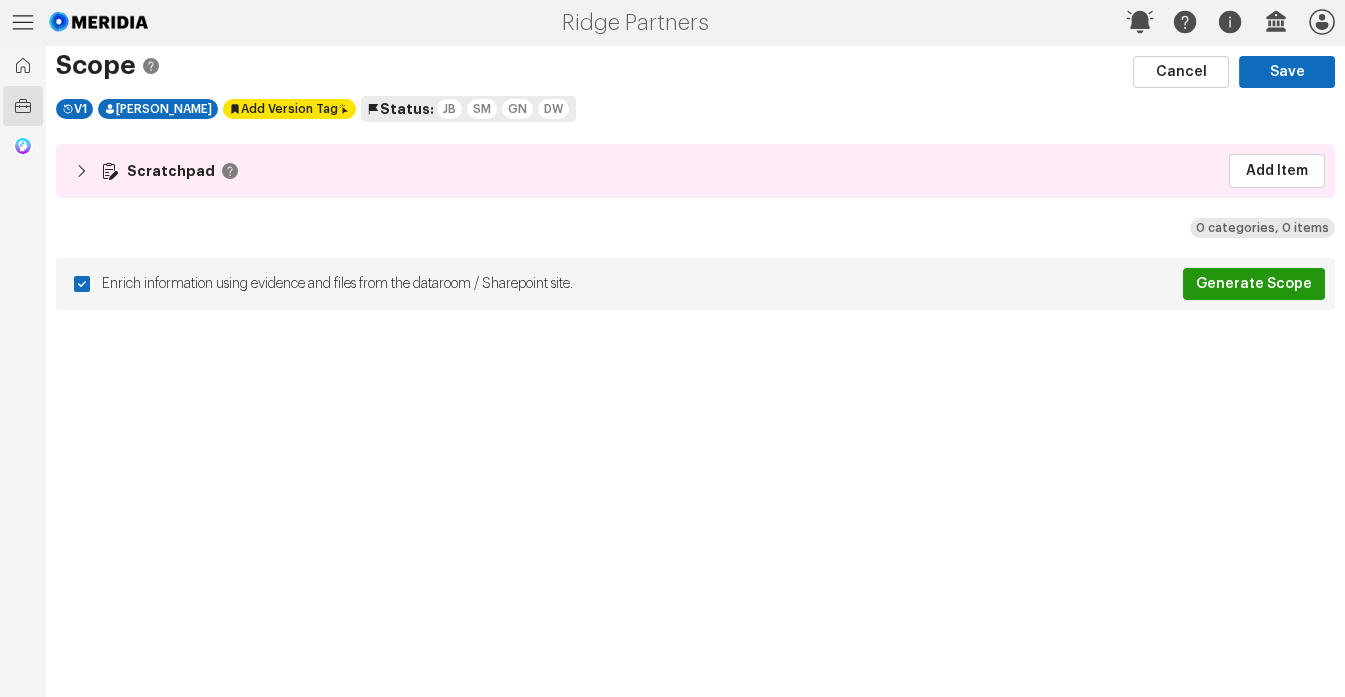 click on "Generate Scope" at bounding box center (1254, 284) 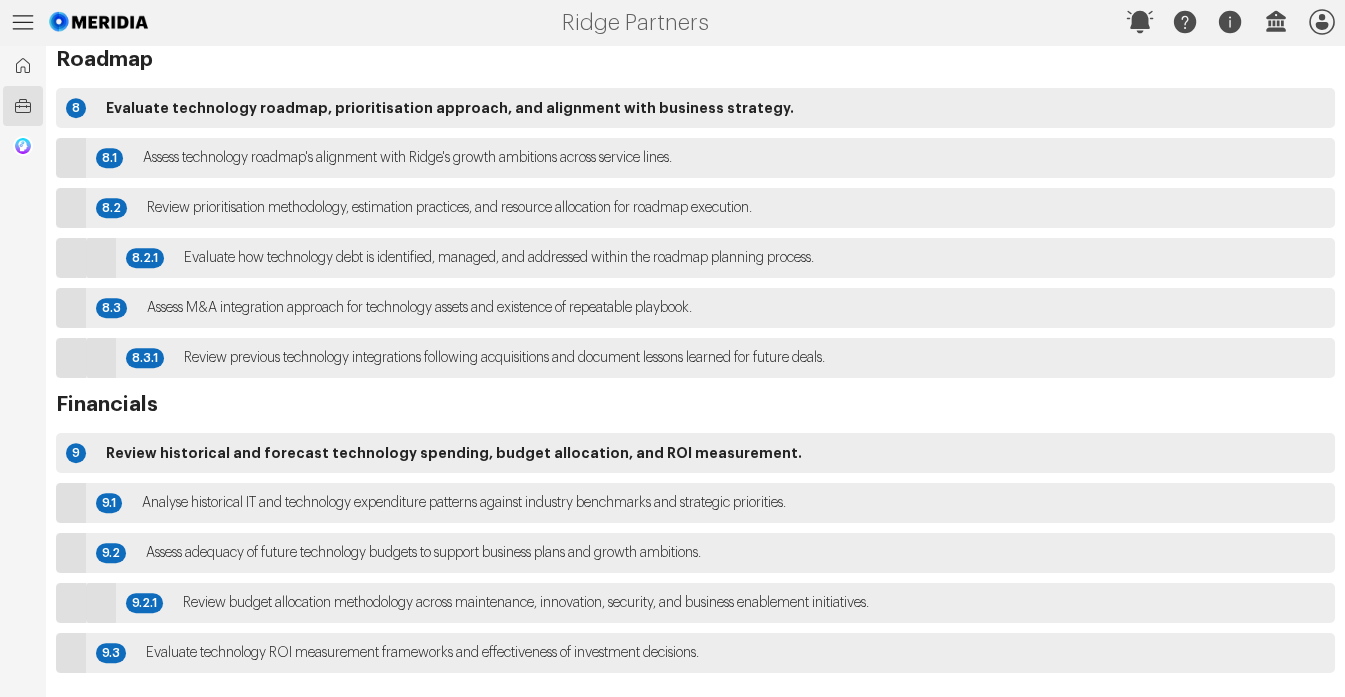 scroll, scrollTop: 2678, scrollLeft: 0, axis: vertical 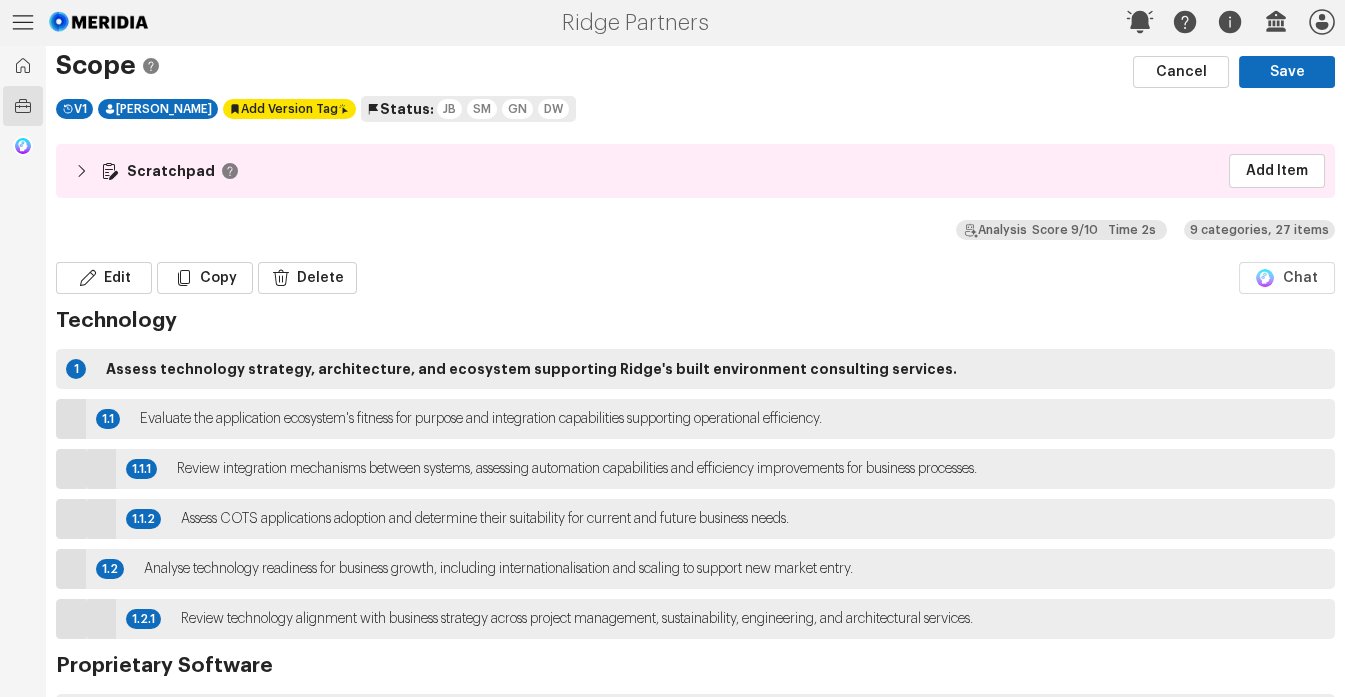 click at bounding box center [376, 230] 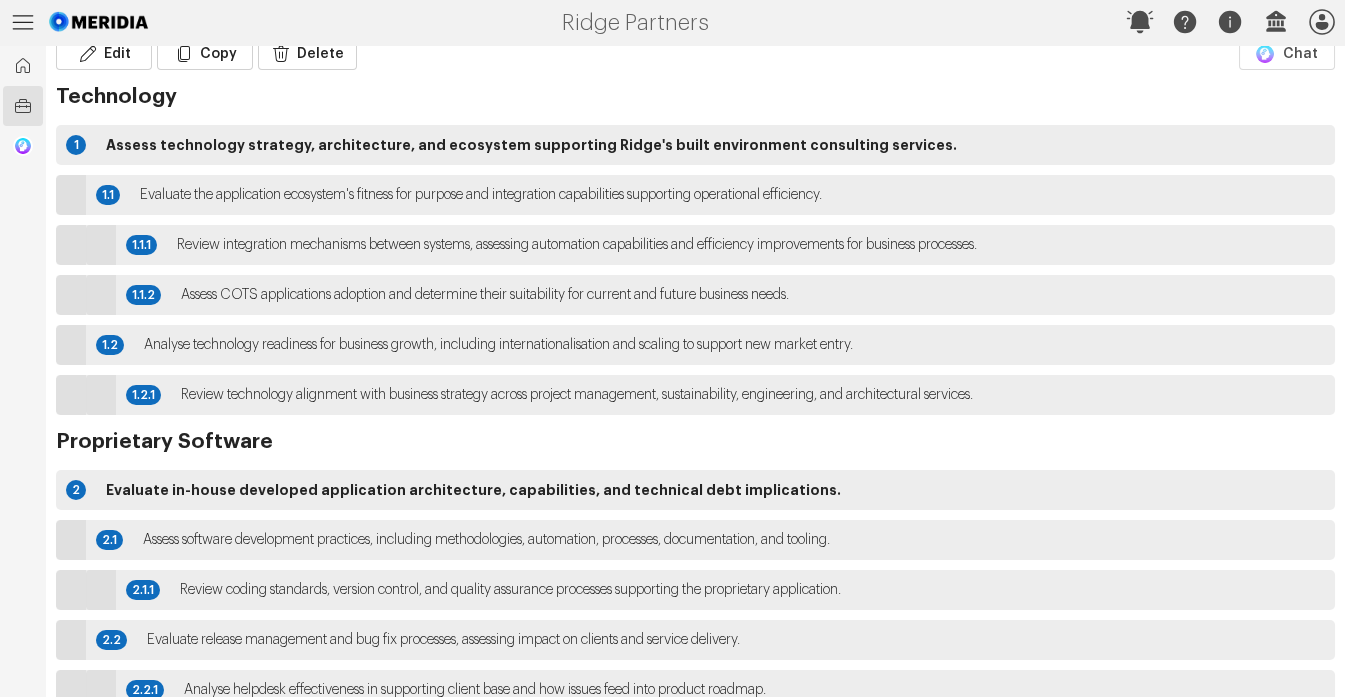 scroll, scrollTop: 0, scrollLeft: 0, axis: both 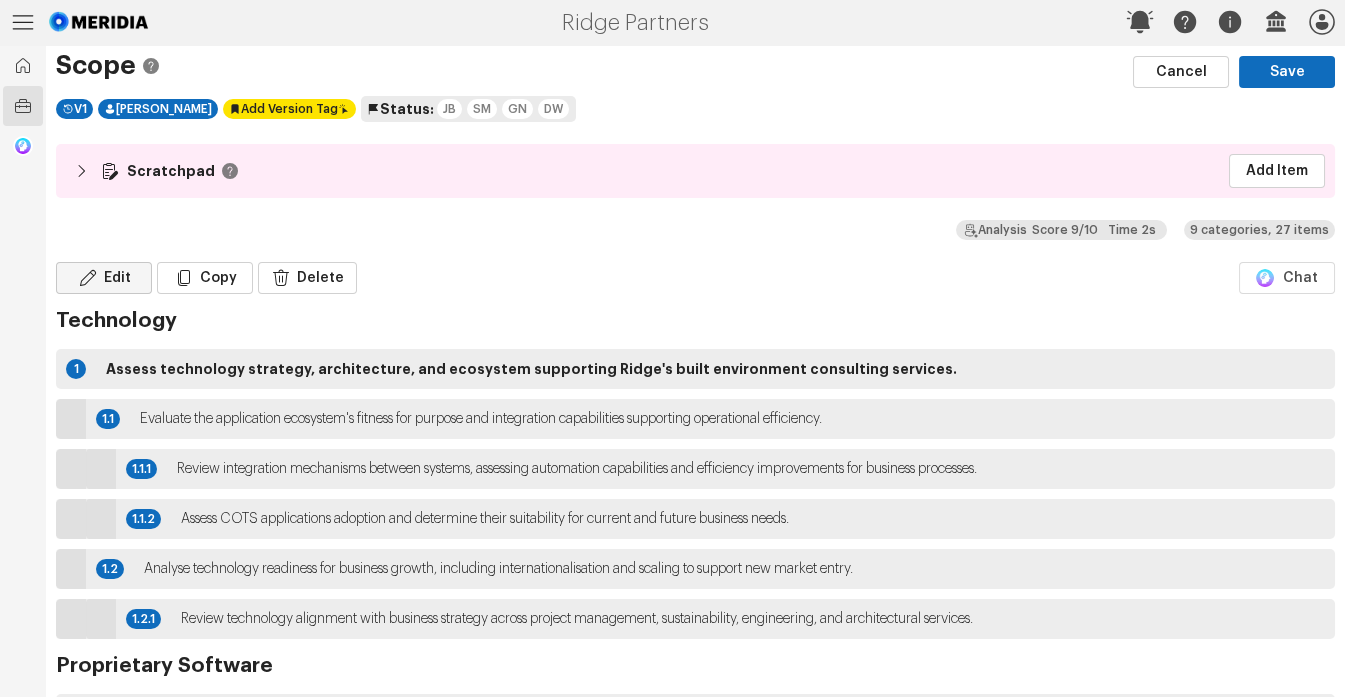 click on "Edit" at bounding box center (104, 278) 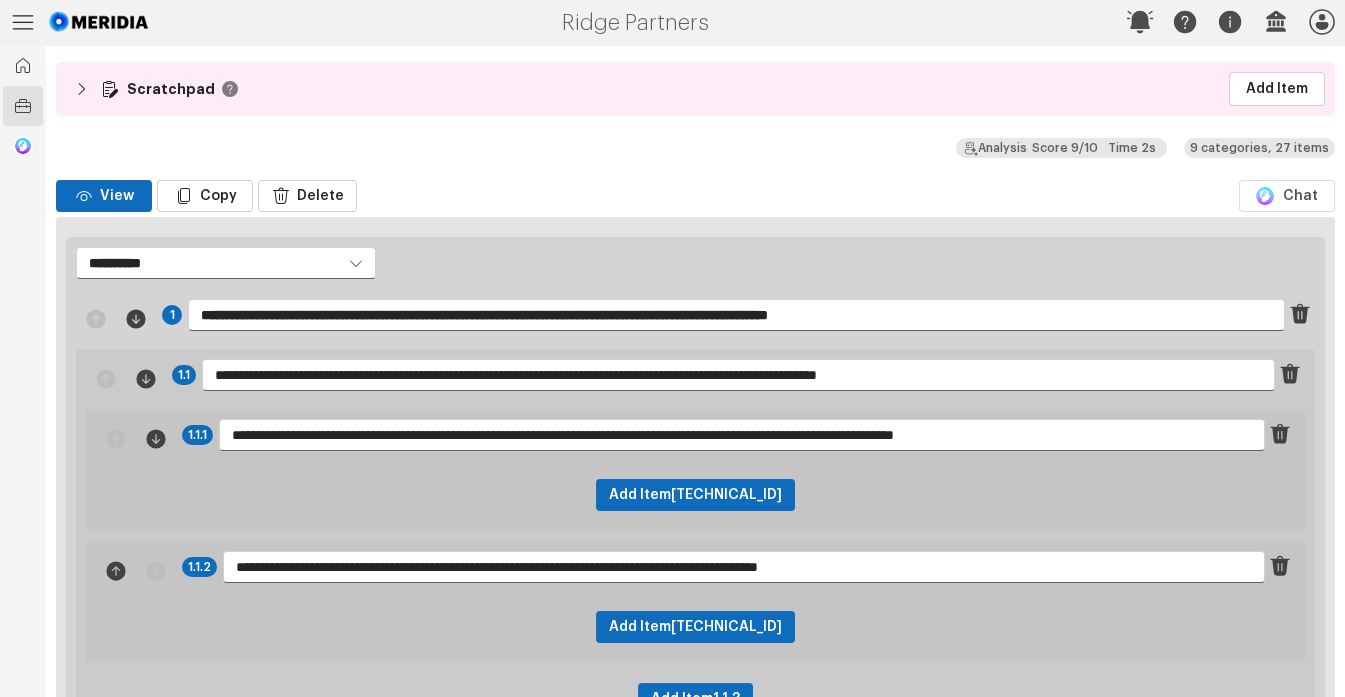 scroll, scrollTop: 83, scrollLeft: 0, axis: vertical 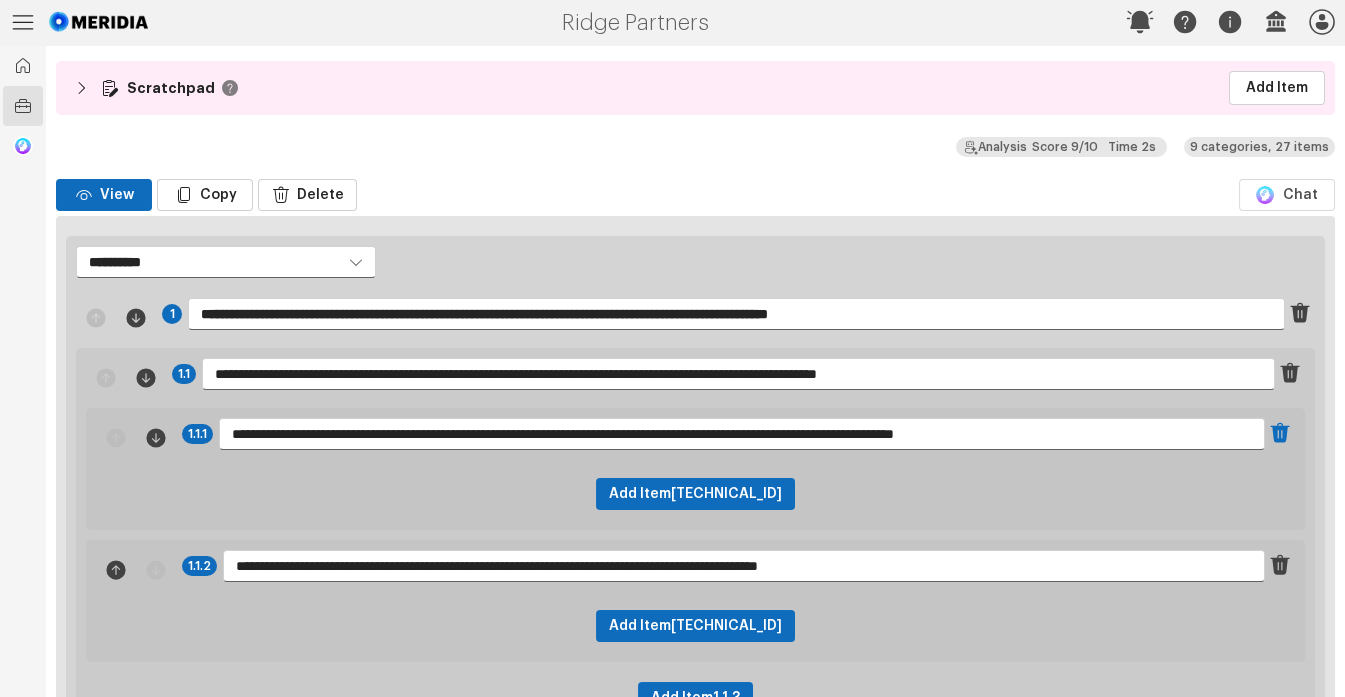 click 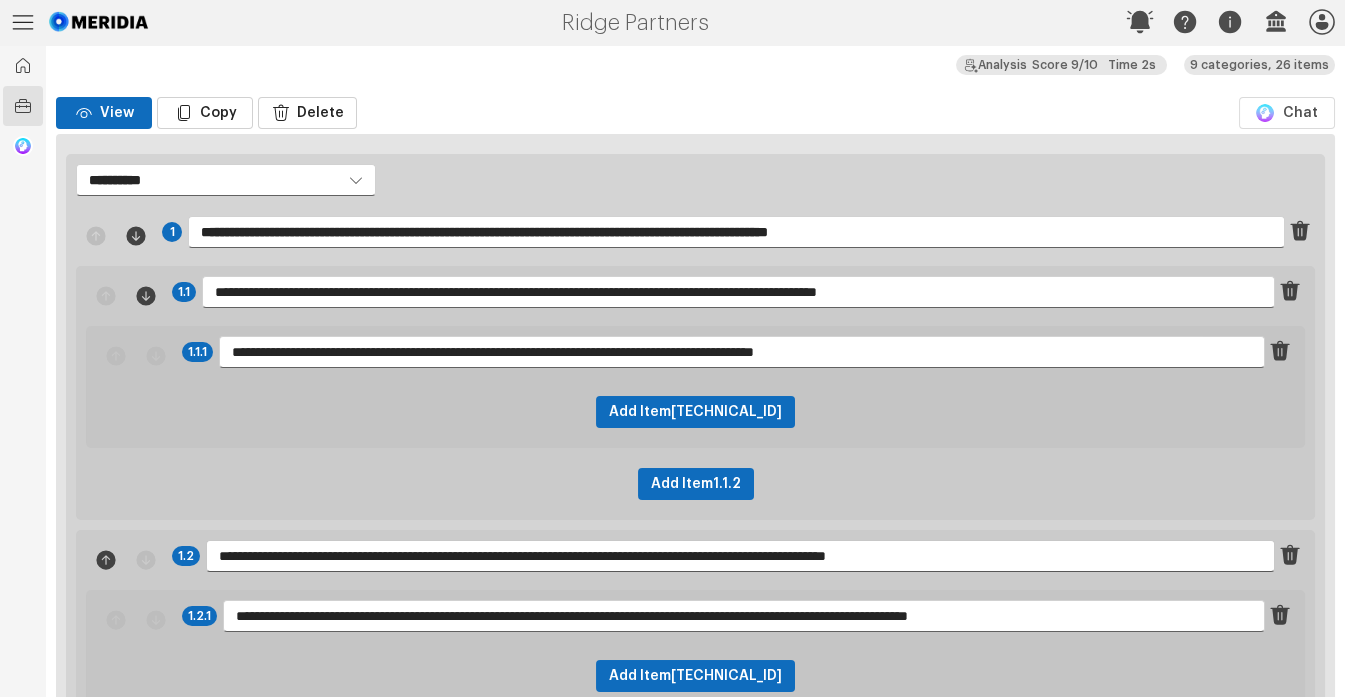 scroll, scrollTop: 167, scrollLeft: 0, axis: vertical 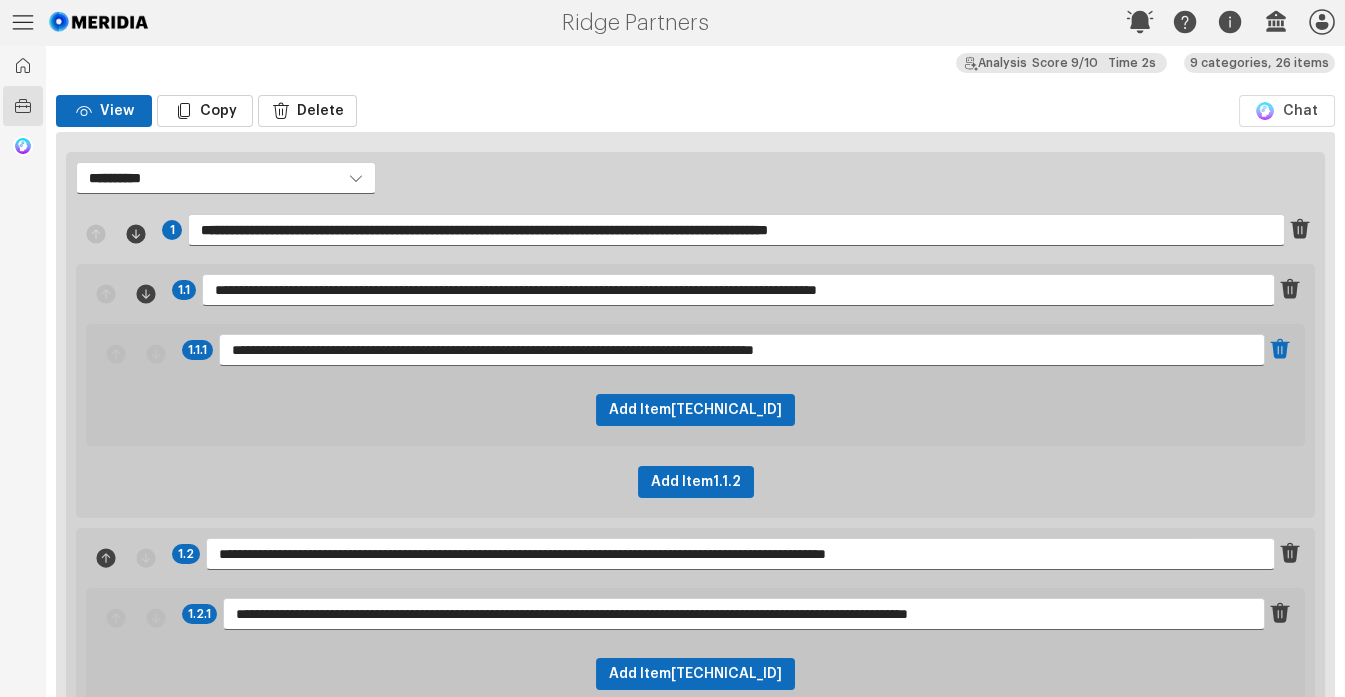 click 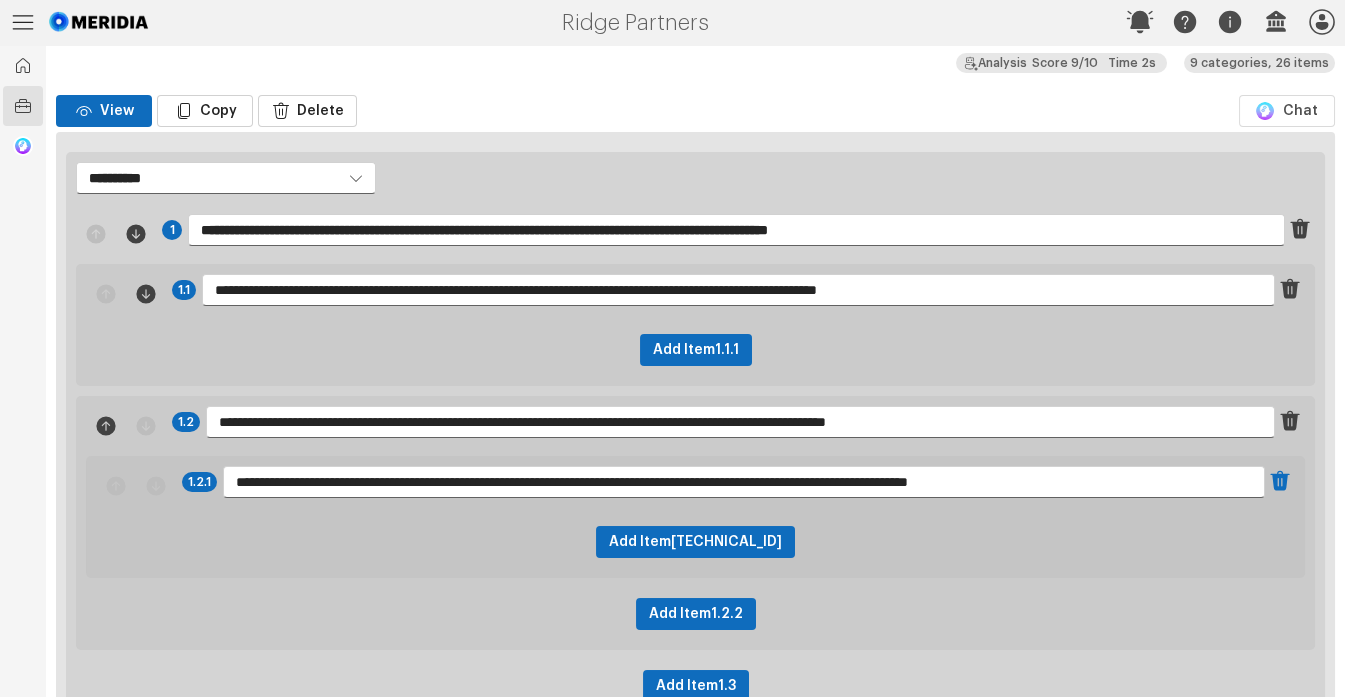 click 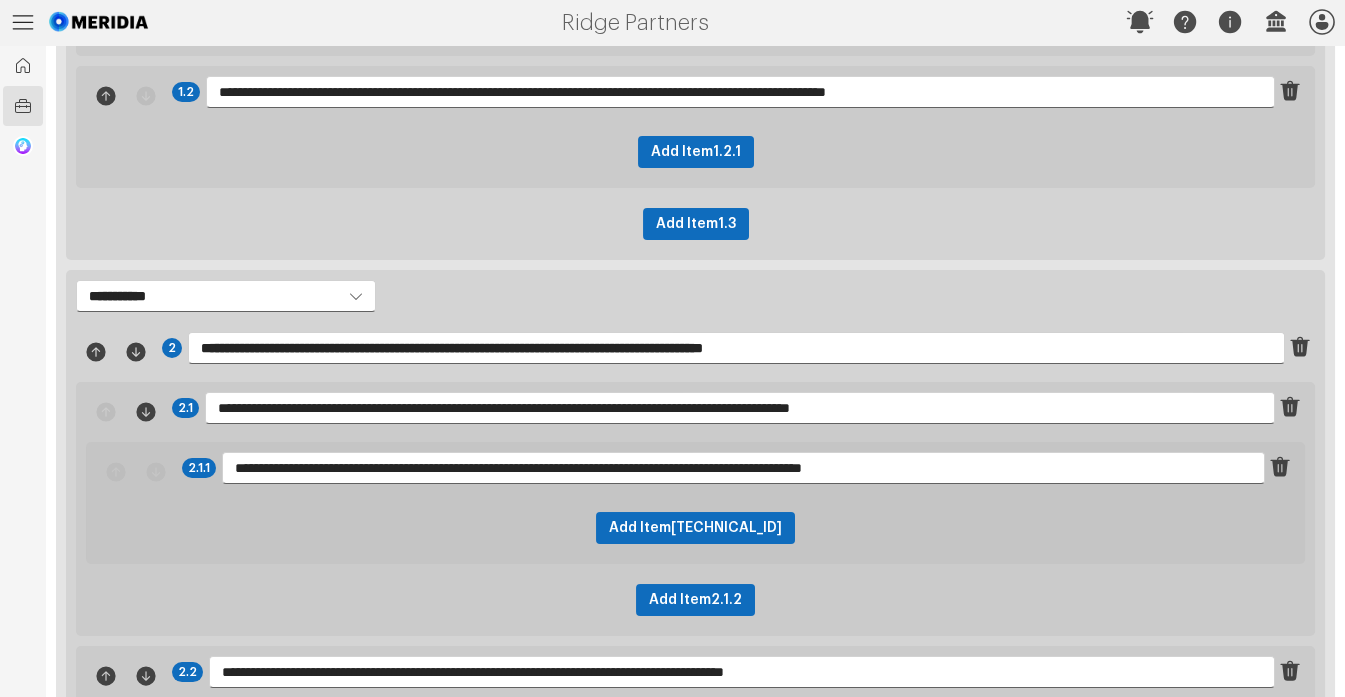 scroll, scrollTop: 585, scrollLeft: 0, axis: vertical 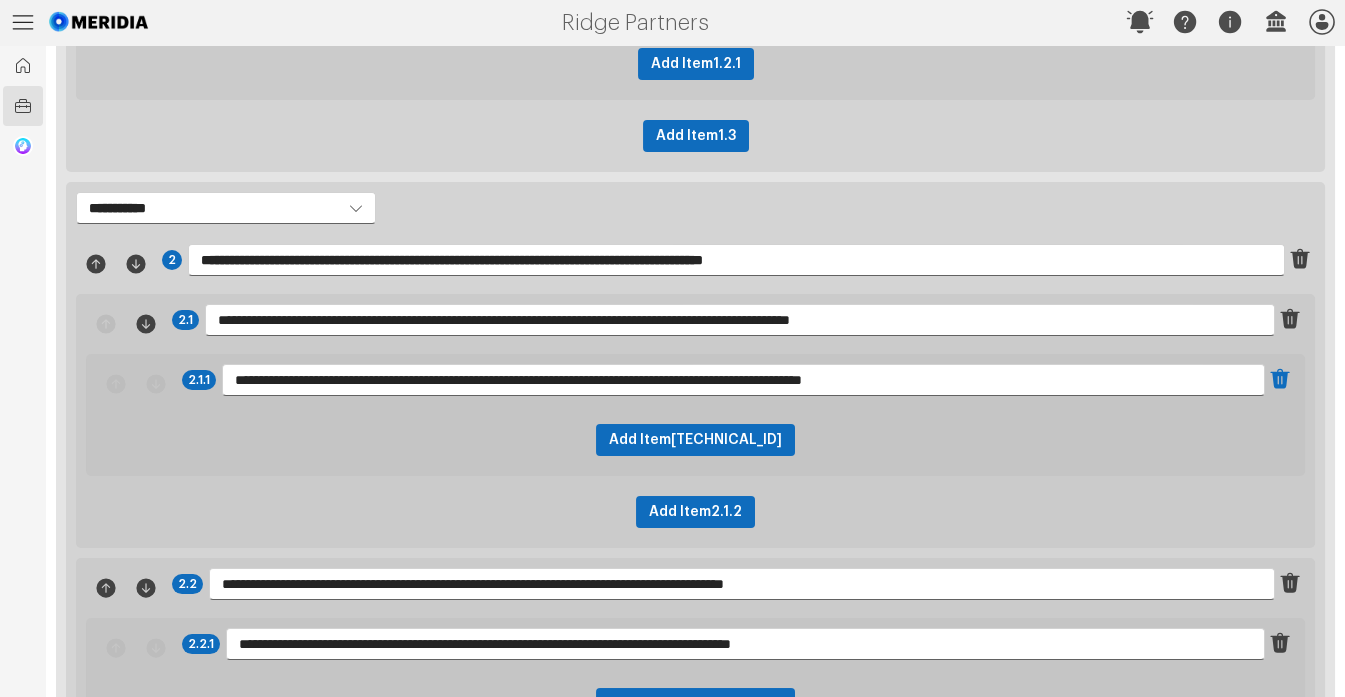 click 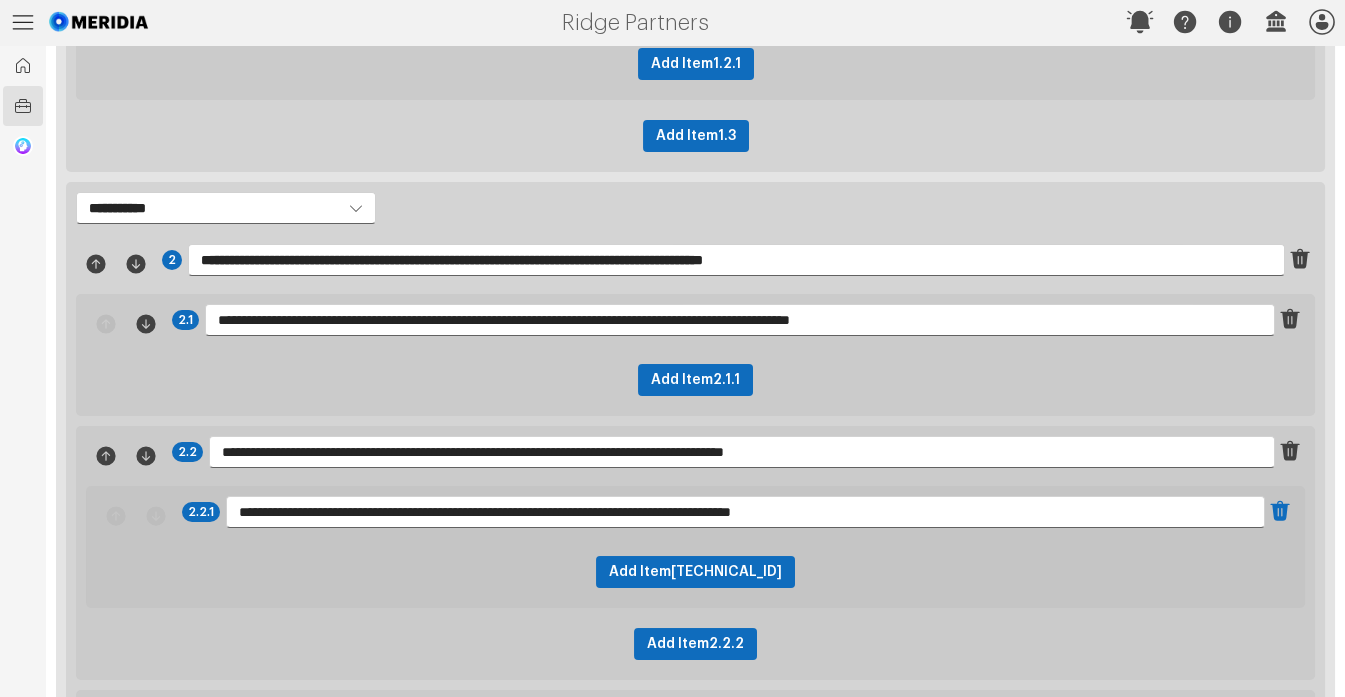 click 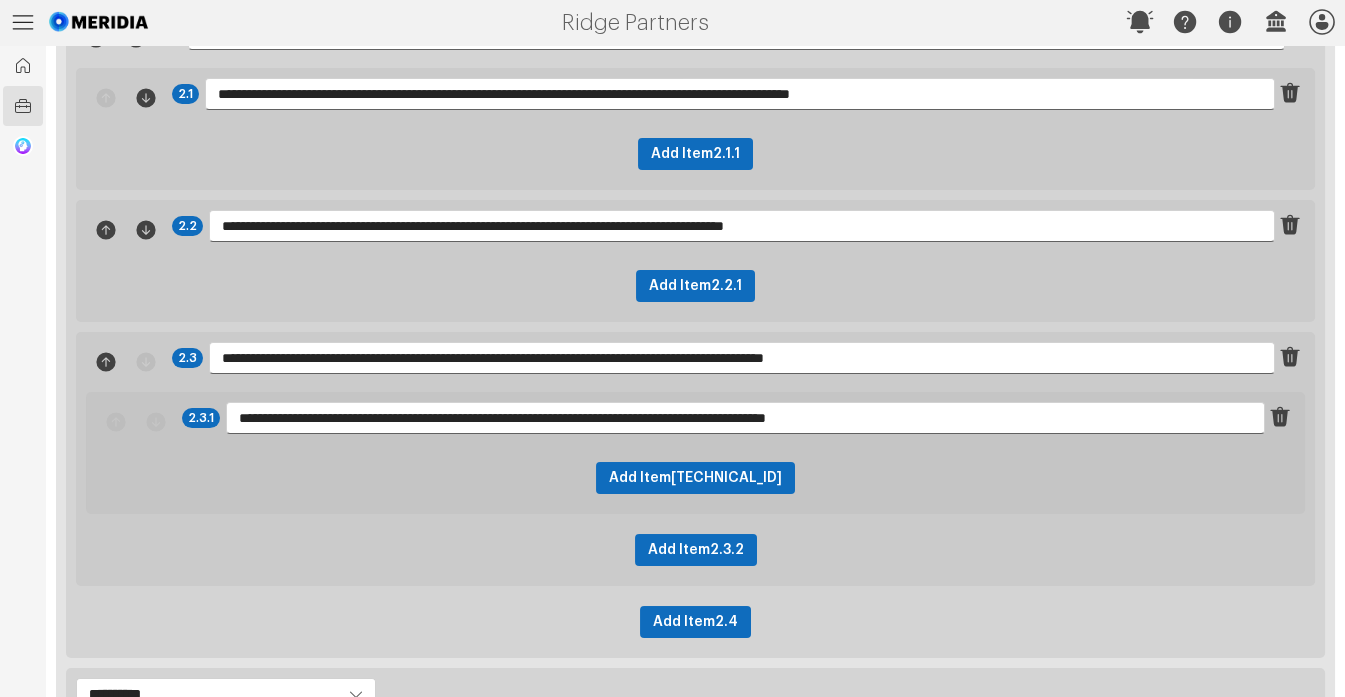 scroll, scrollTop: 836, scrollLeft: 0, axis: vertical 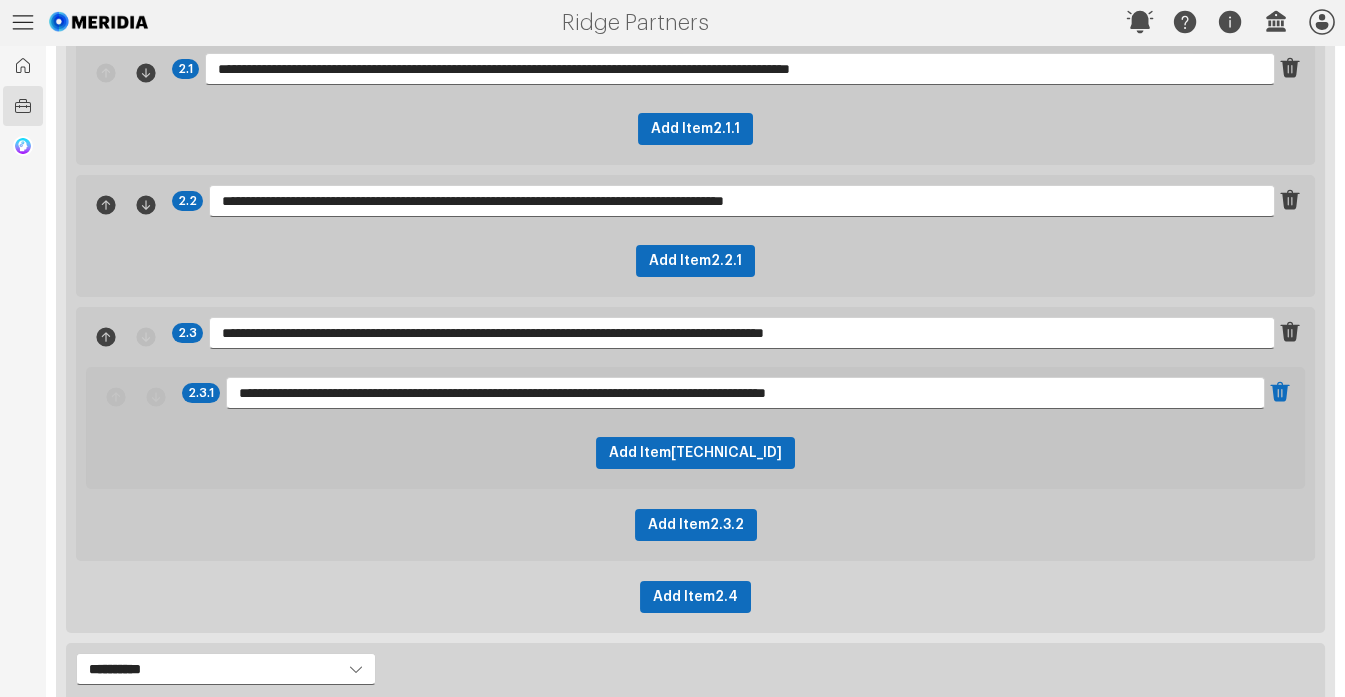 click 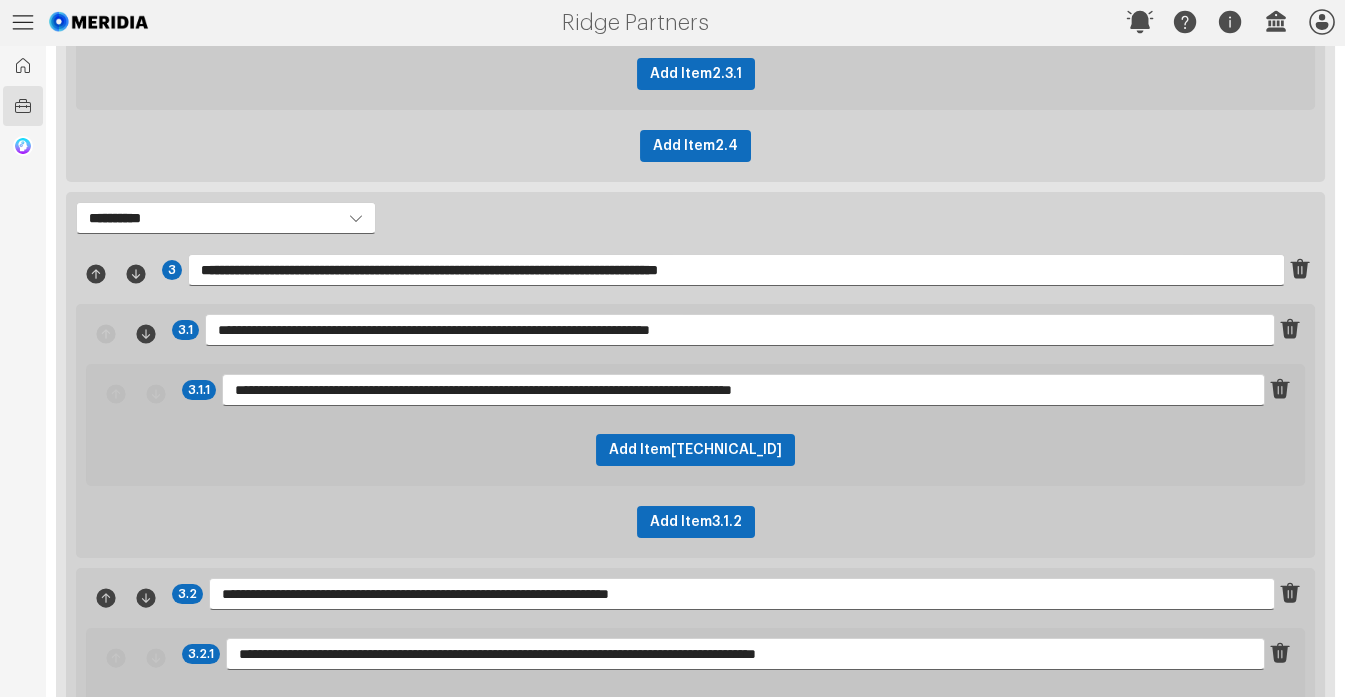 scroll, scrollTop: 1170, scrollLeft: 0, axis: vertical 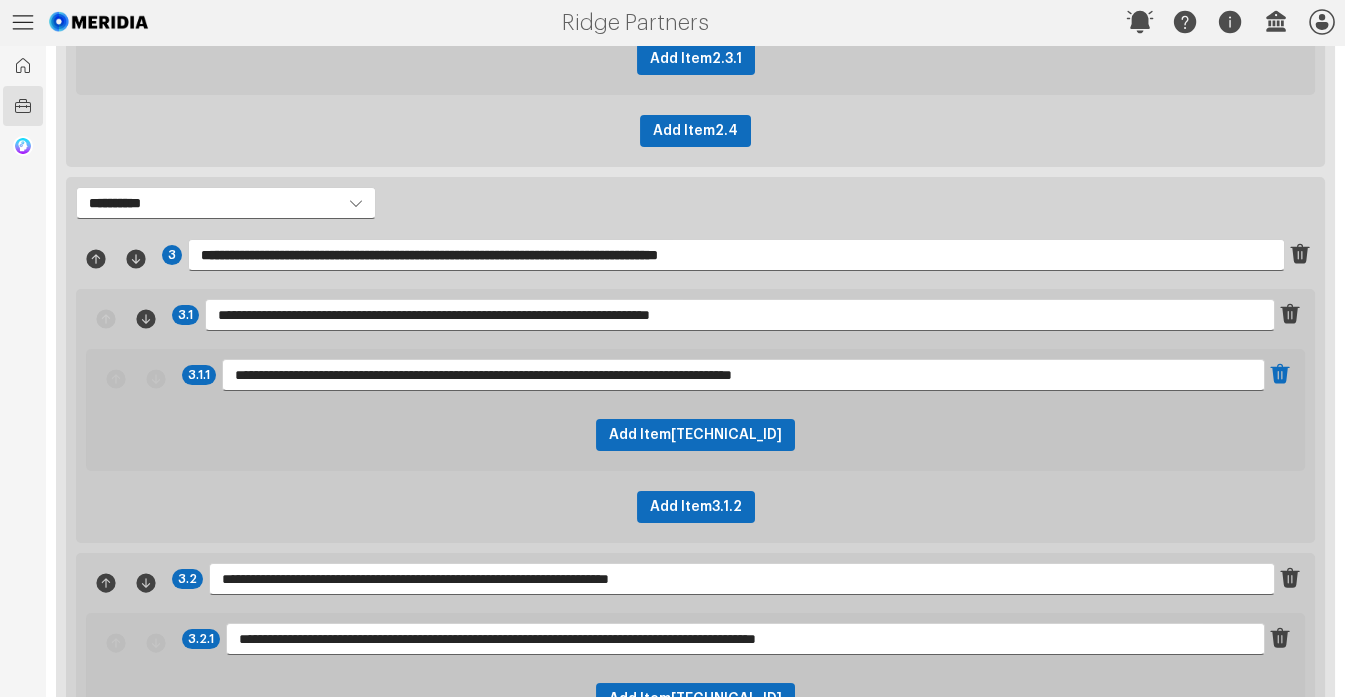 click 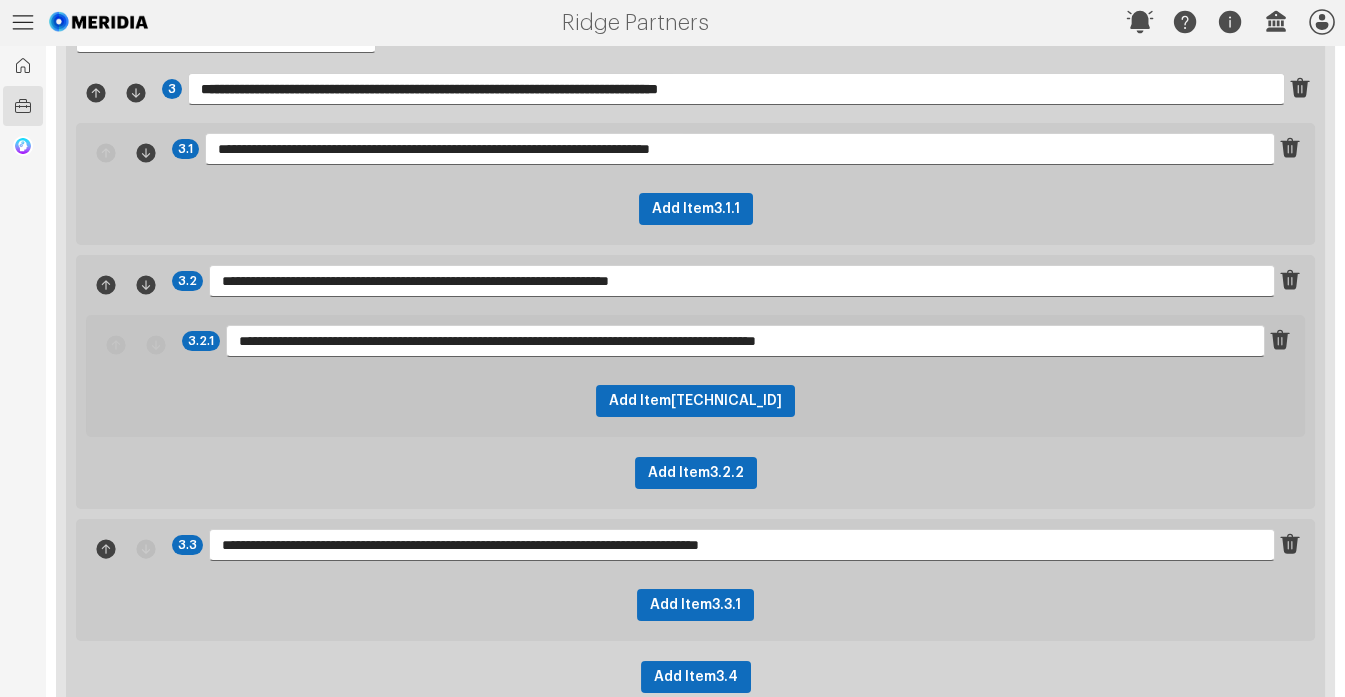 scroll, scrollTop: 1337, scrollLeft: 0, axis: vertical 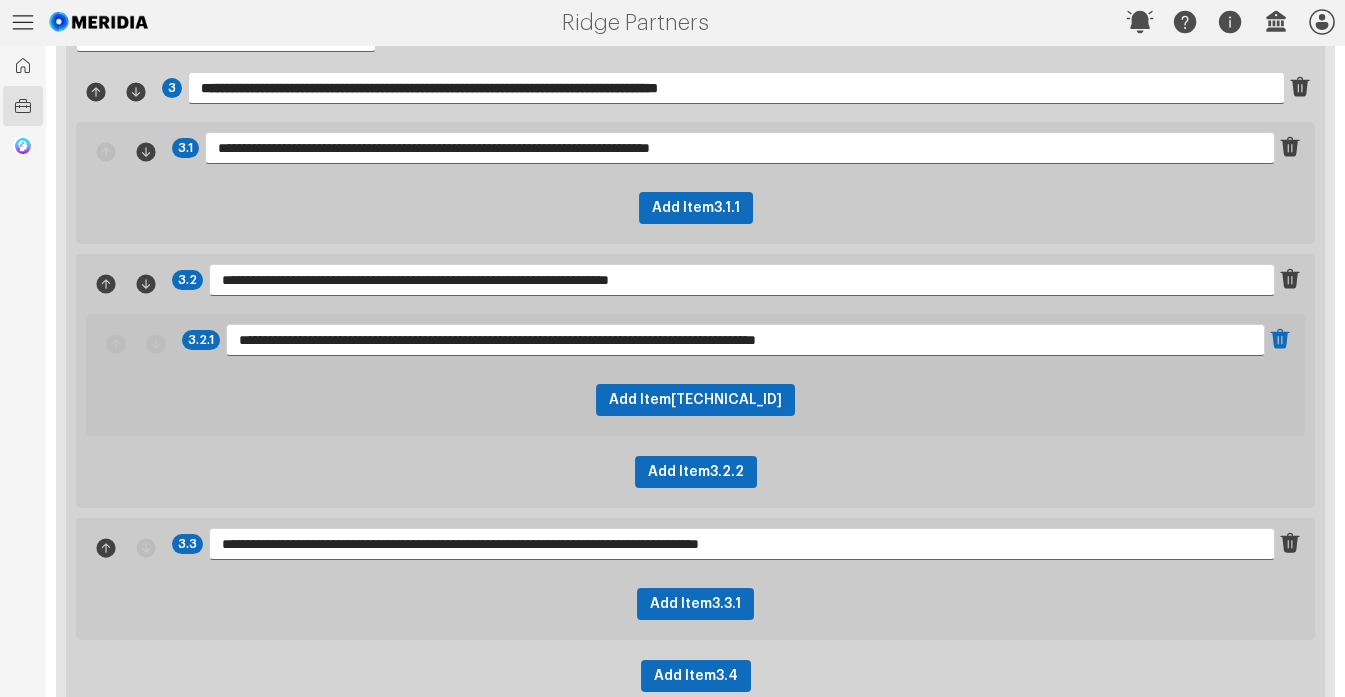 click 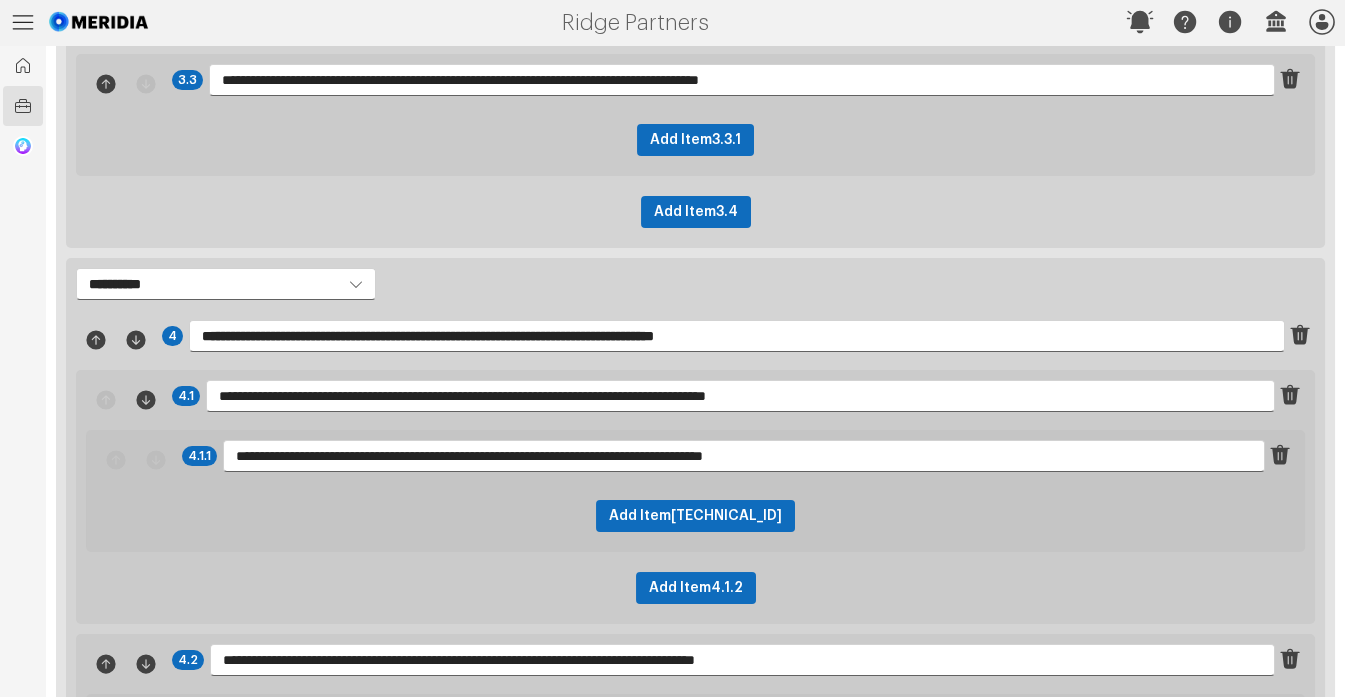 scroll, scrollTop: 1672, scrollLeft: 0, axis: vertical 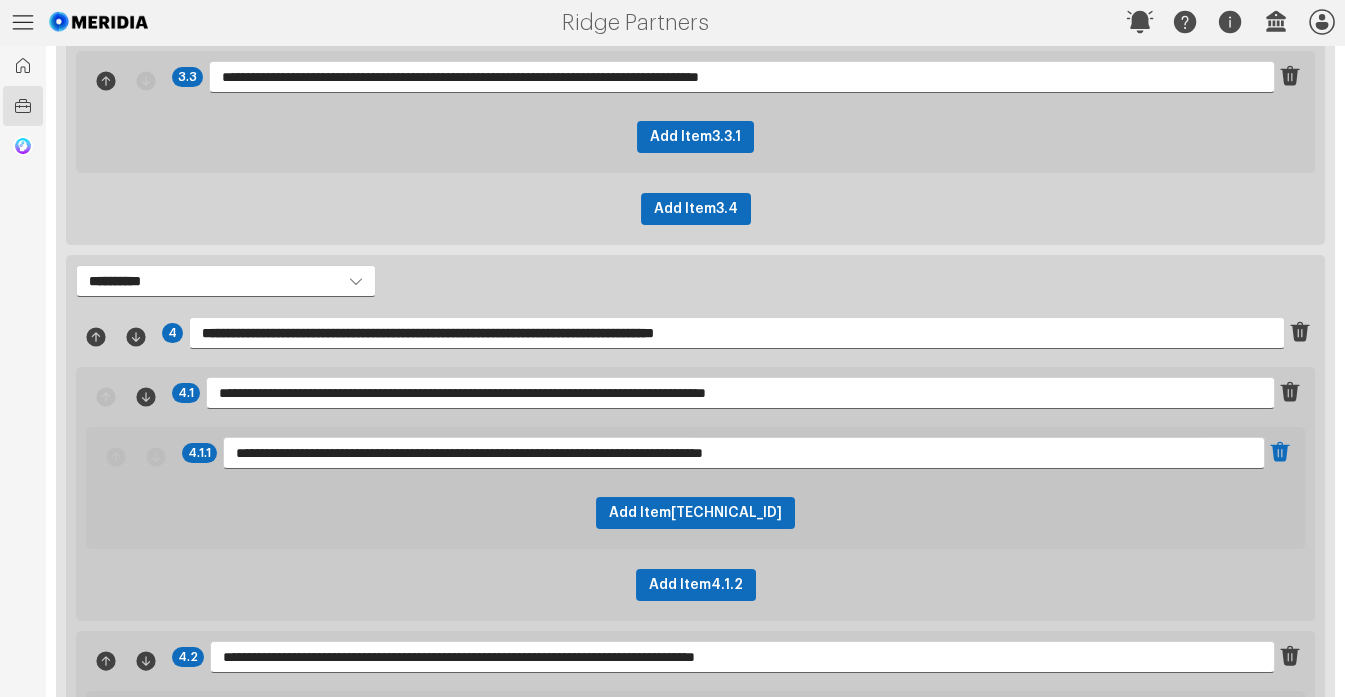 click 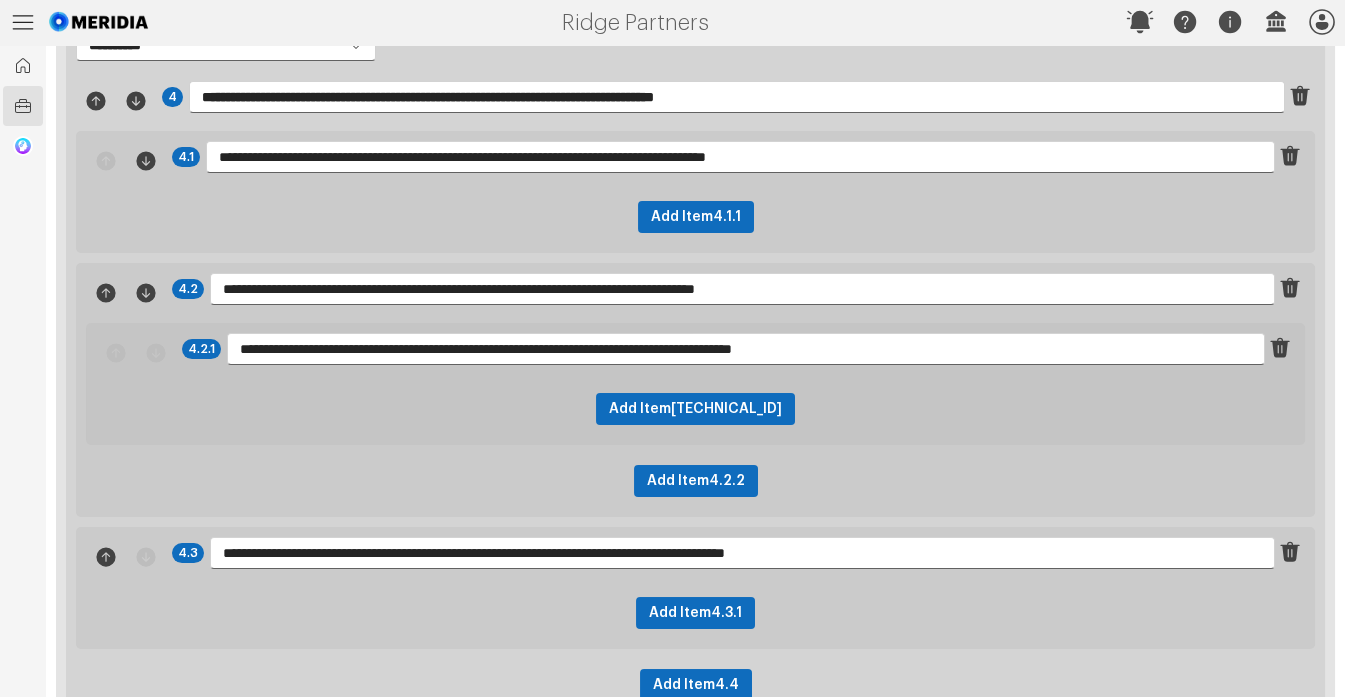 scroll, scrollTop: 1922, scrollLeft: 0, axis: vertical 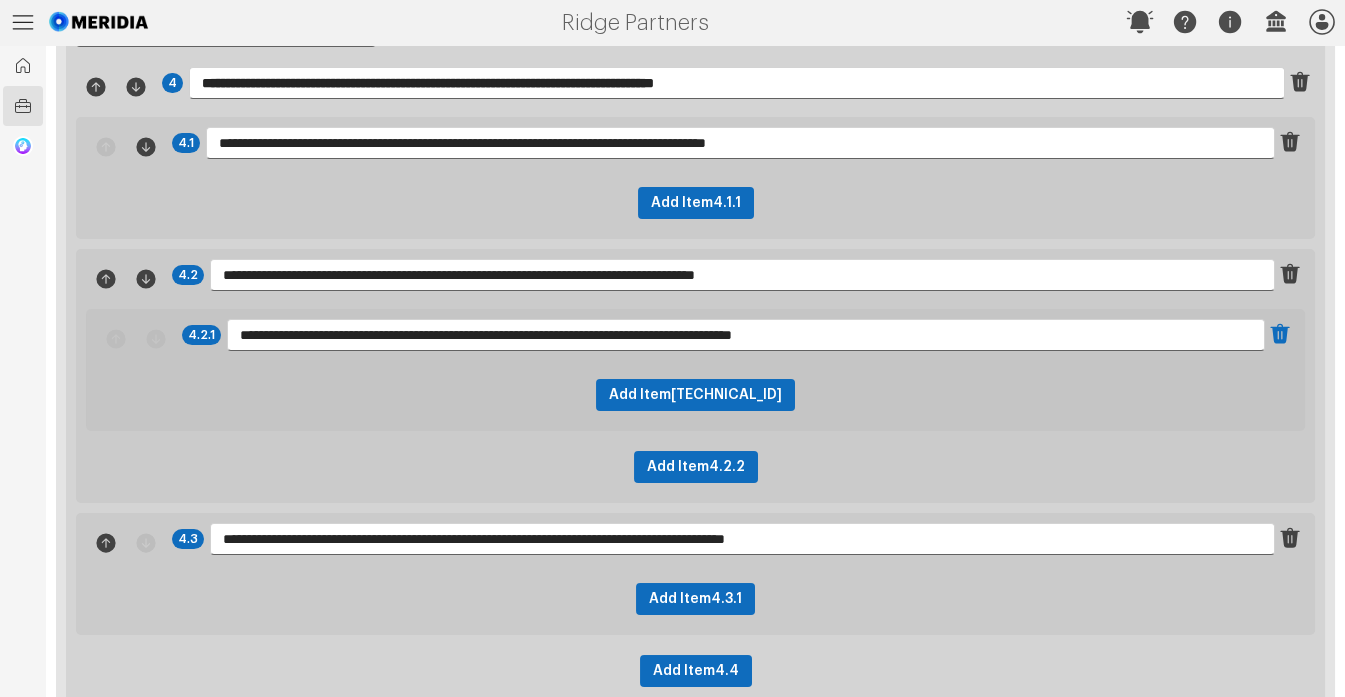 click 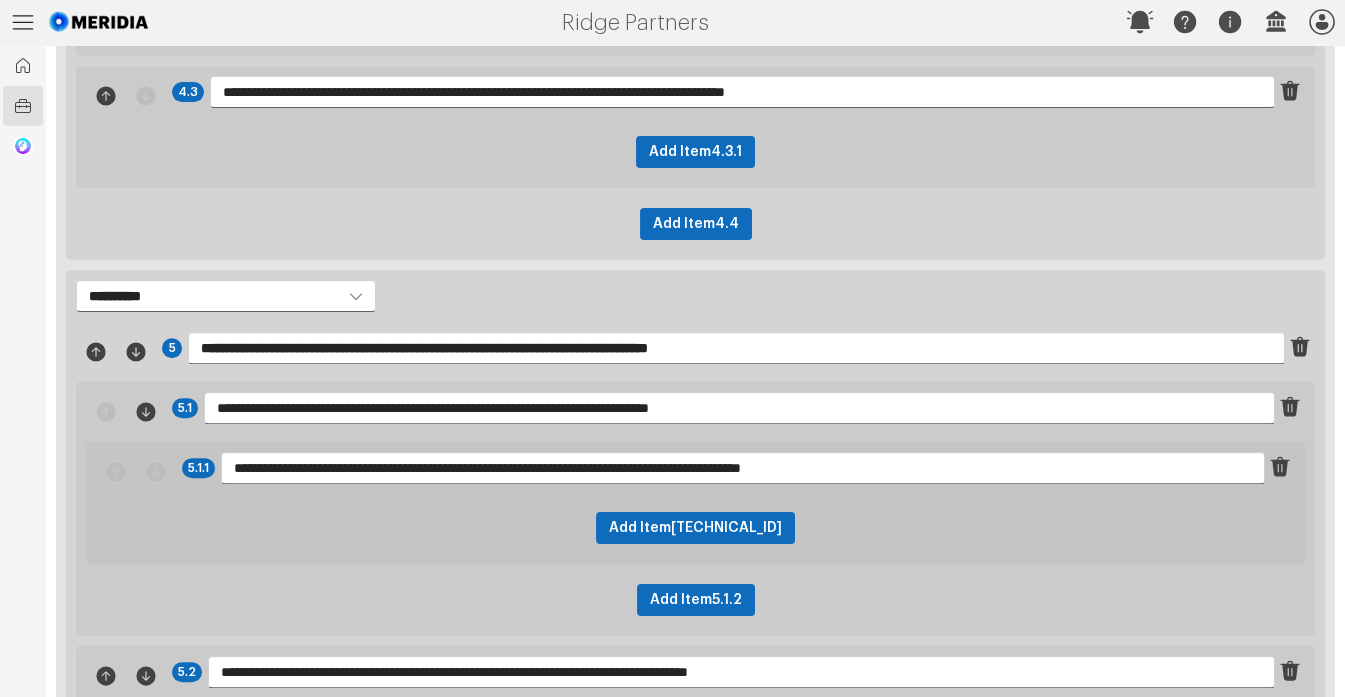 scroll, scrollTop: 2257, scrollLeft: 0, axis: vertical 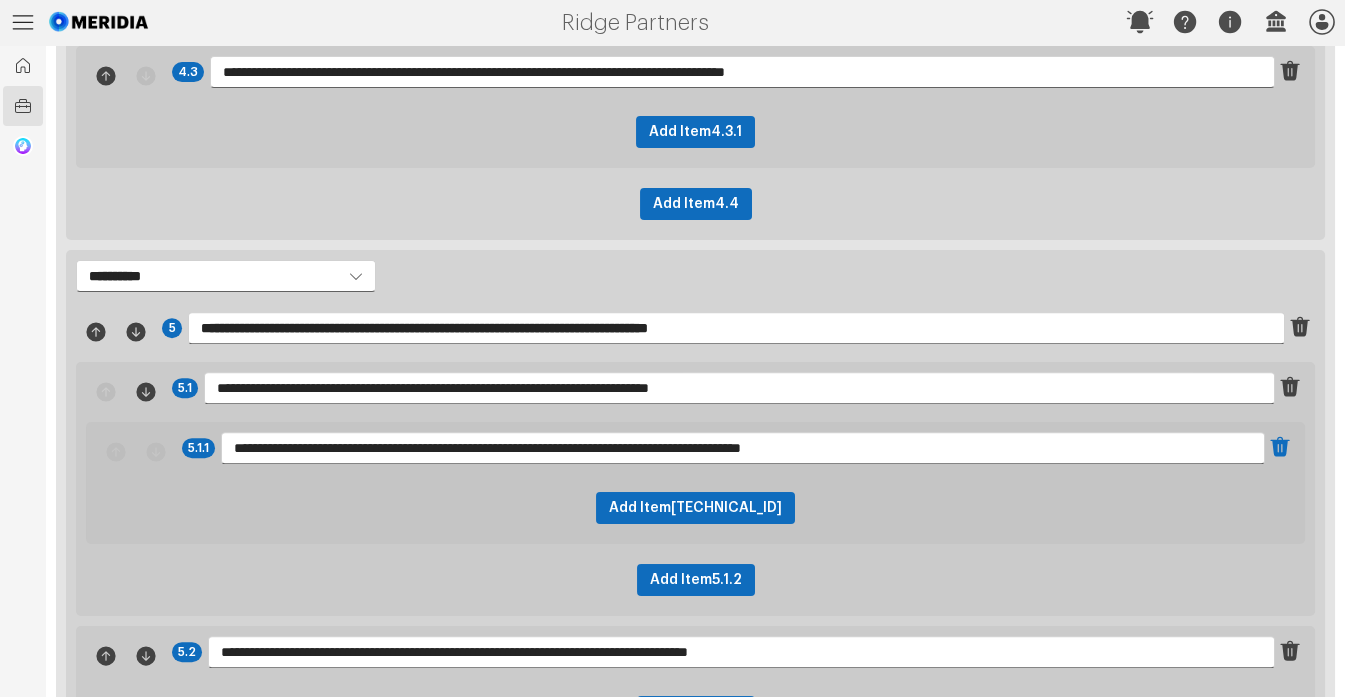 click 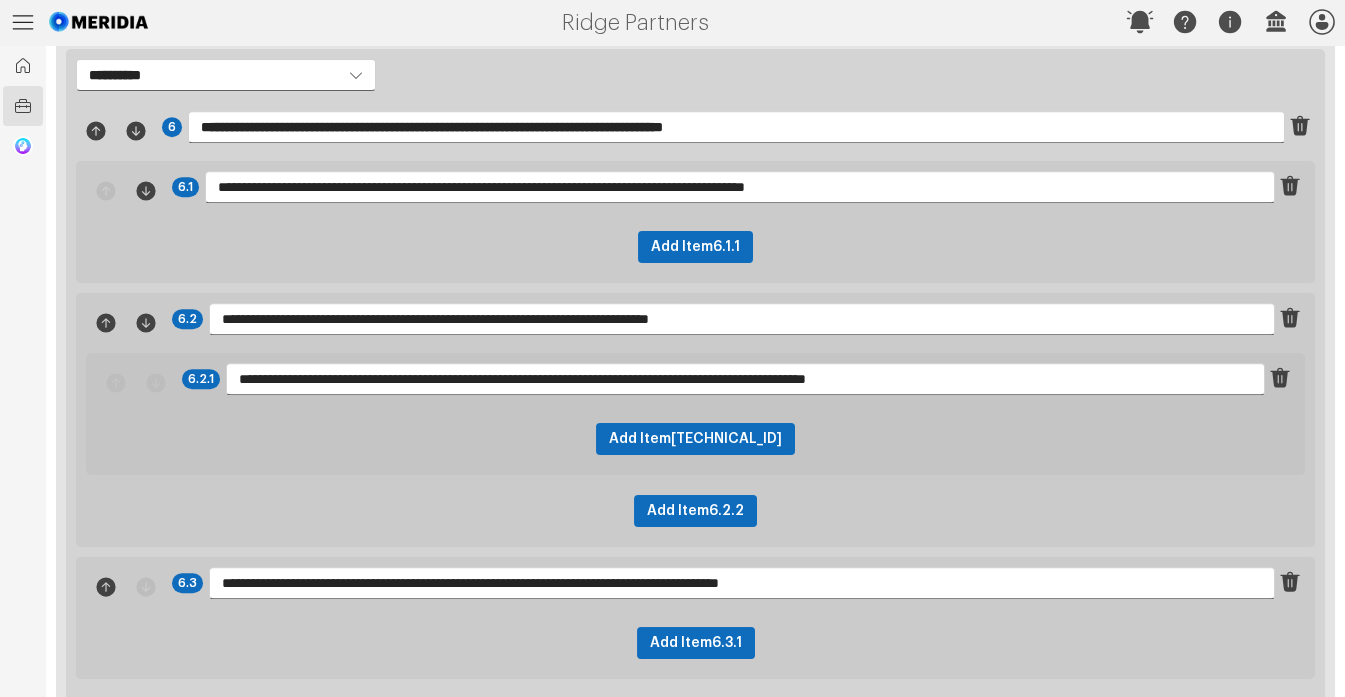 scroll, scrollTop: 3176, scrollLeft: 0, axis: vertical 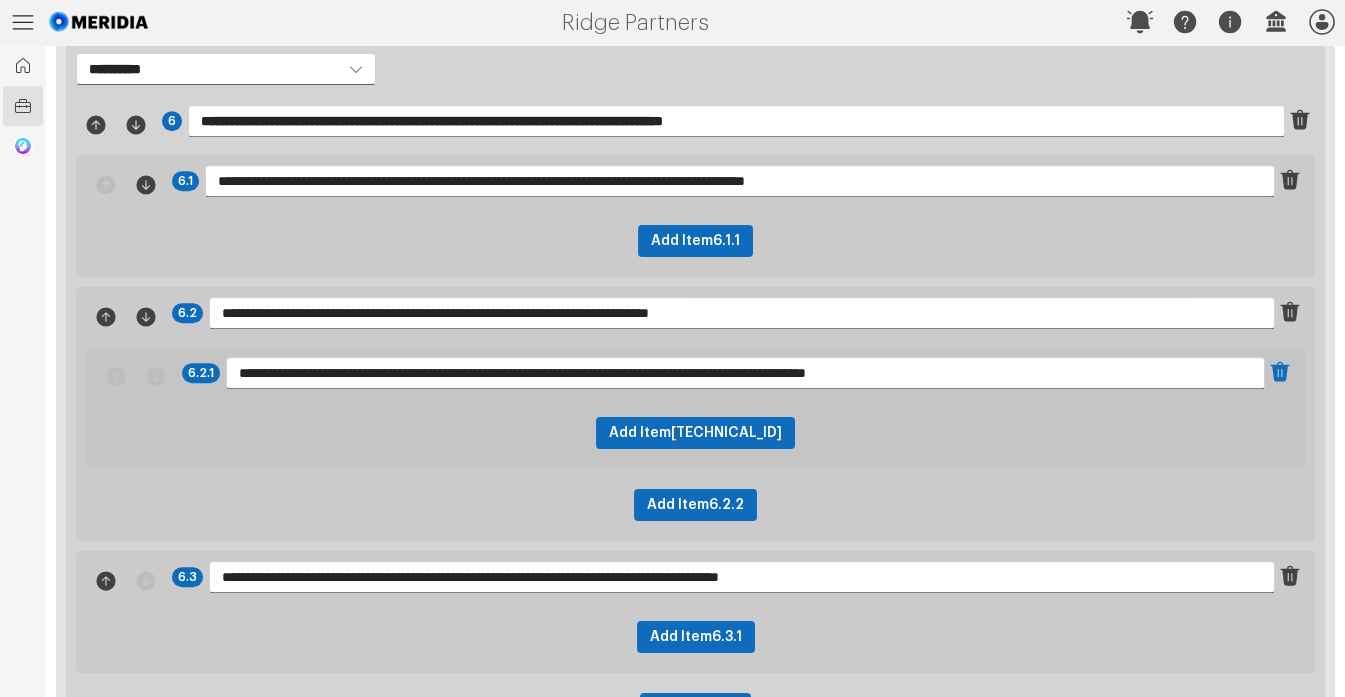 click 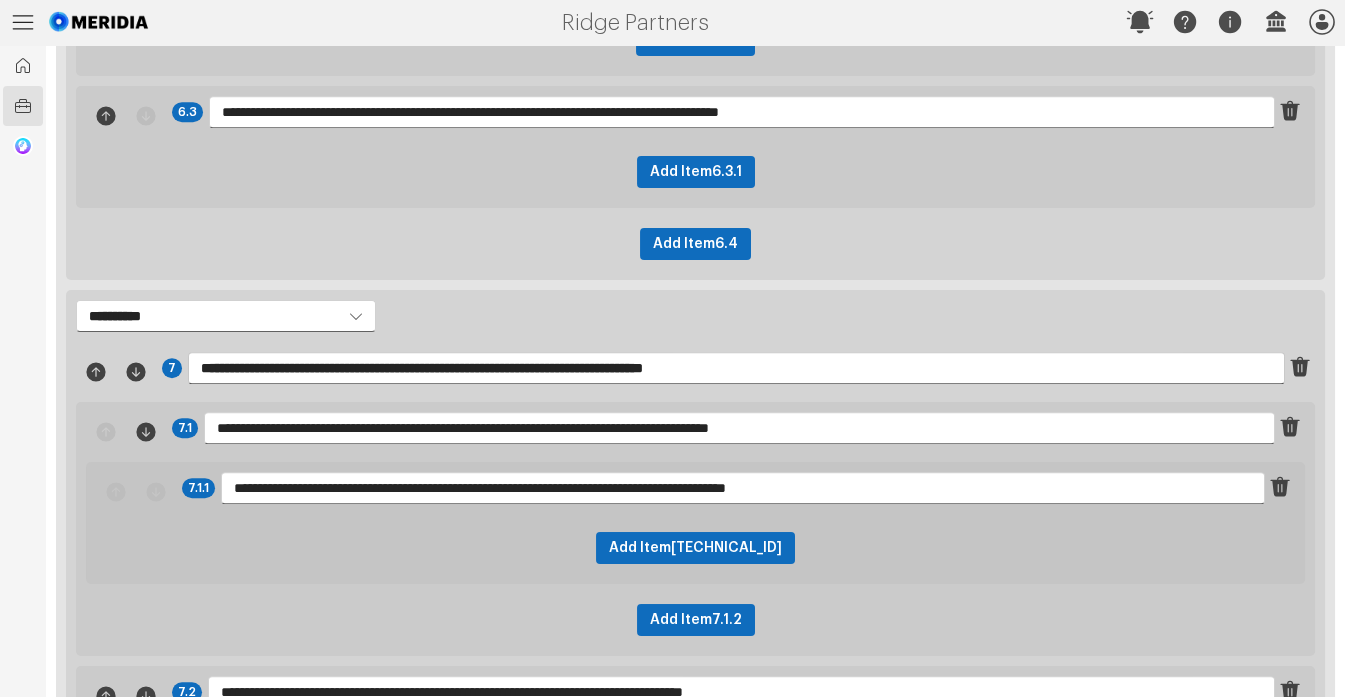 scroll, scrollTop: 3511, scrollLeft: 0, axis: vertical 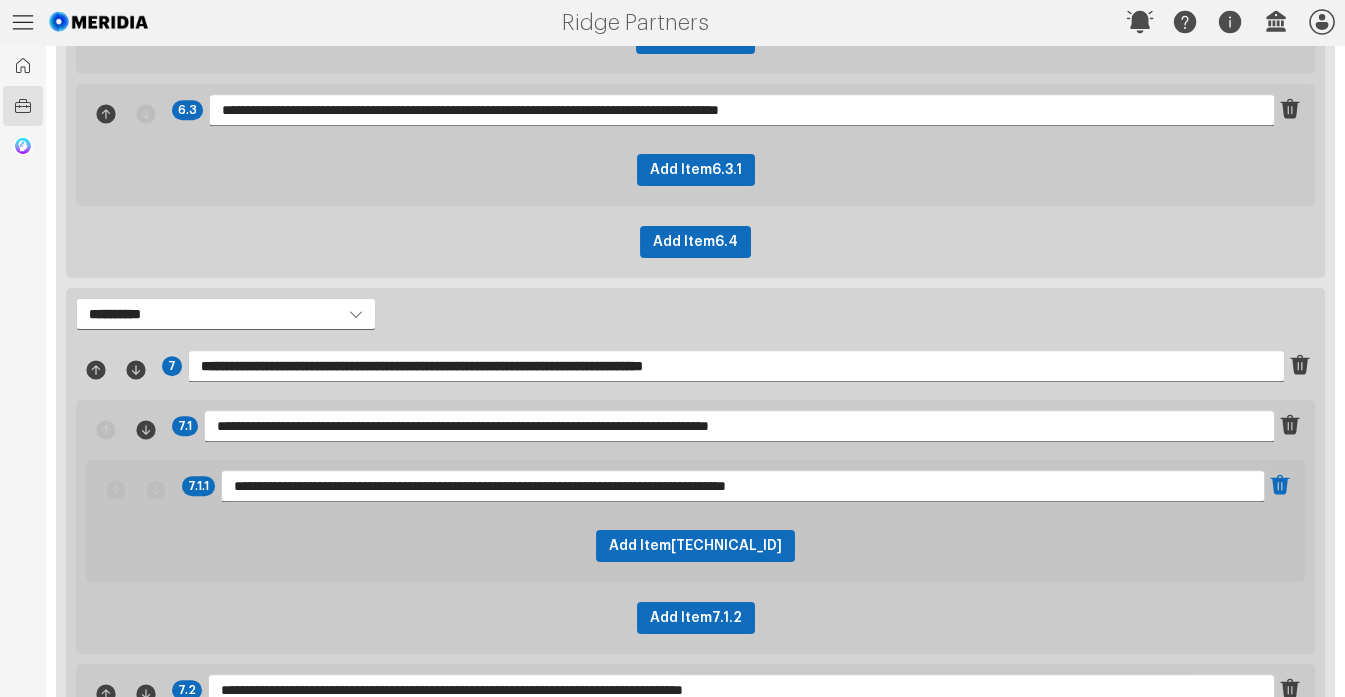 click 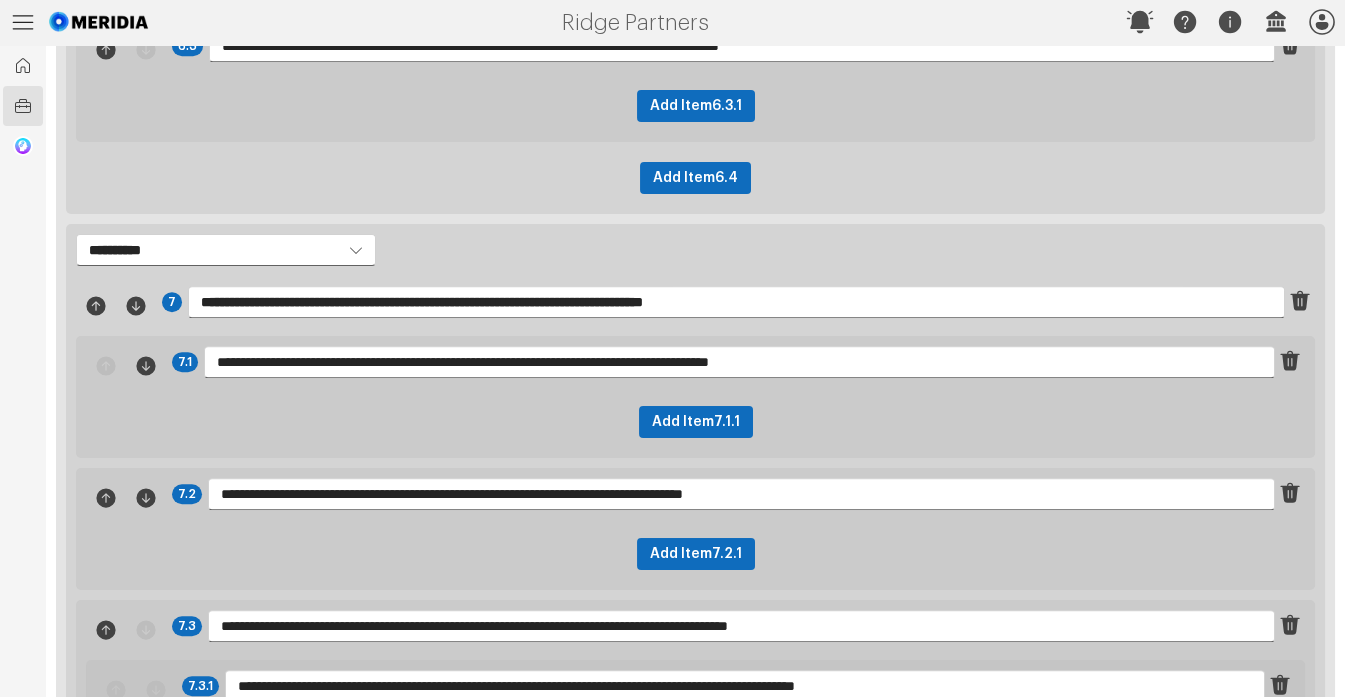 scroll, scrollTop: 3762, scrollLeft: 0, axis: vertical 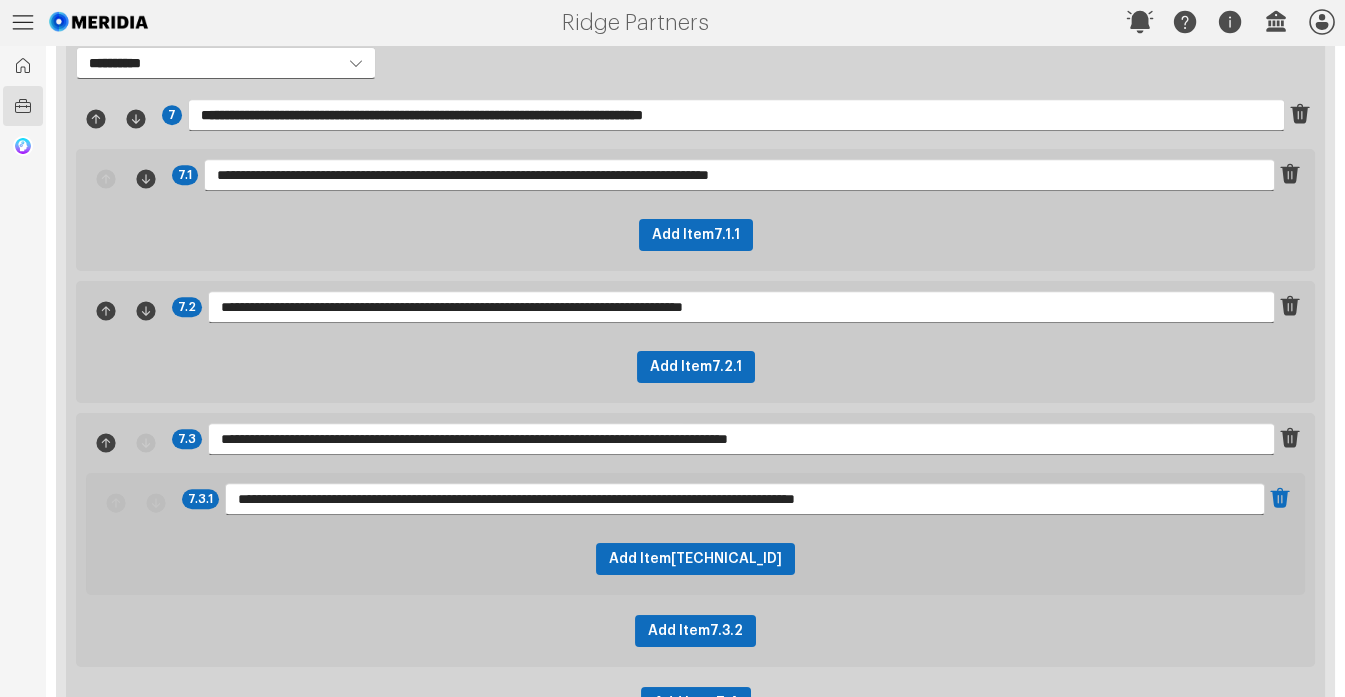 click 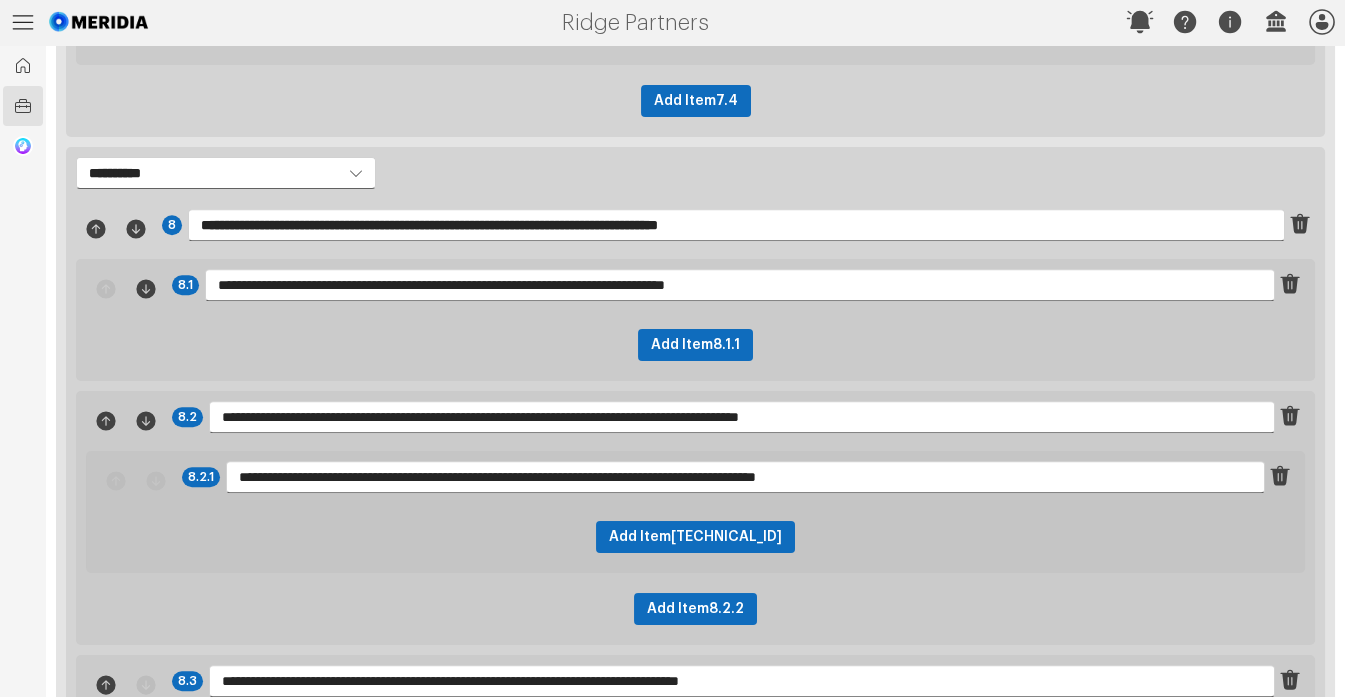 scroll, scrollTop: 4263, scrollLeft: 0, axis: vertical 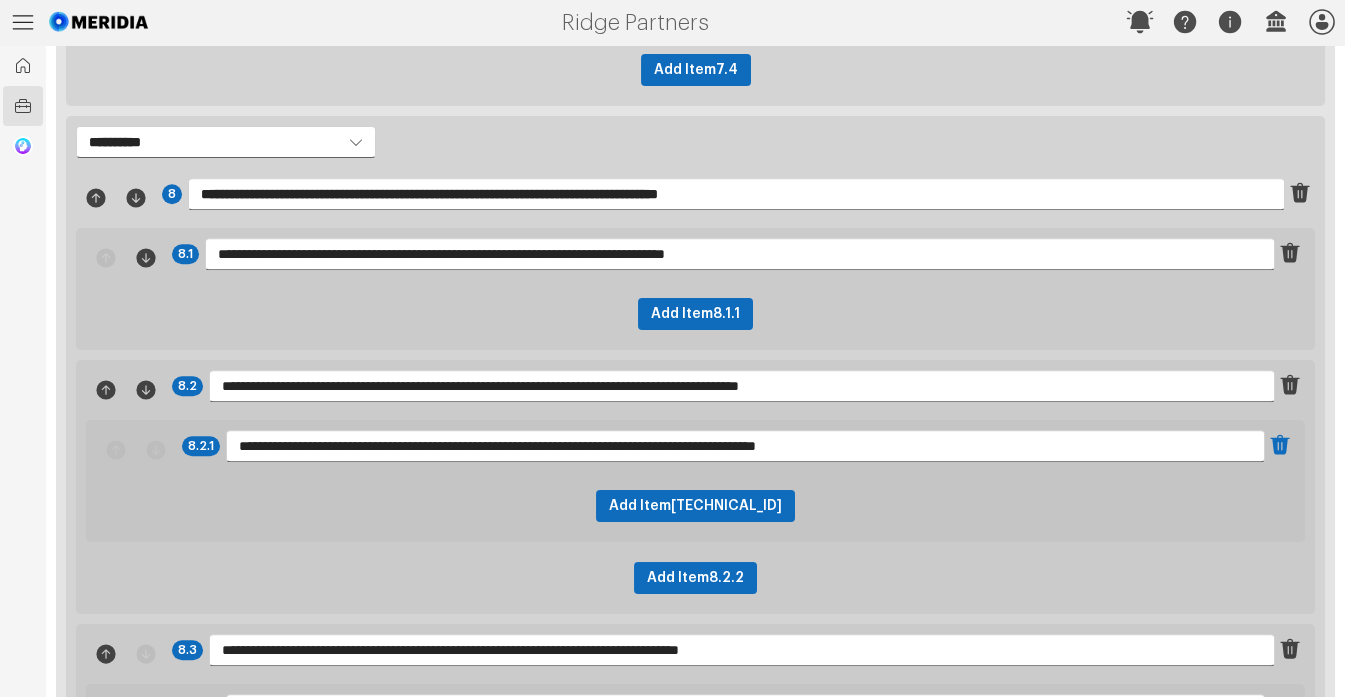 click 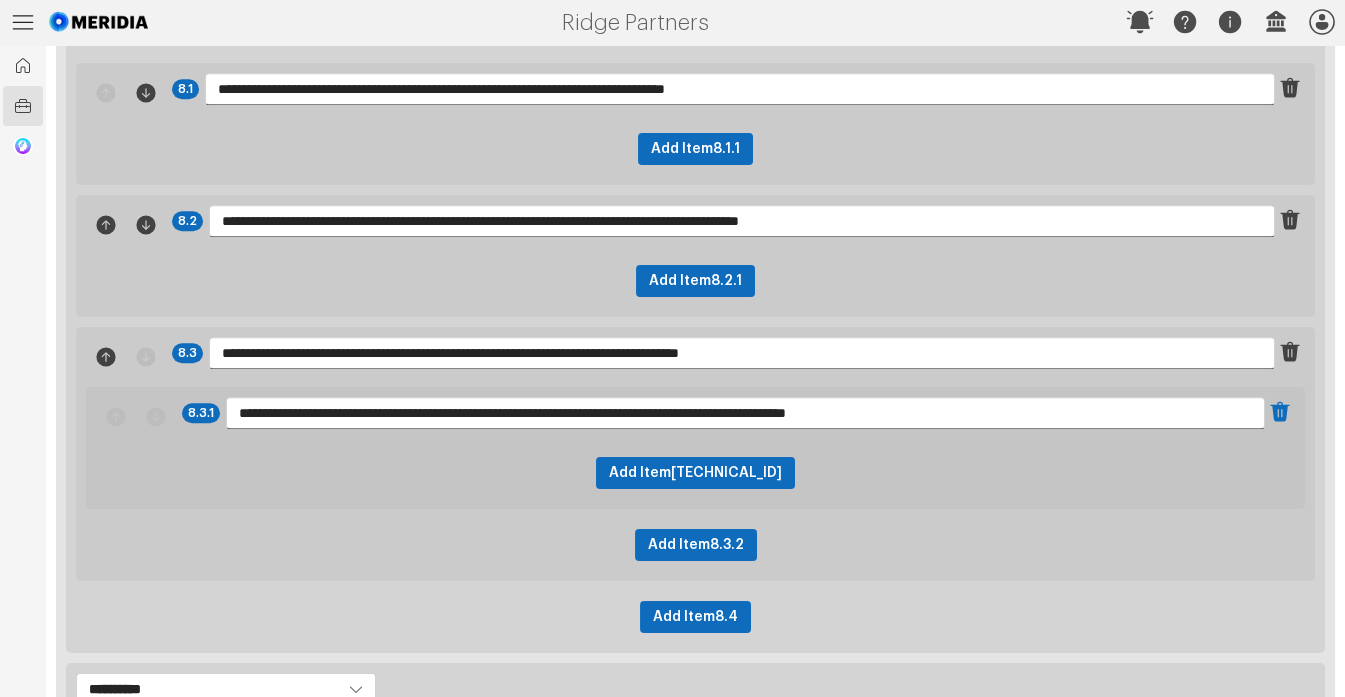 scroll, scrollTop: 4430, scrollLeft: 0, axis: vertical 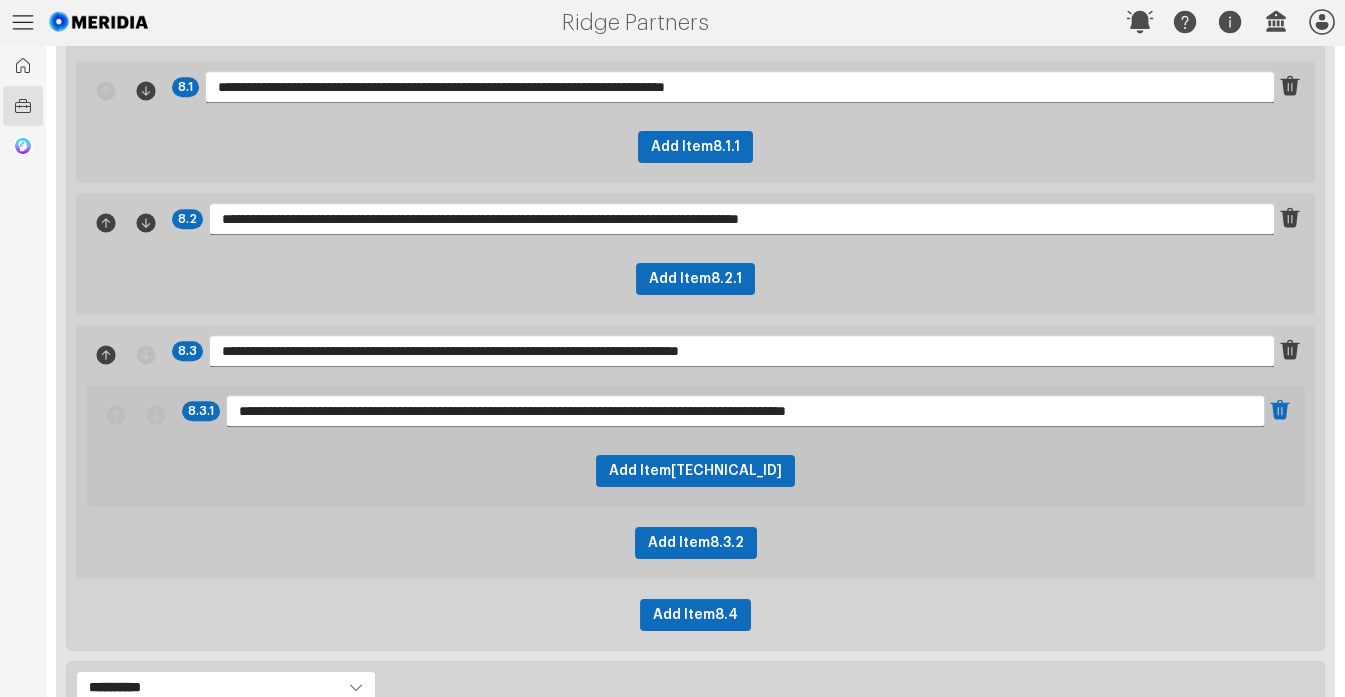 click 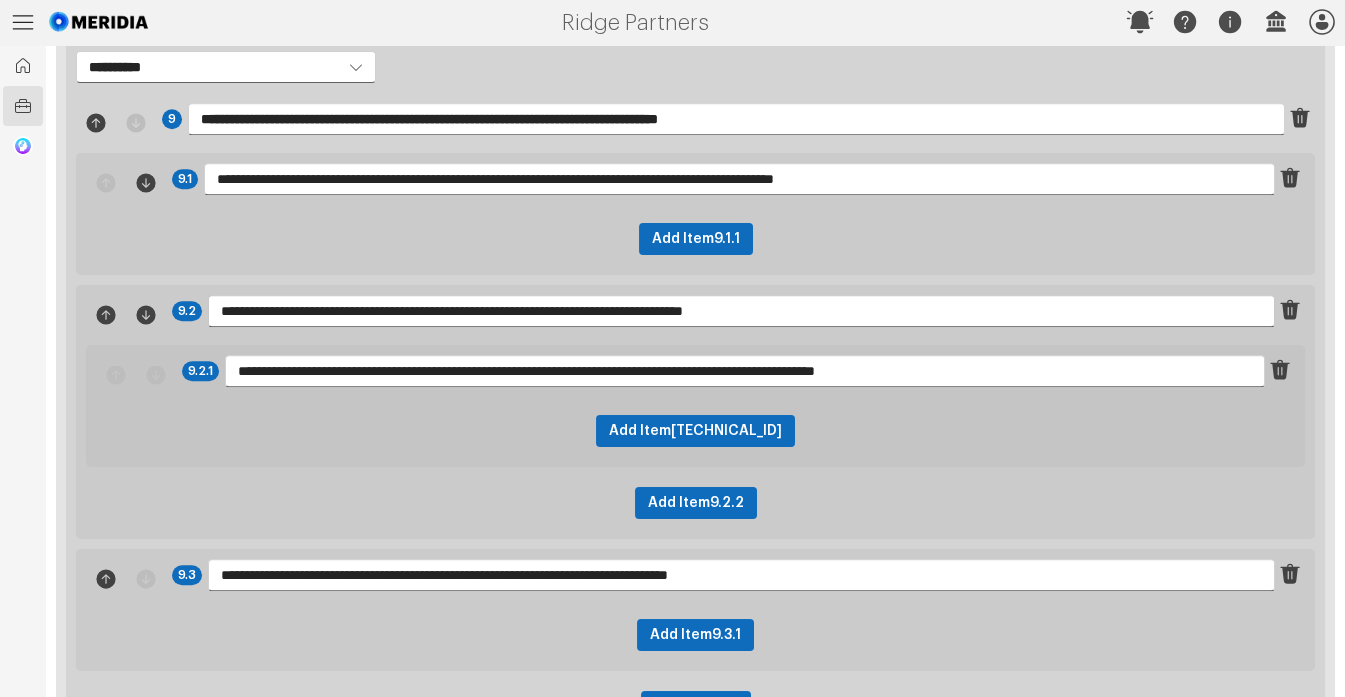 scroll, scrollTop: 4932, scrollLeft: 0, axis: vertical 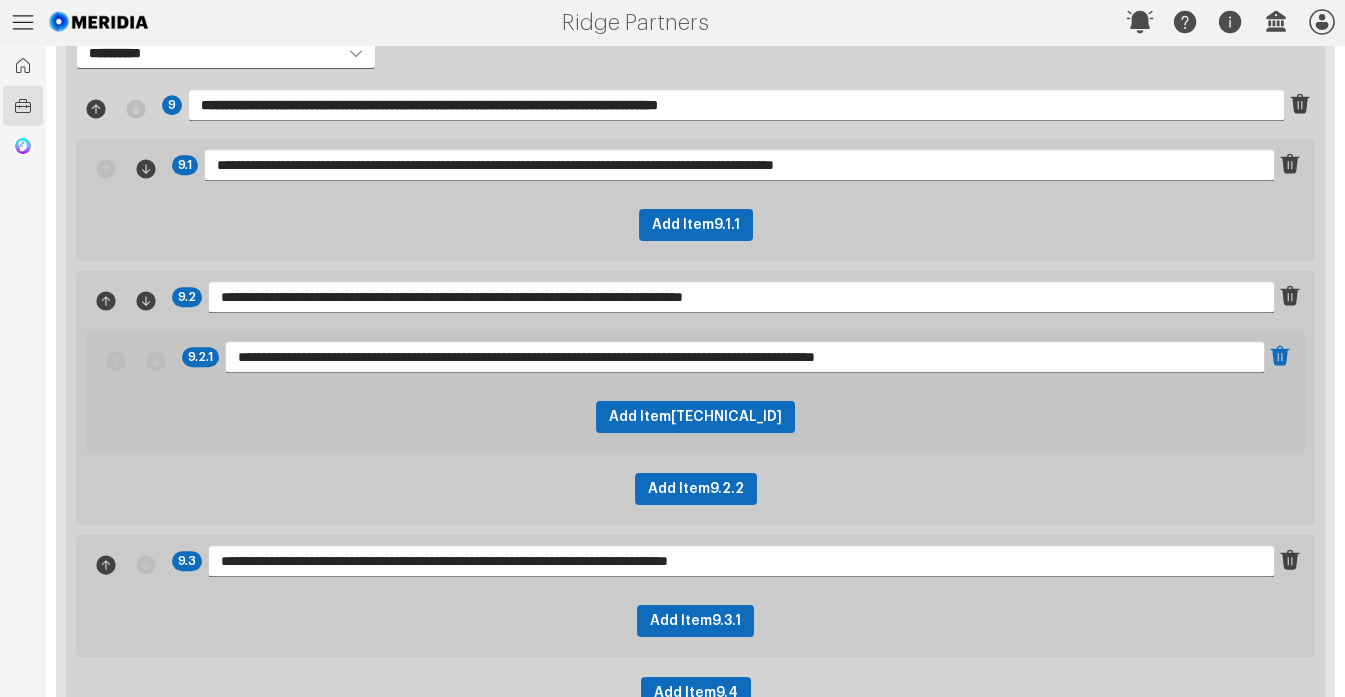 click 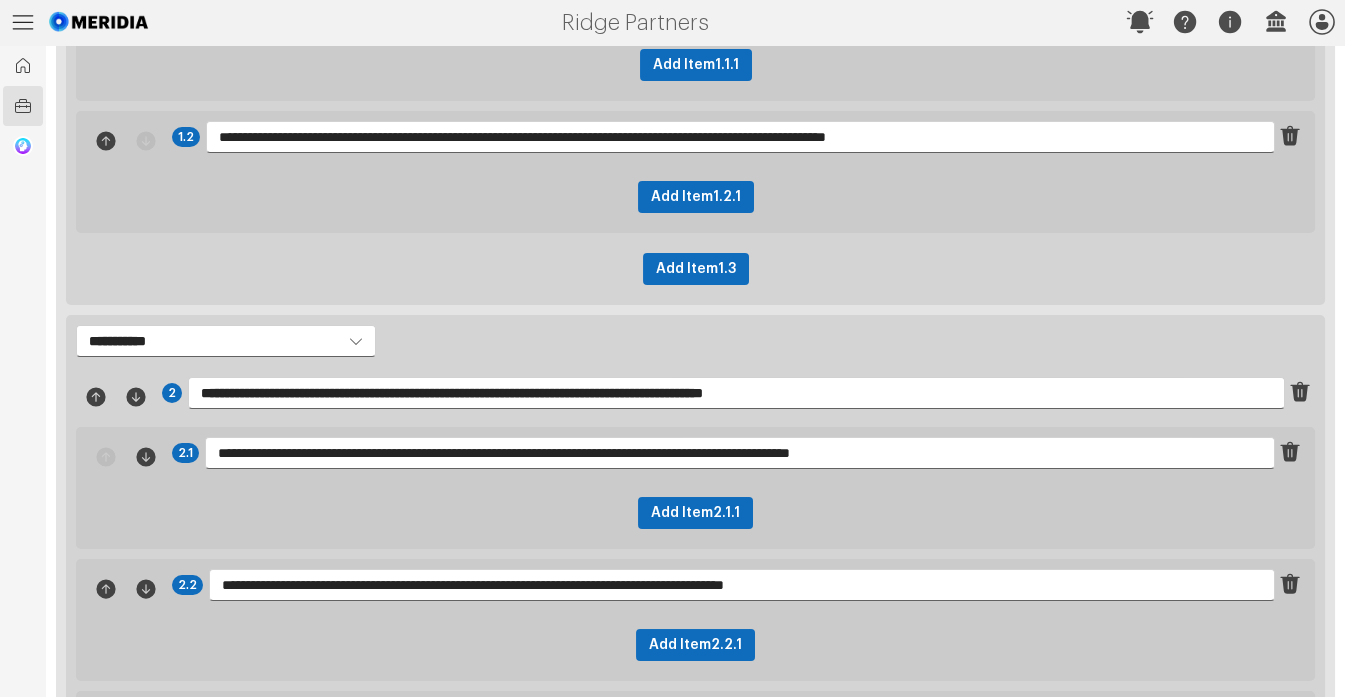 scroll, scrollTop: 0, scrollLeft: 0, axis: both 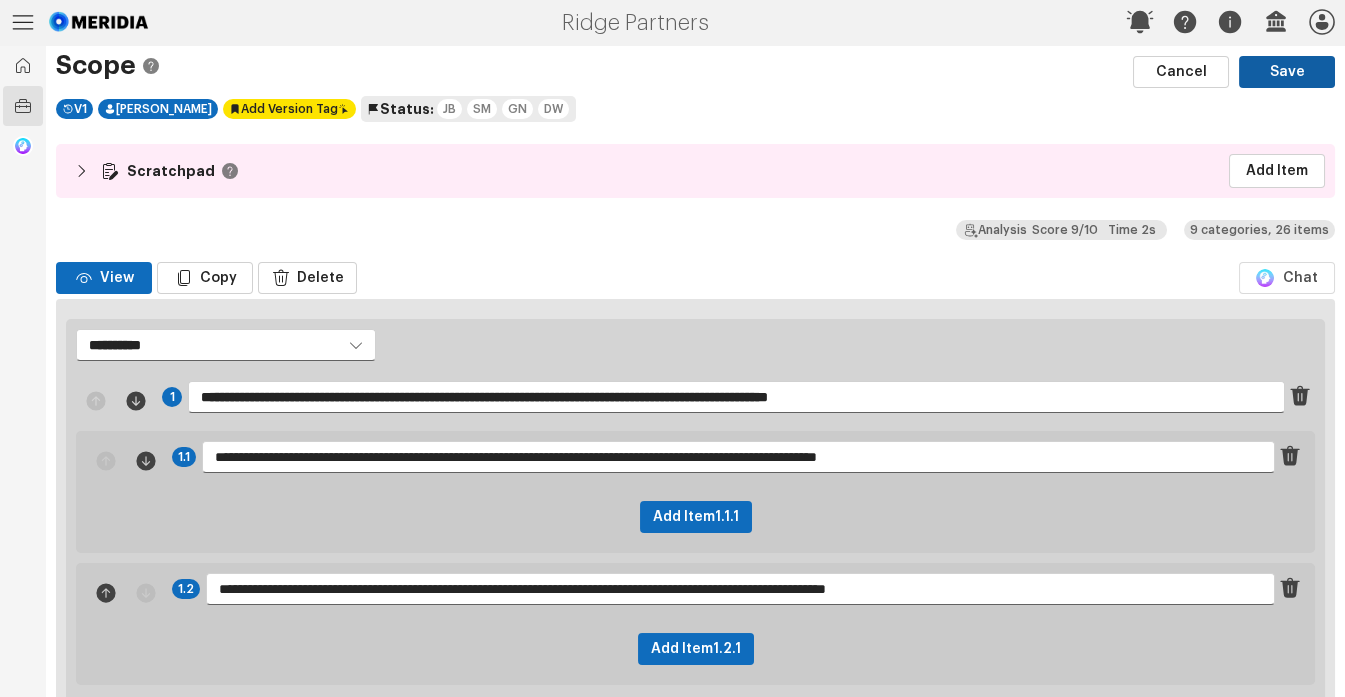click on "Save" at bounding box center [1287, 72] 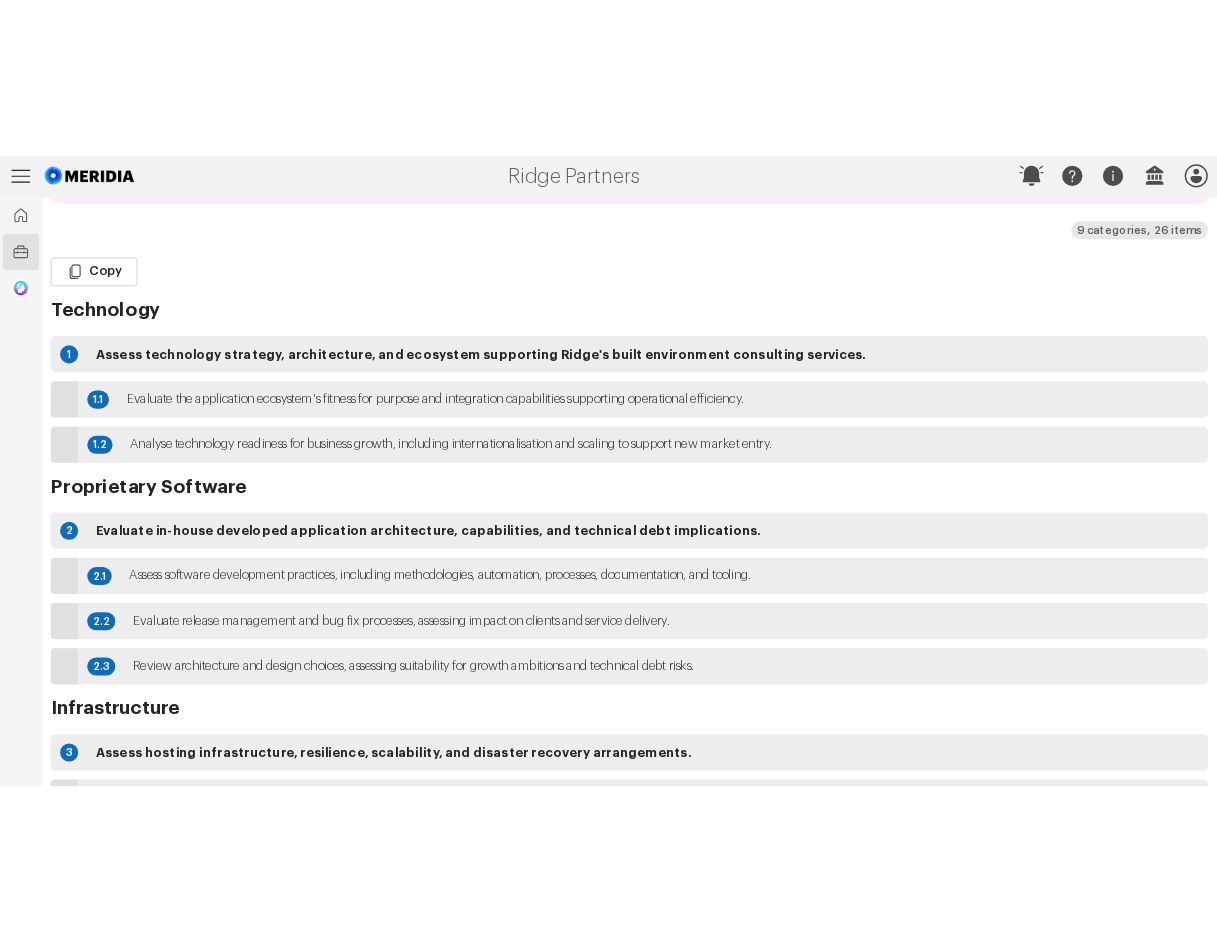 scroll, scrollTop: 250, scrollLeft: 0, axis: vertical 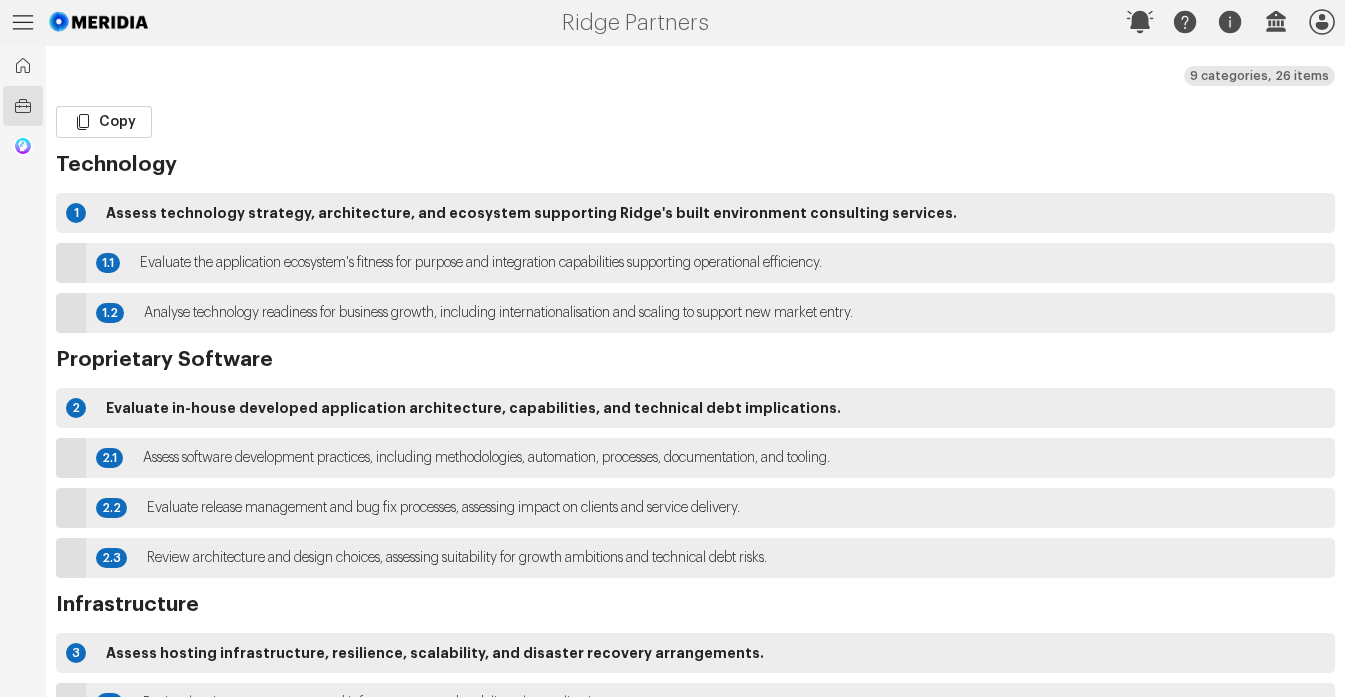 click on "Technology" at bounding box center [695, 165] 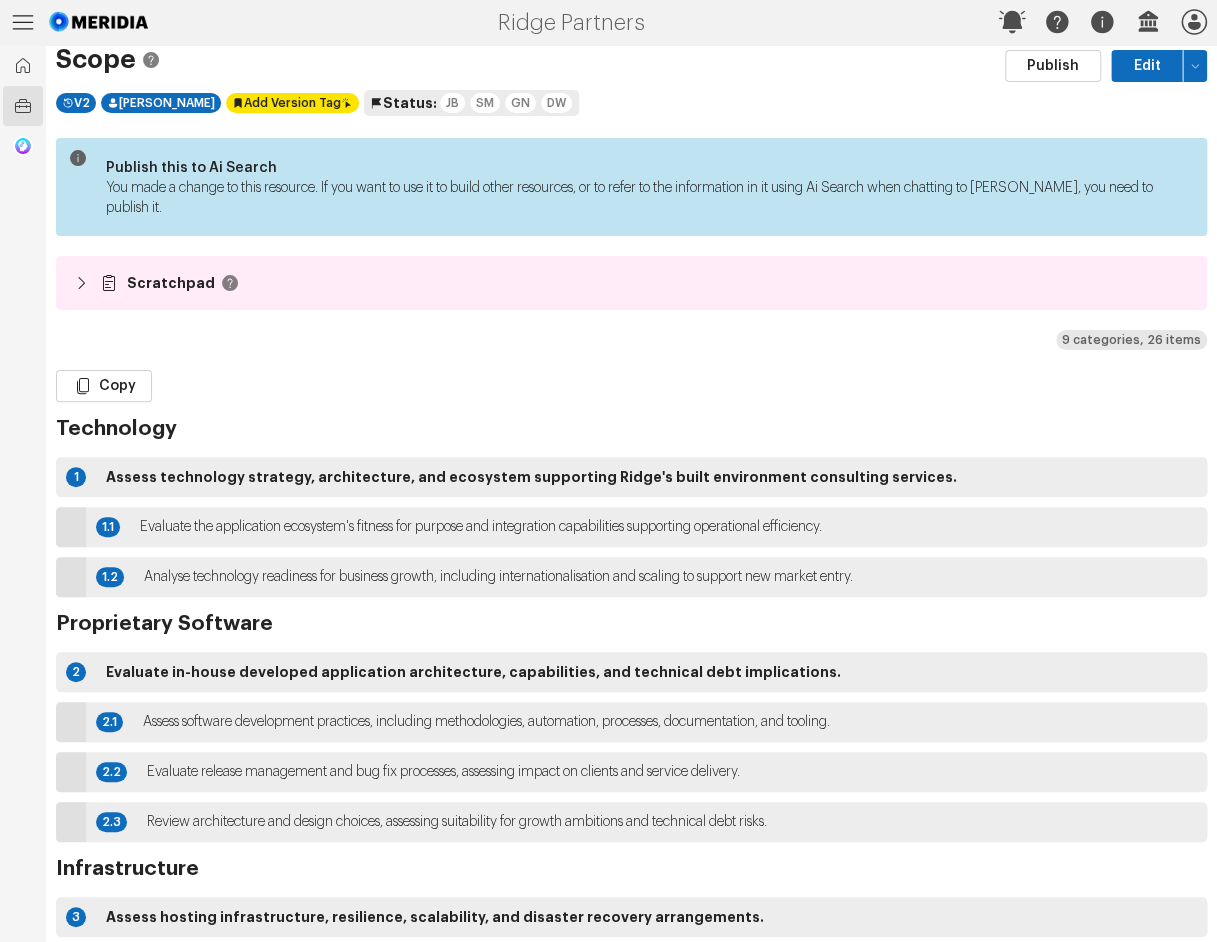 scroll, scrollTop: 0, scrollLeft: 0, axis: both 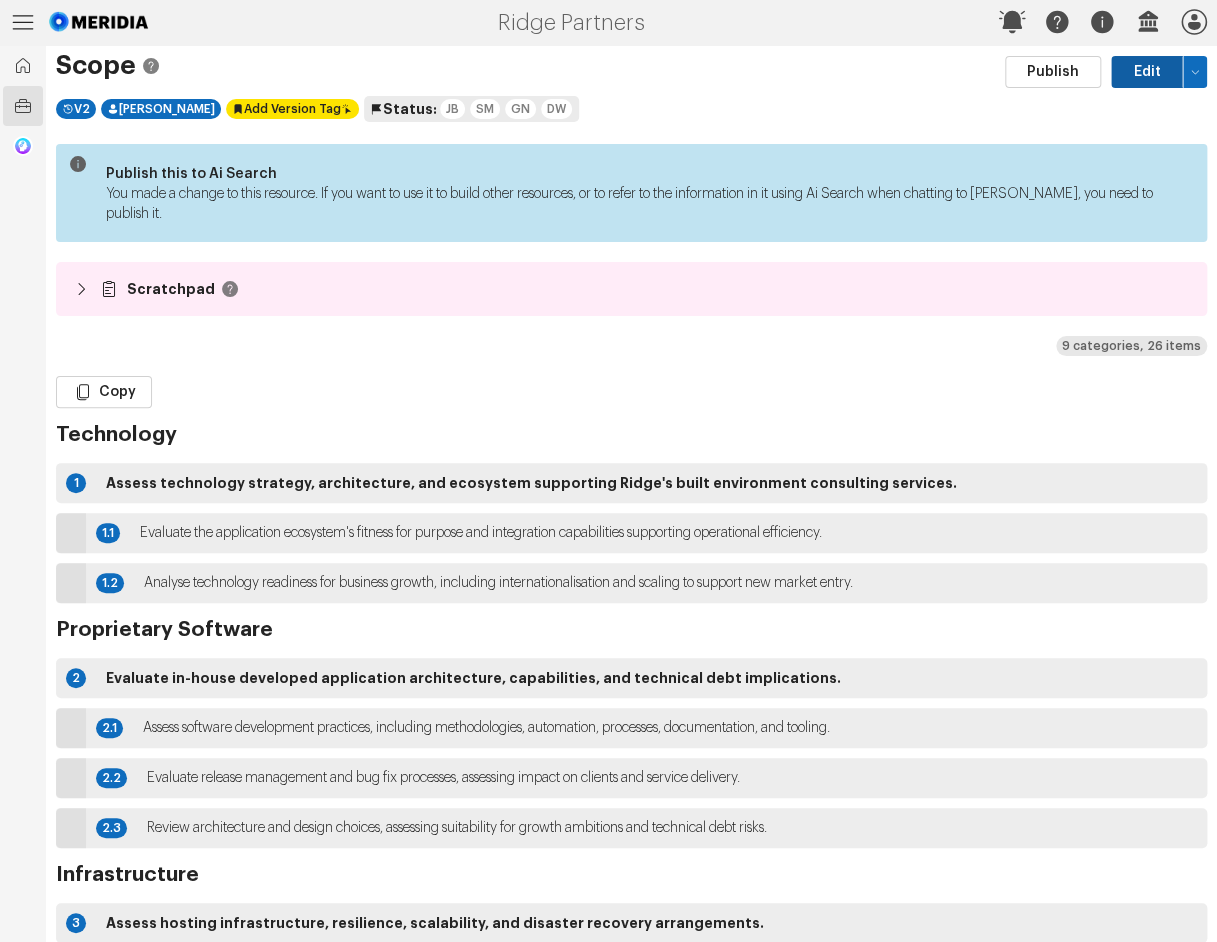 click on "Edit" at bounding box center (1147, 72) 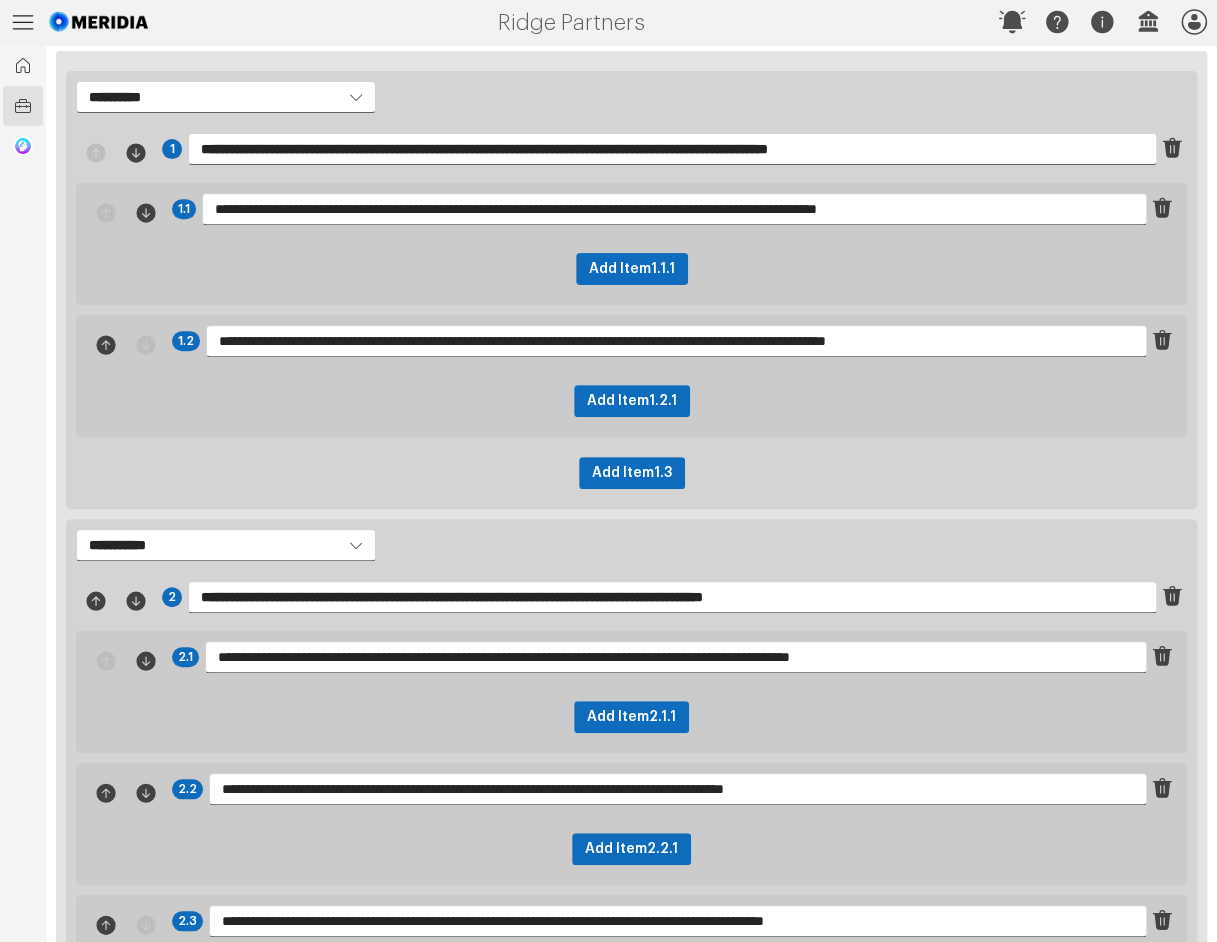 scroll, scrollTop: 250, scrollLeft: 0, axis: vertical 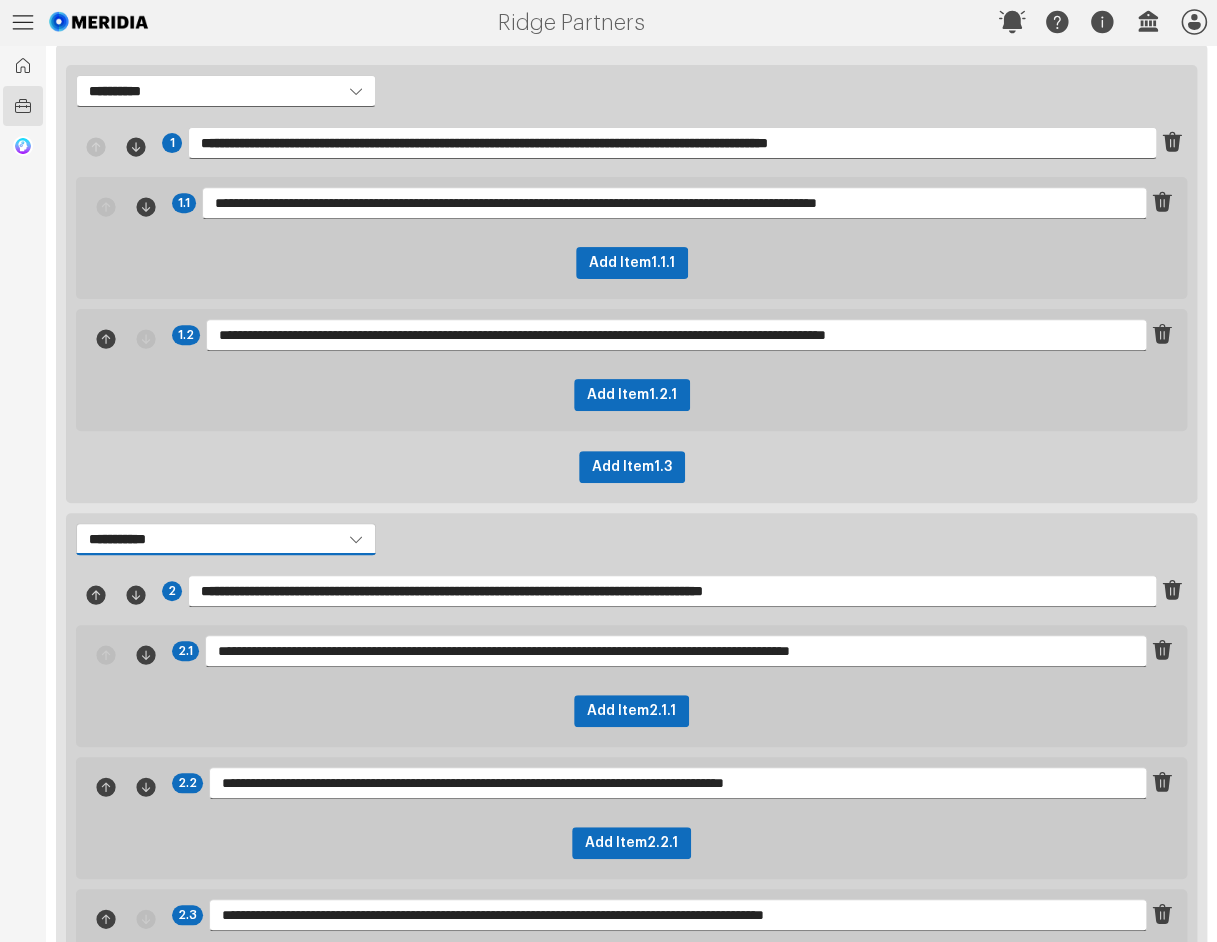 click on "**********" at bounding box center (226, 539) 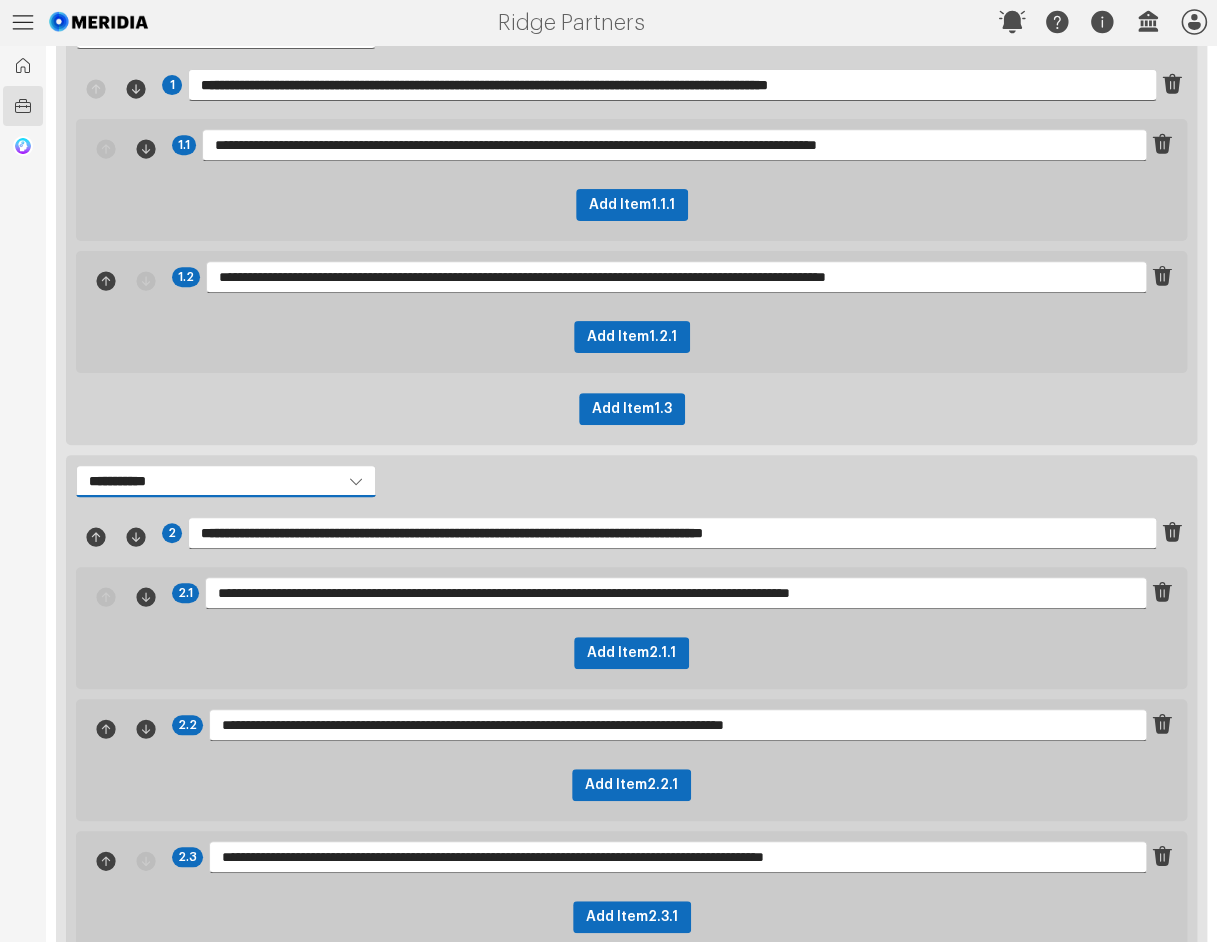 scroll, scrollTop: 250, scrollLeft: 0, axis: vertical 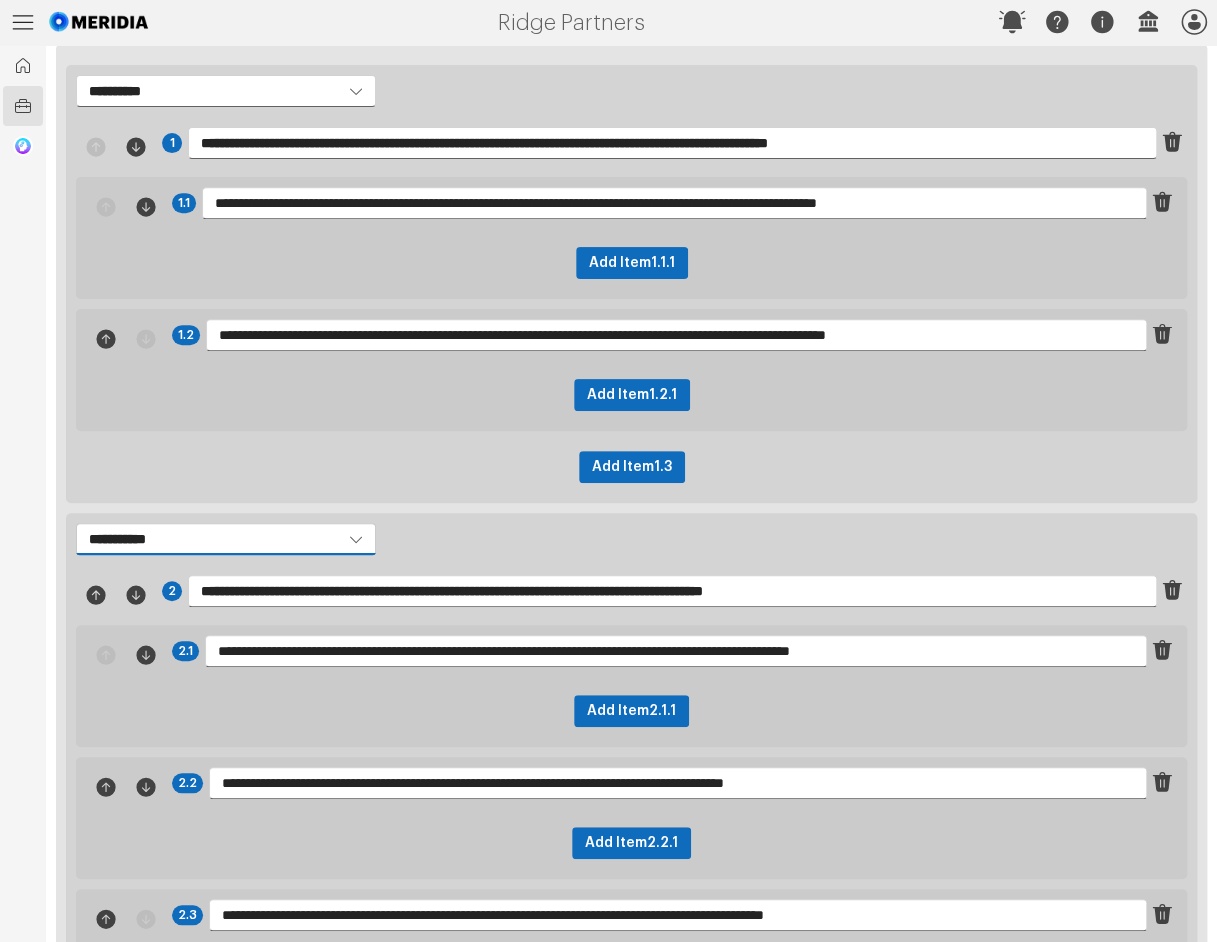 click on "**********" at bounding box center (226, 539) 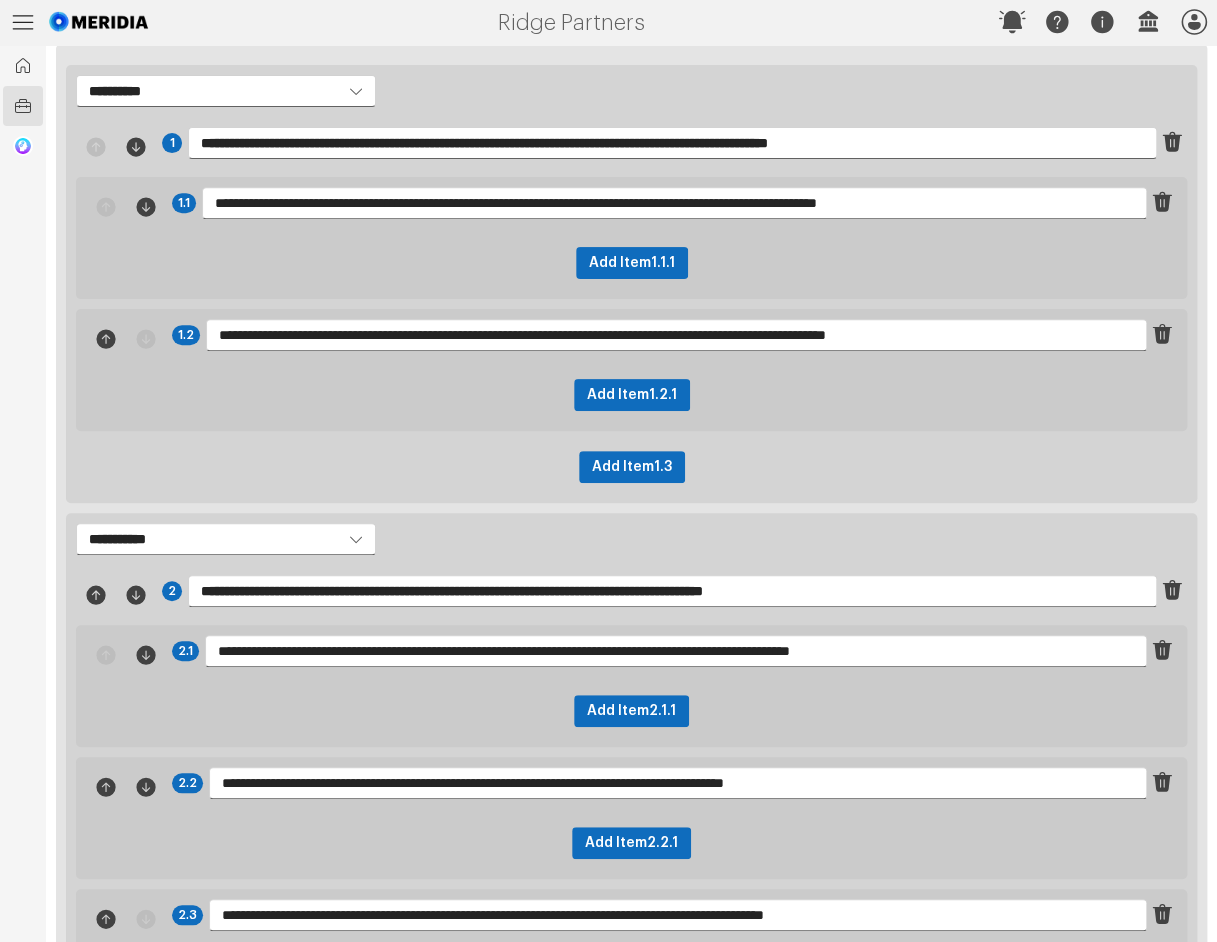 click on "Add Item  1.3" at bounding box center (631, 467) 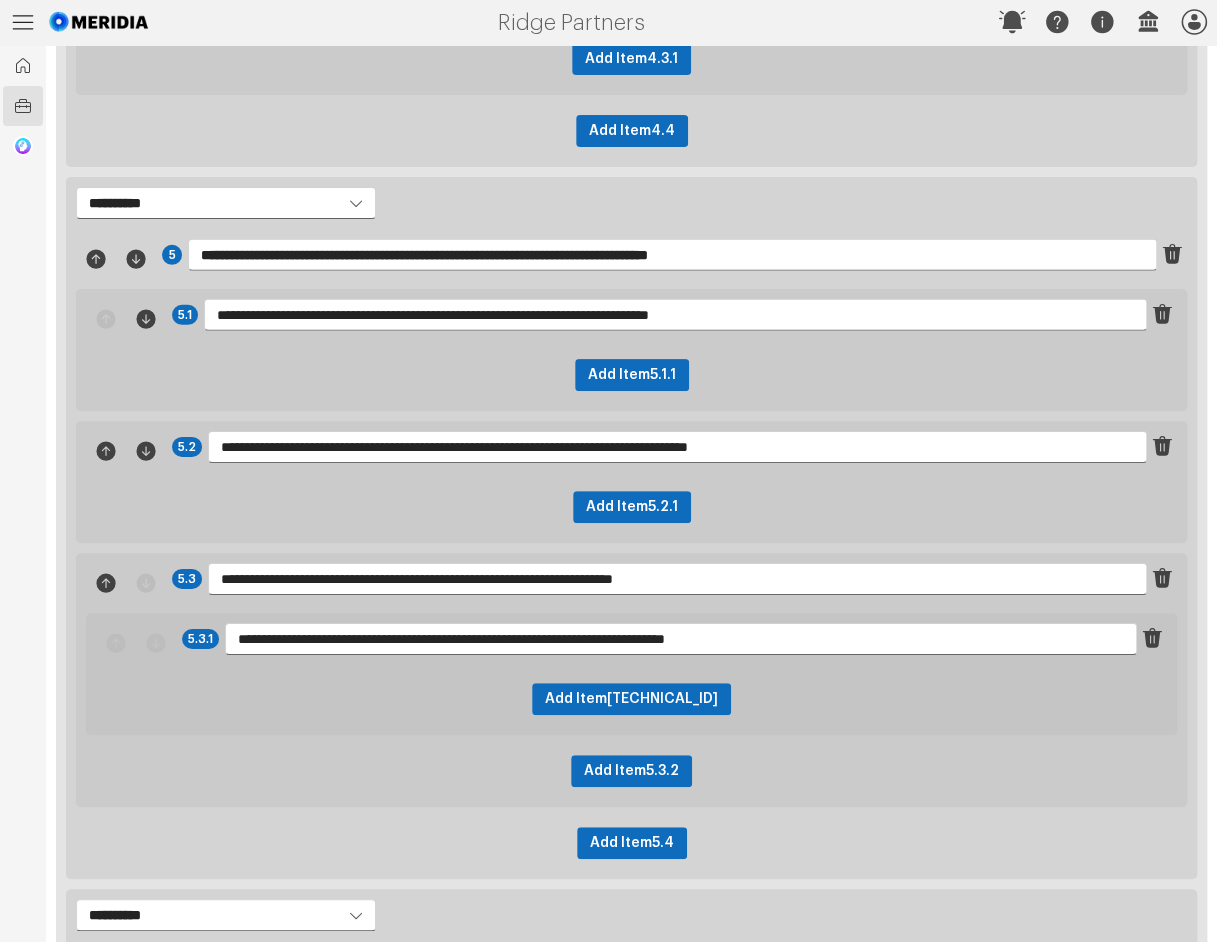 scroll, scrollTop: 2340, scrollLeft: 0, axis: vertical 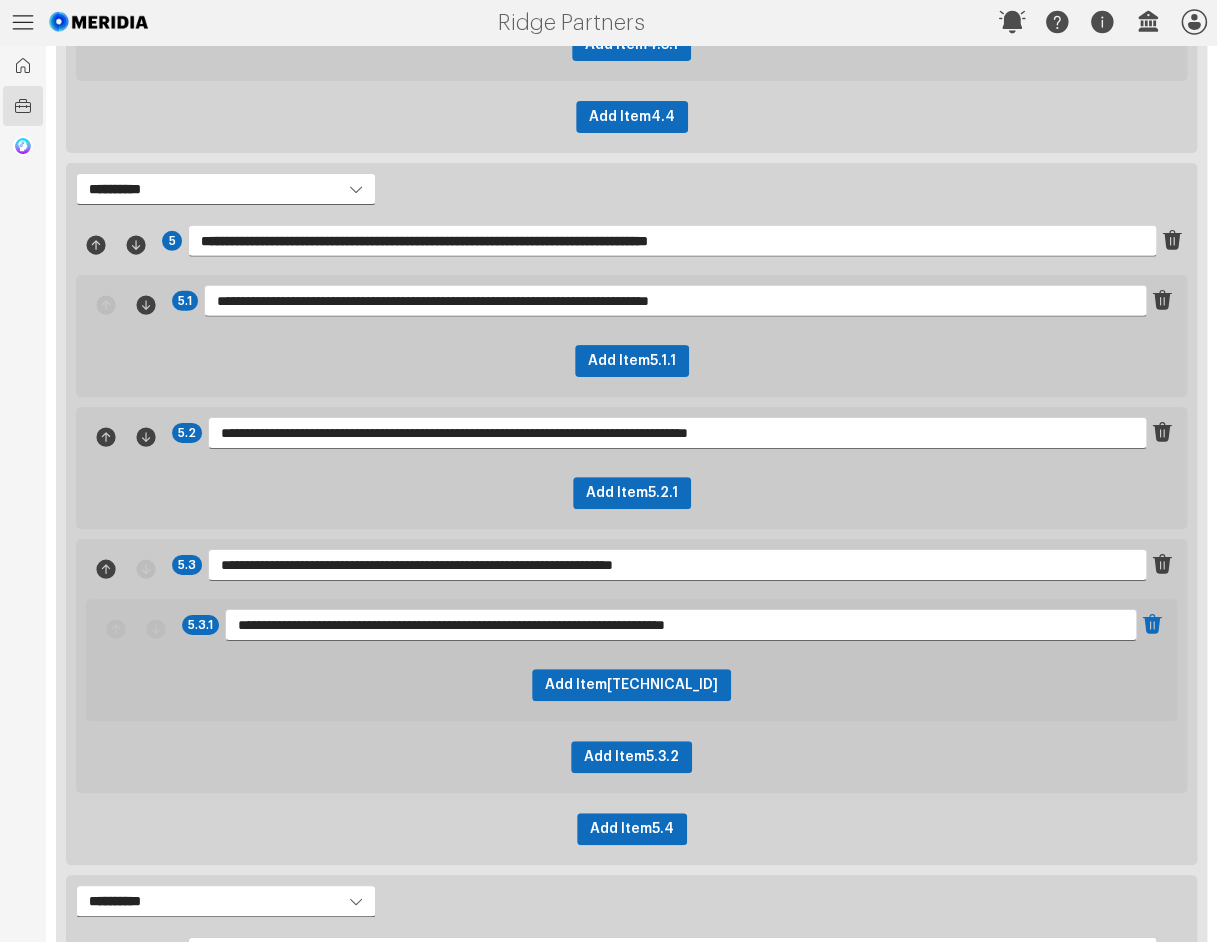 click 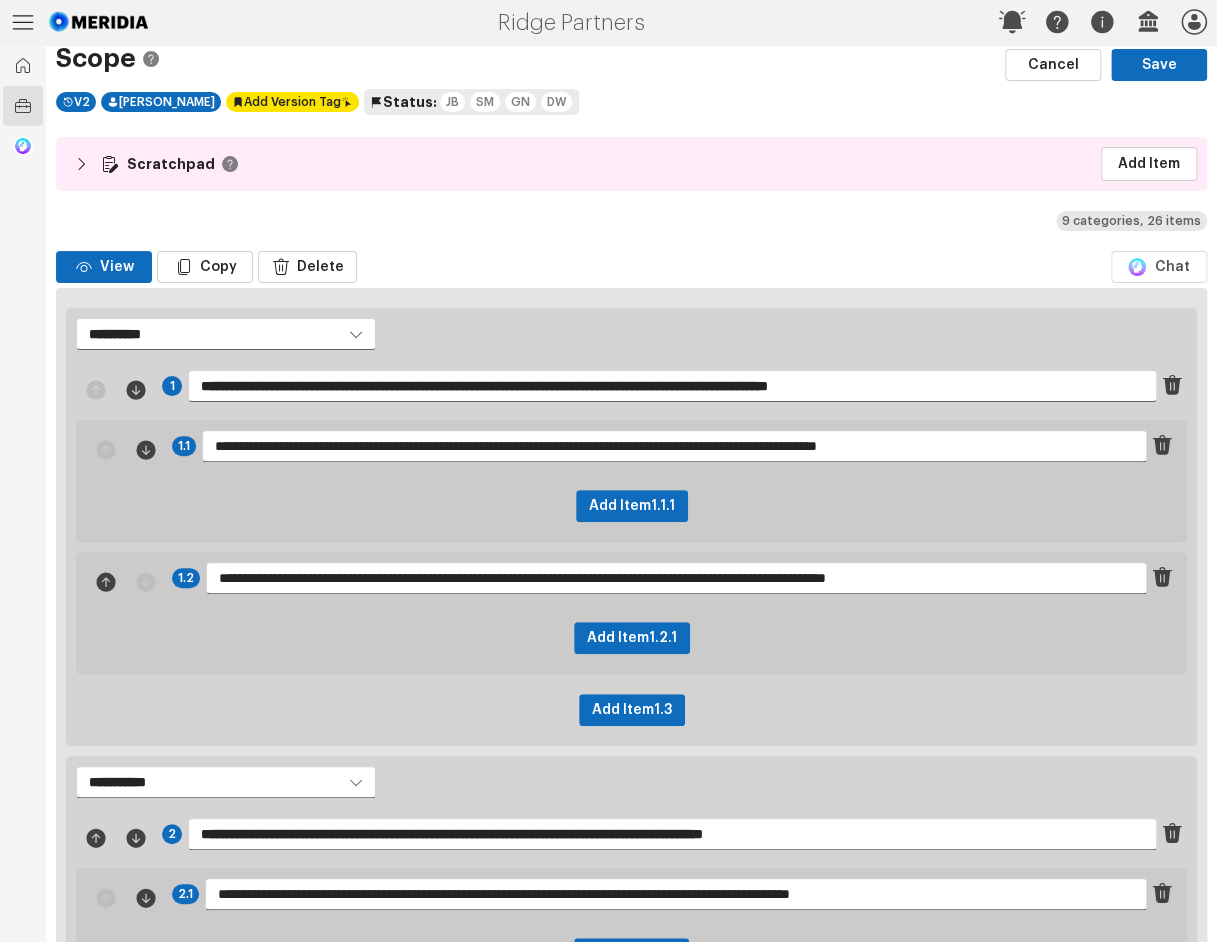 scroll, scrollTop: 0, scrollLeft: 0, axis: both 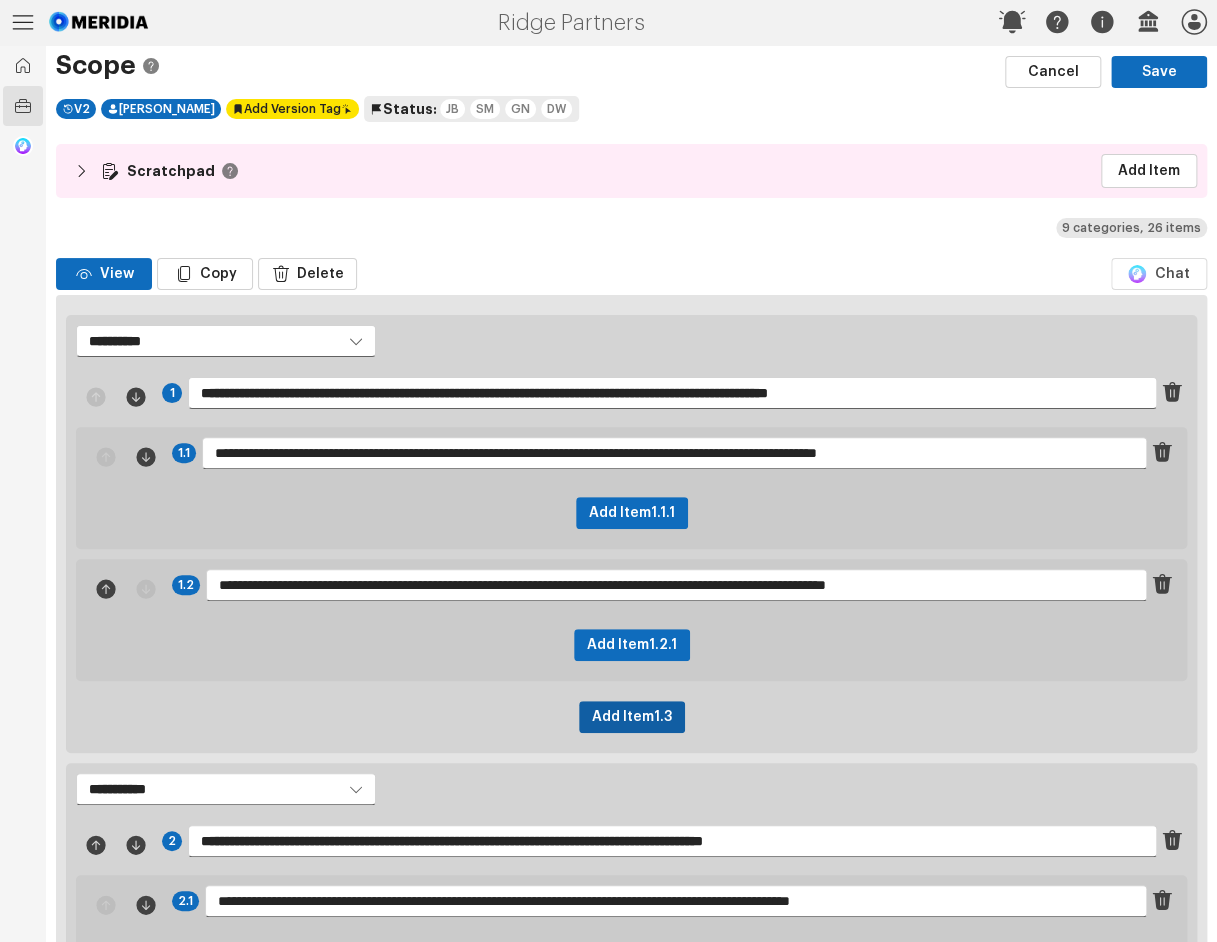 click on "Add Item  1.3" at bounding box center (632, 717) 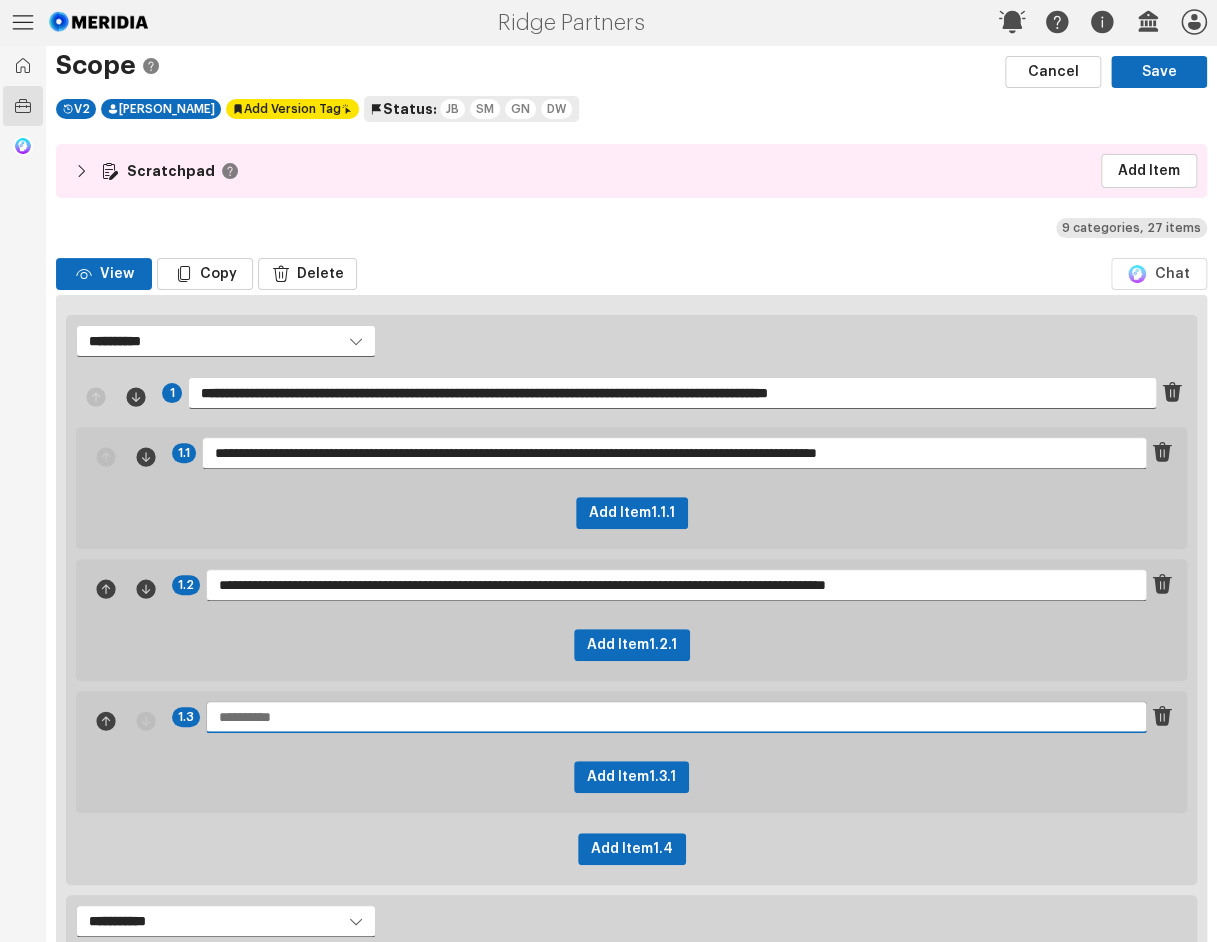 click at bounding box center (676, 717) 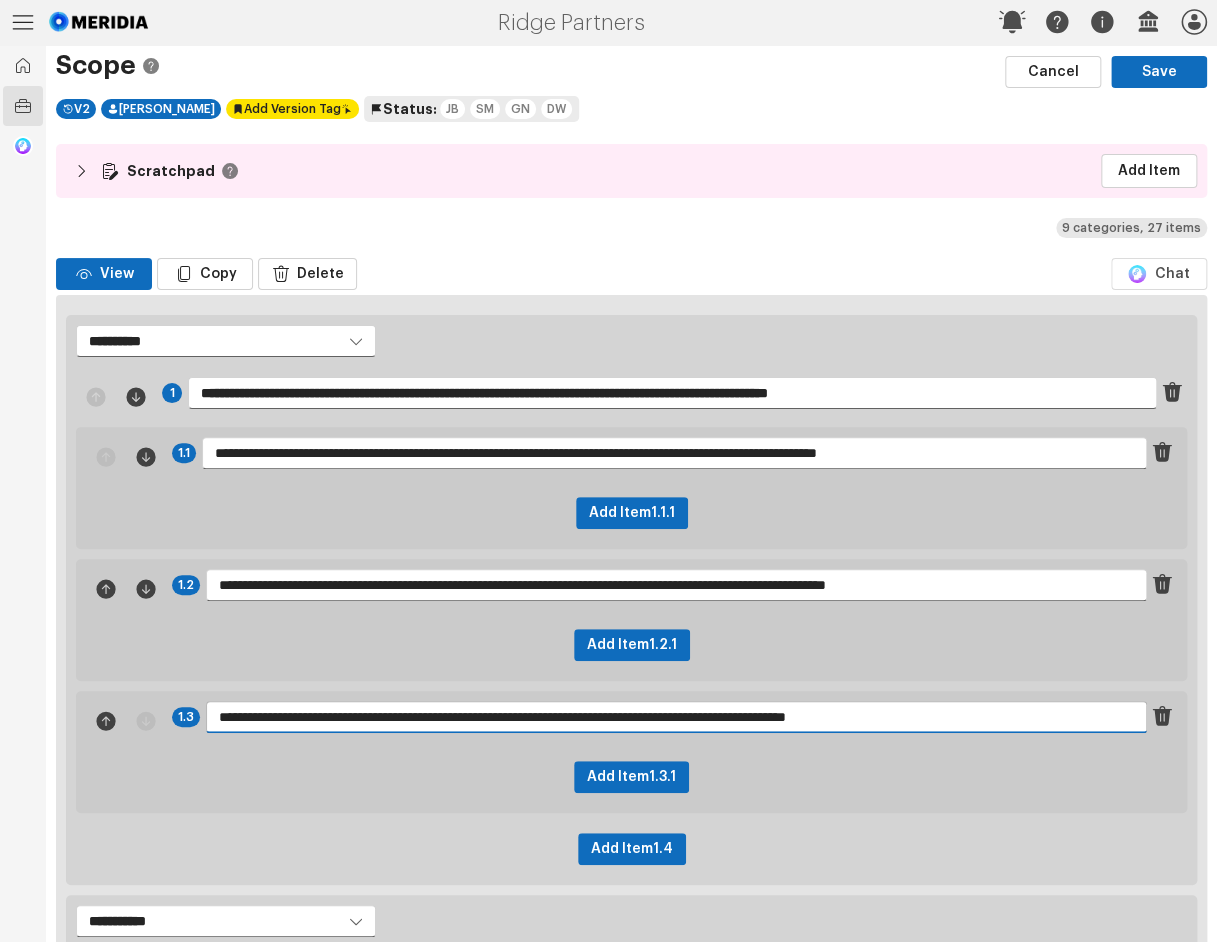 click on "**********" at bounding box center [676, 717] 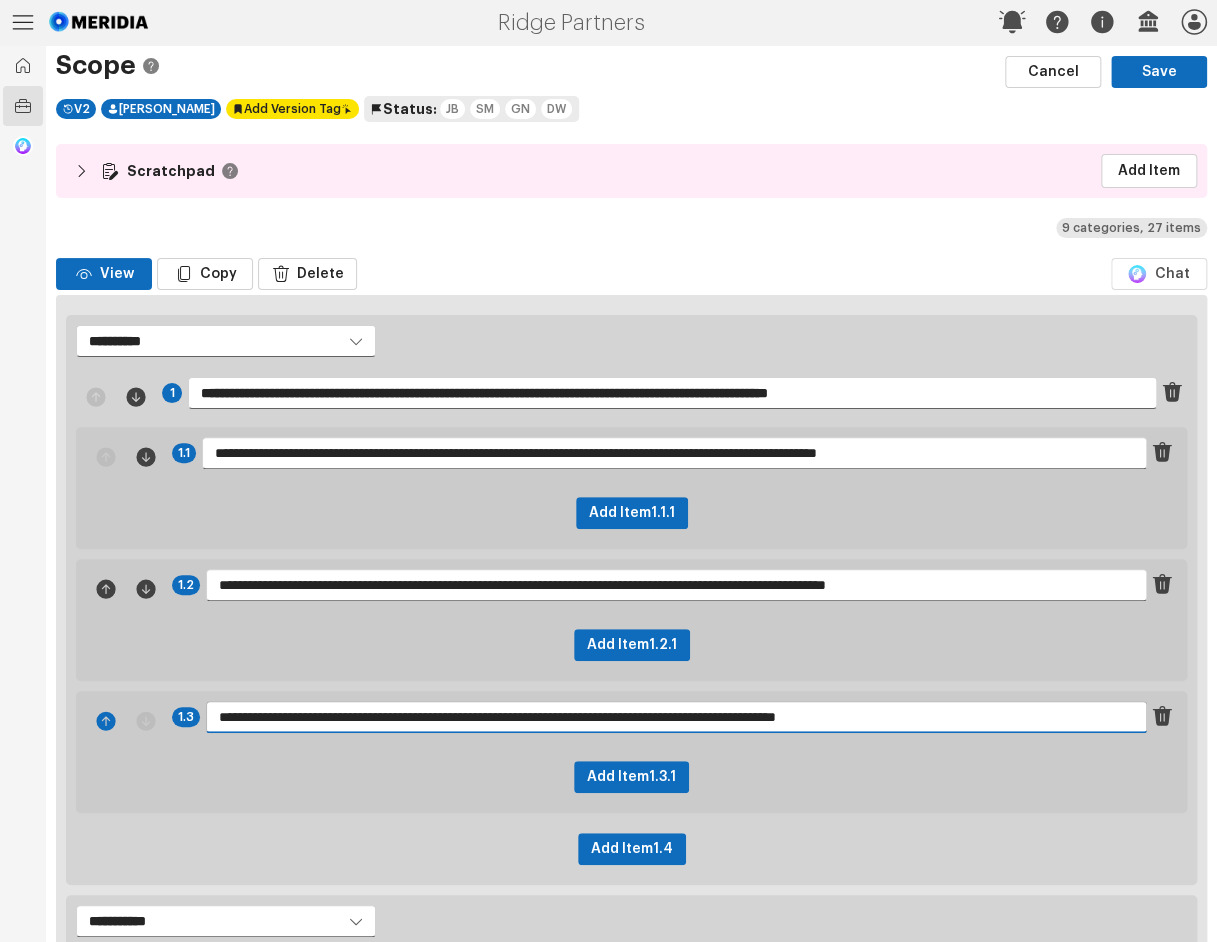 type on "**********" 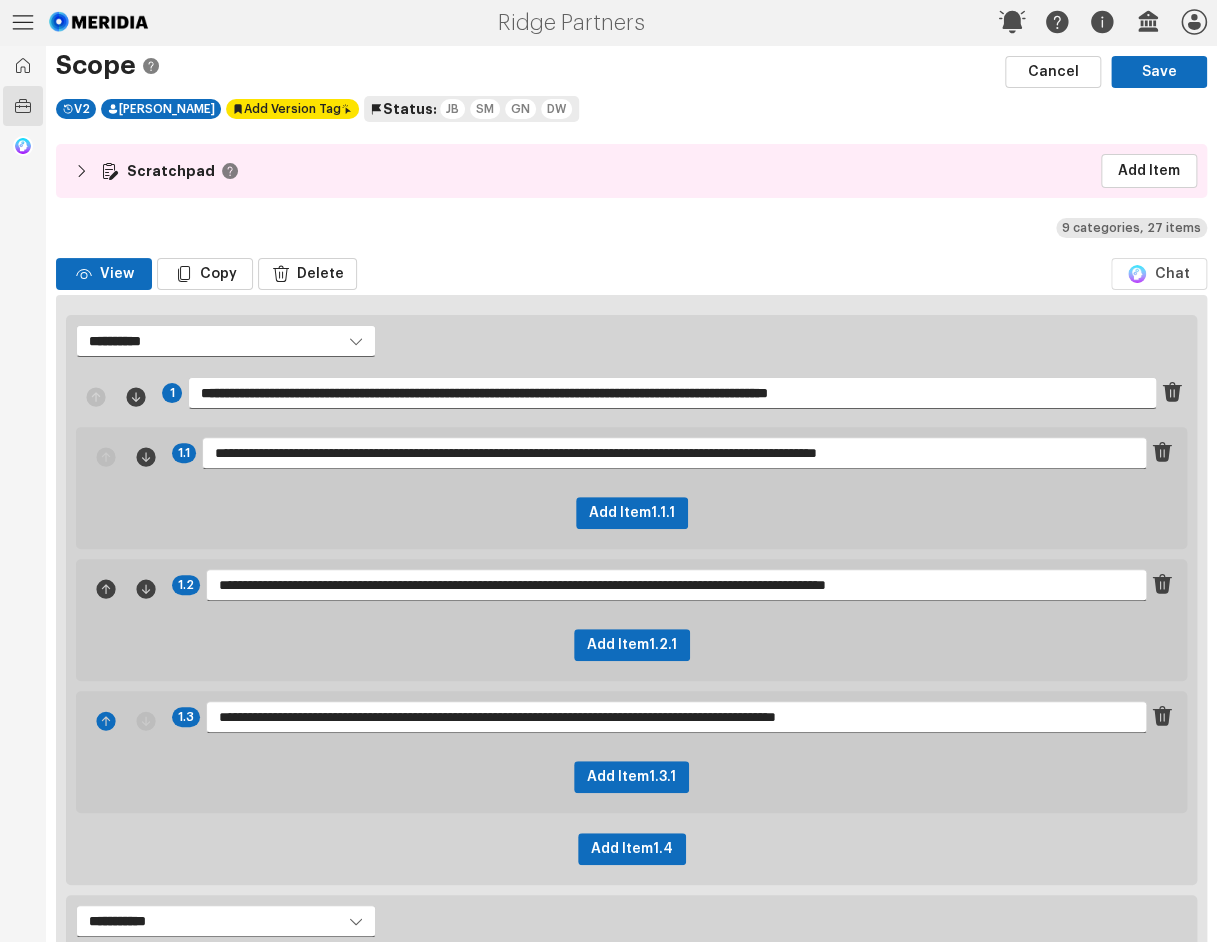 click 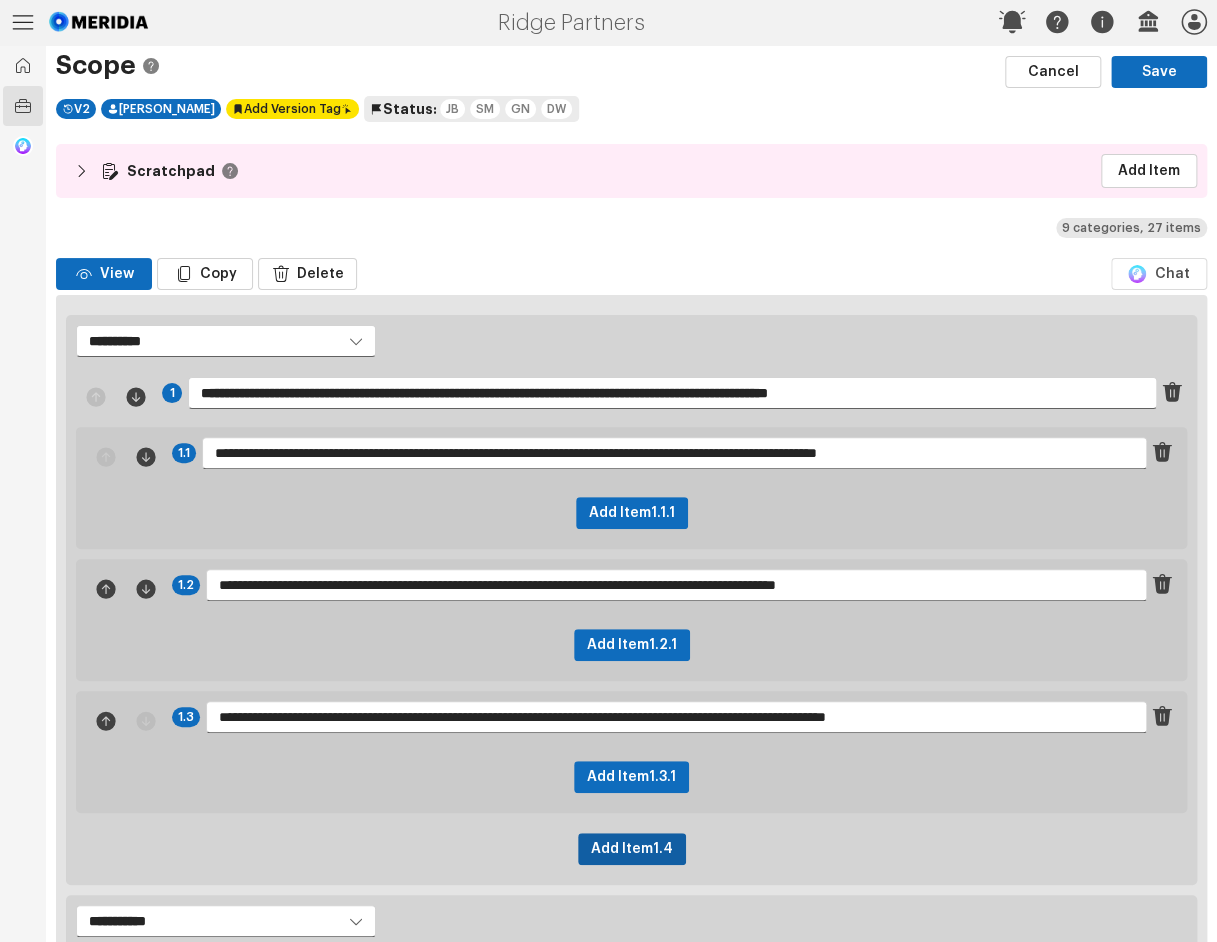 click on "Add Item  1.4" at bounding box center [632, 849] 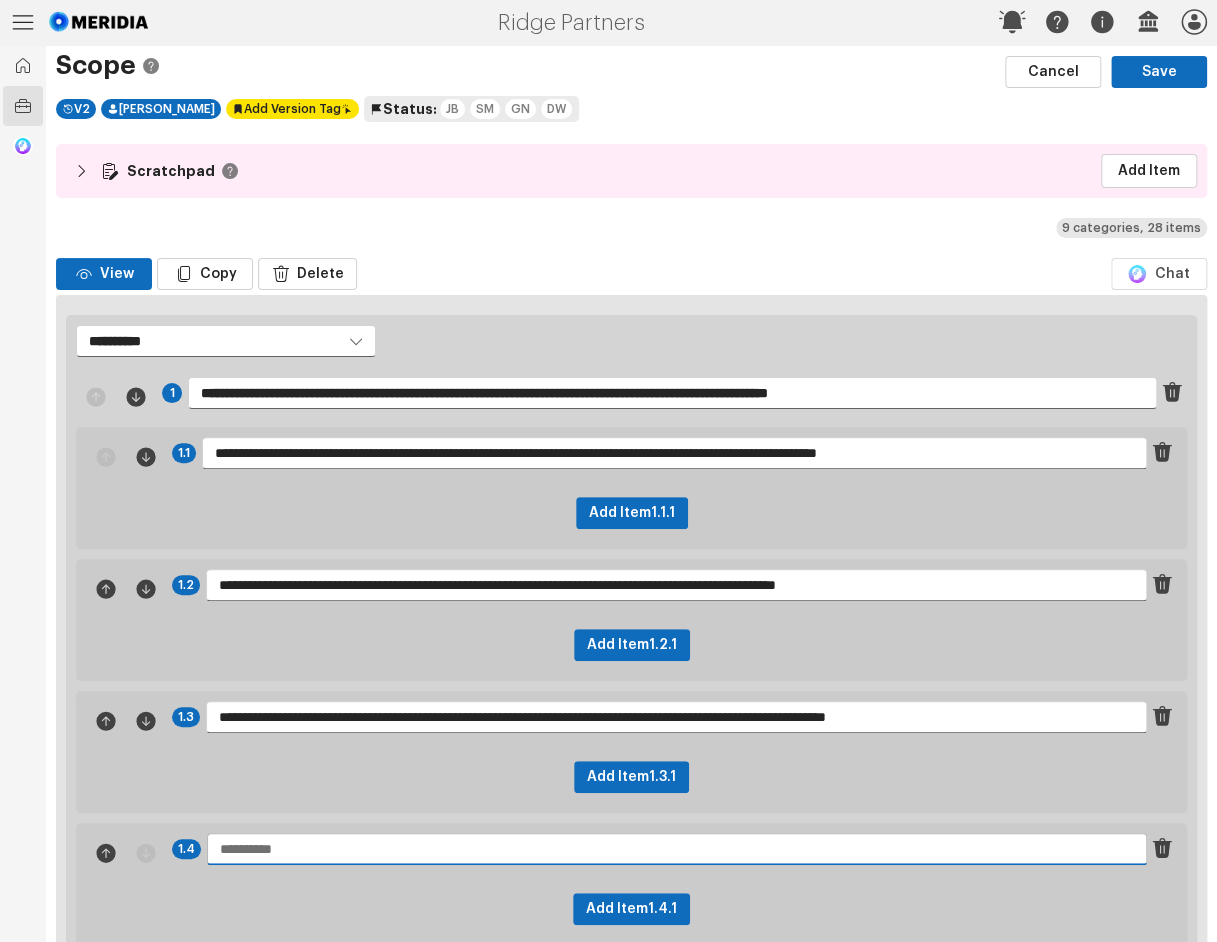 click at bounding box center (677, 849) 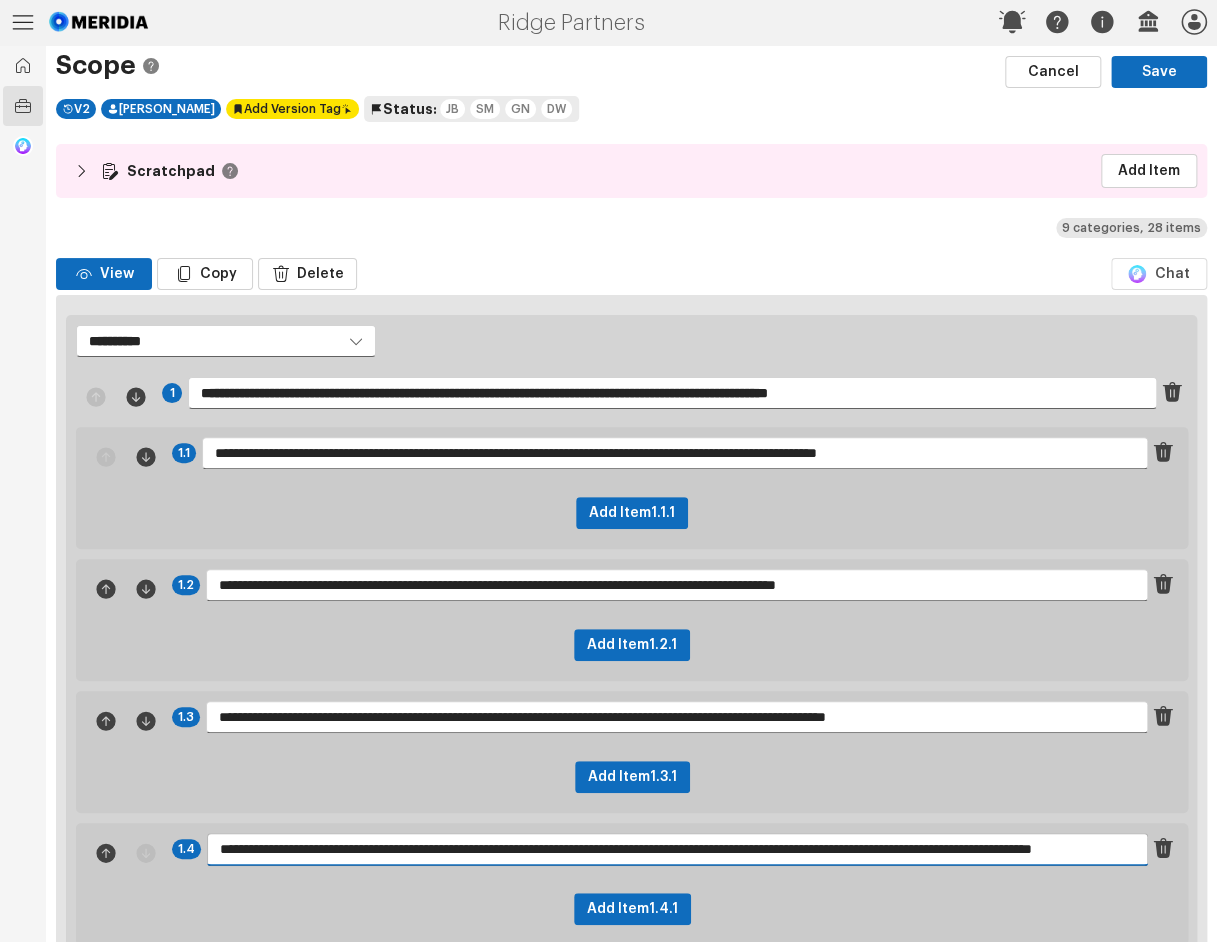 scroll, scrollTop: 0, scrollLeft: 0, axis: both 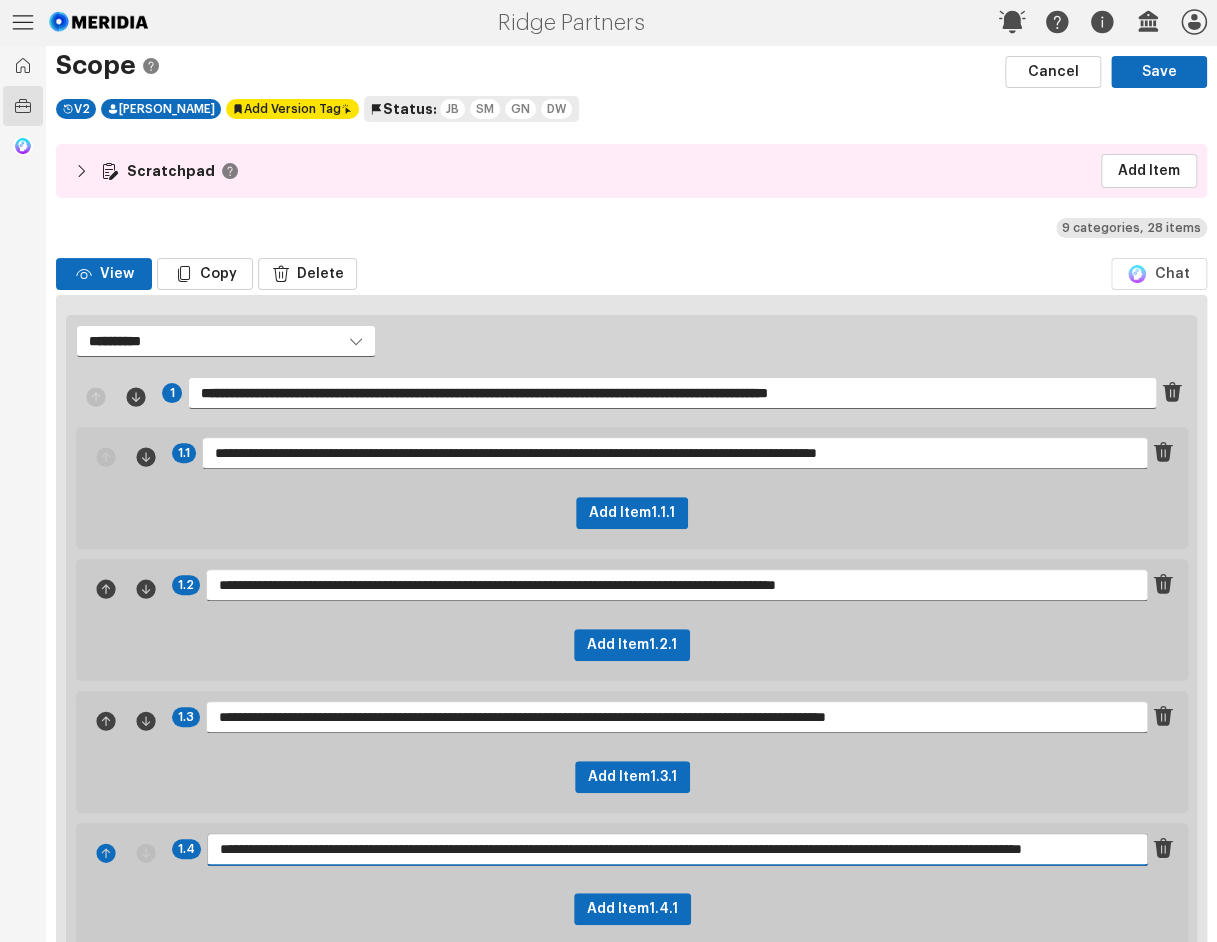 type on "**********" 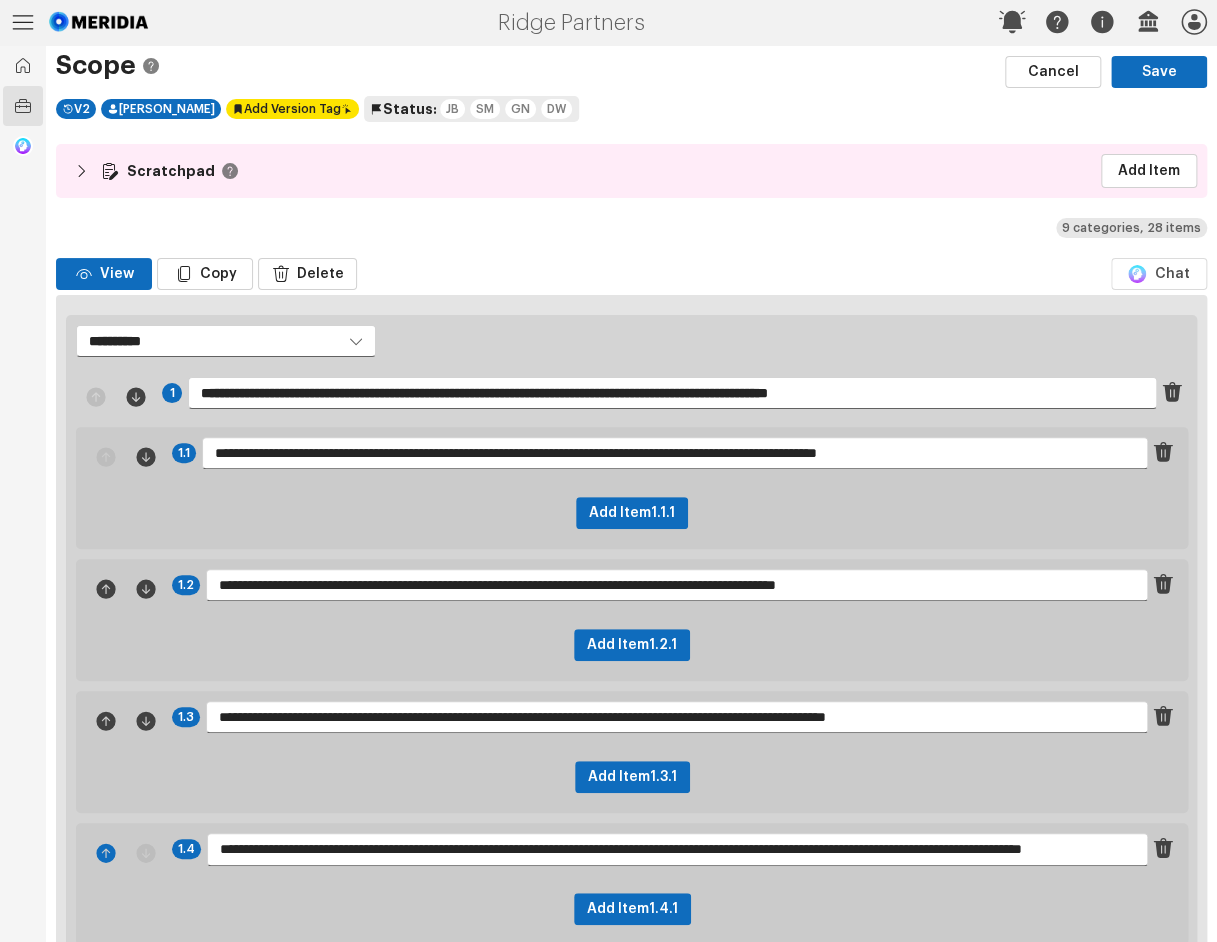 click 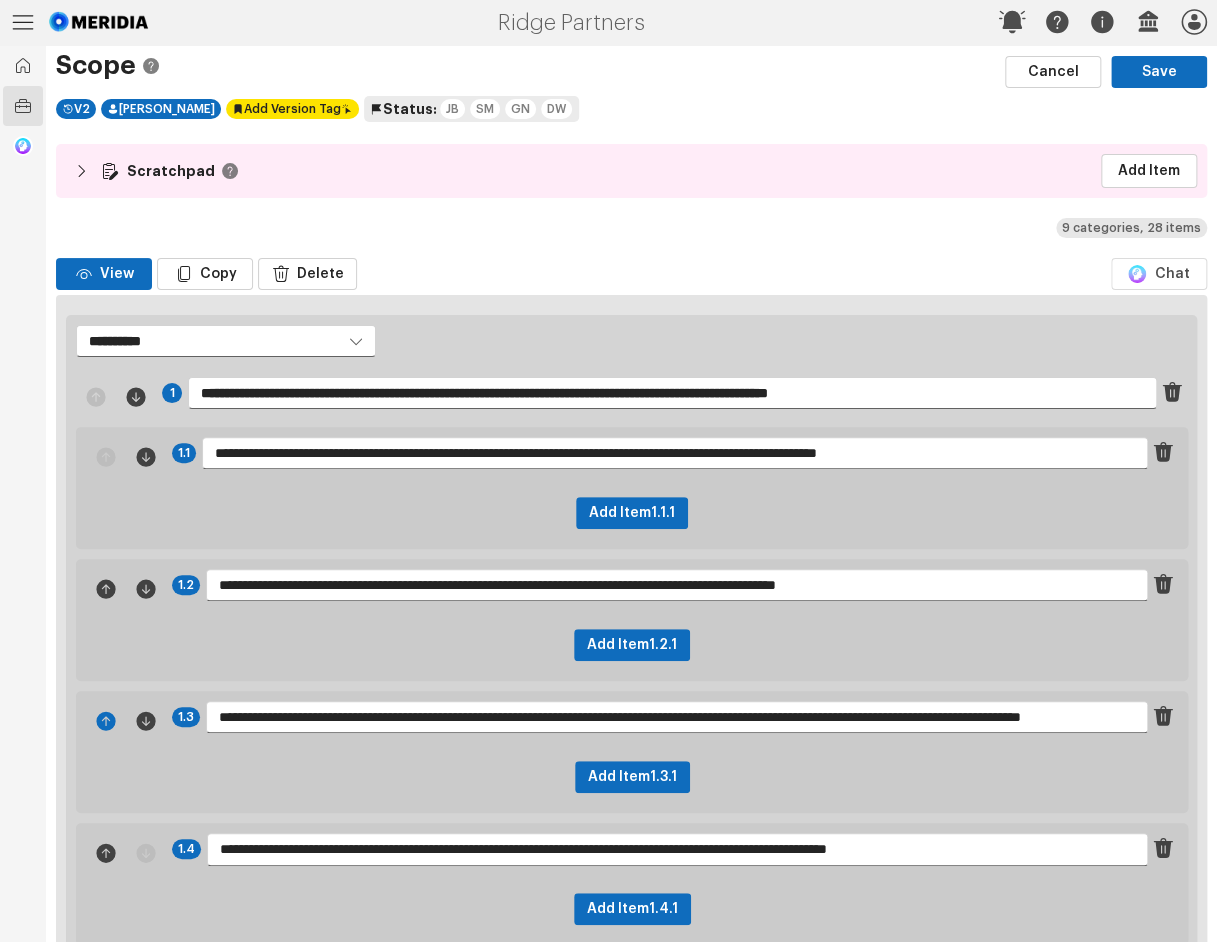 click 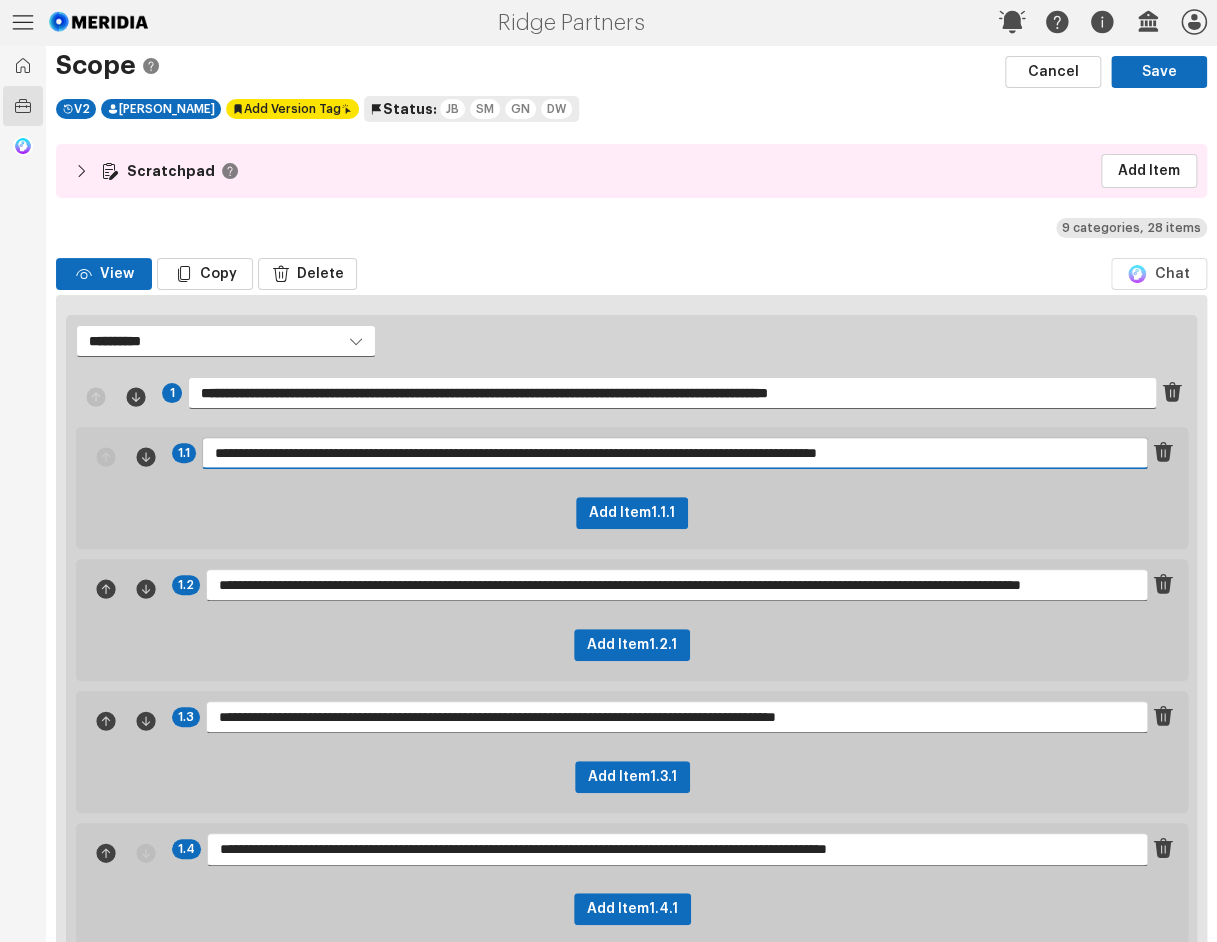 click on "**********" at bounding box center (675, 453) 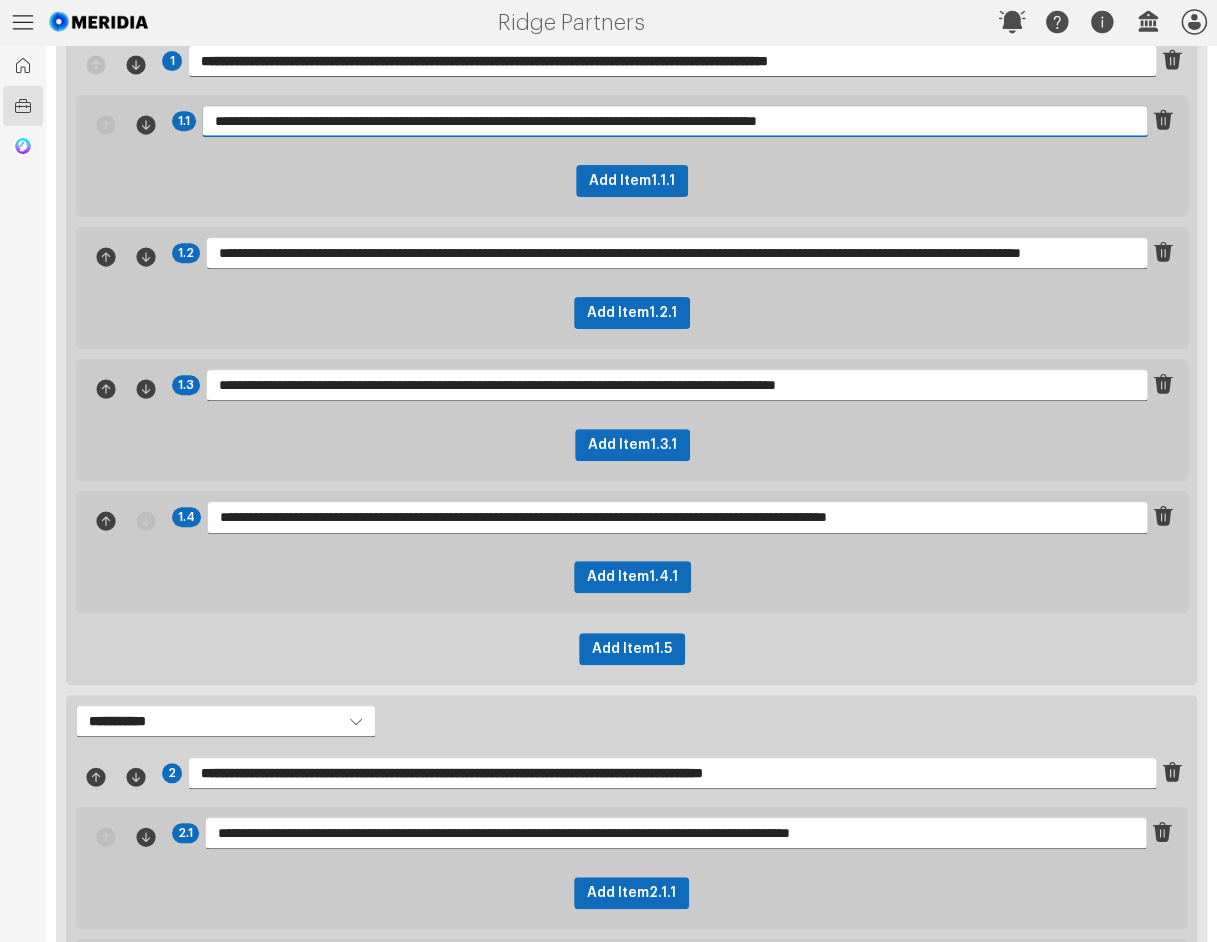 scroll, scrollTop: 334, scrollLeft: 0, axis: vertical 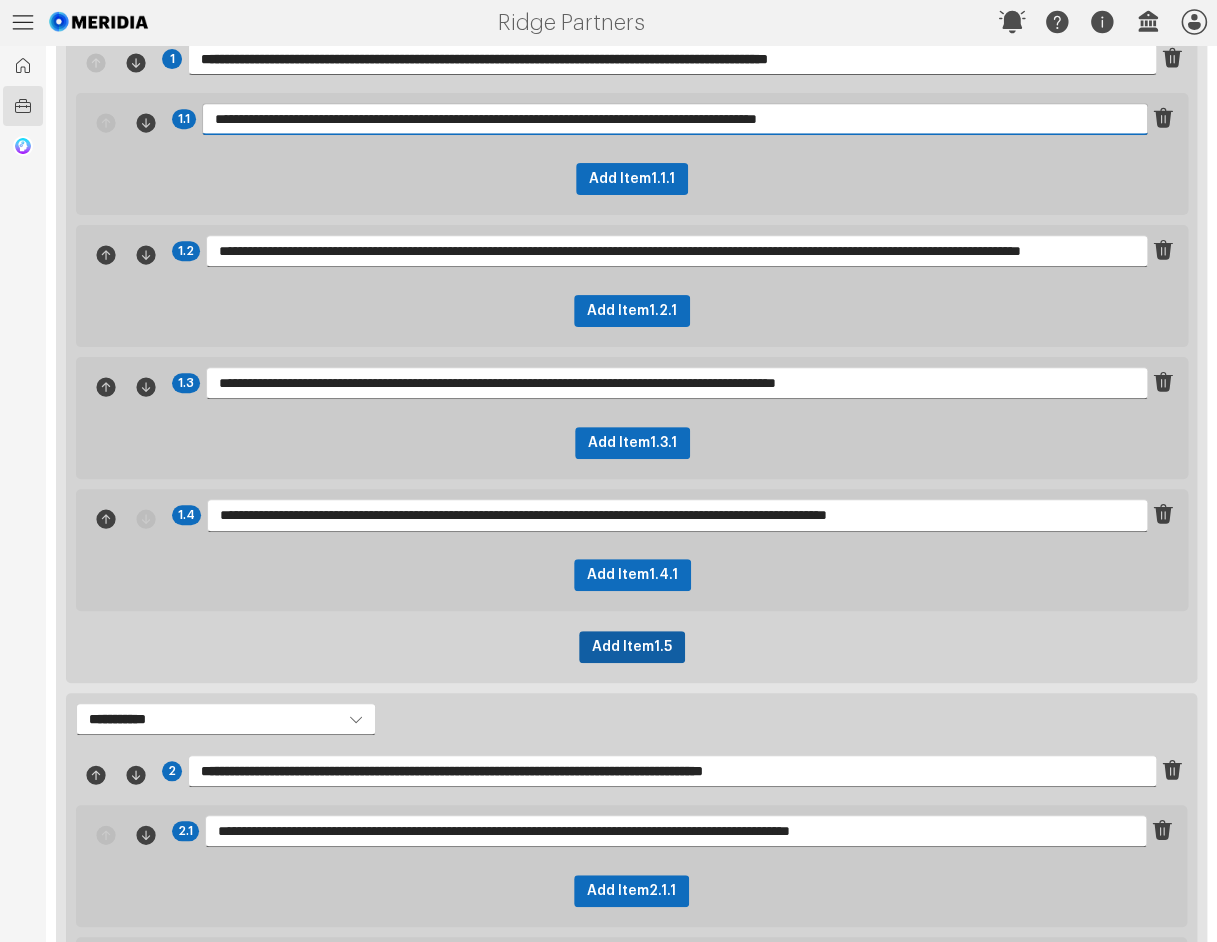 type on "**********" 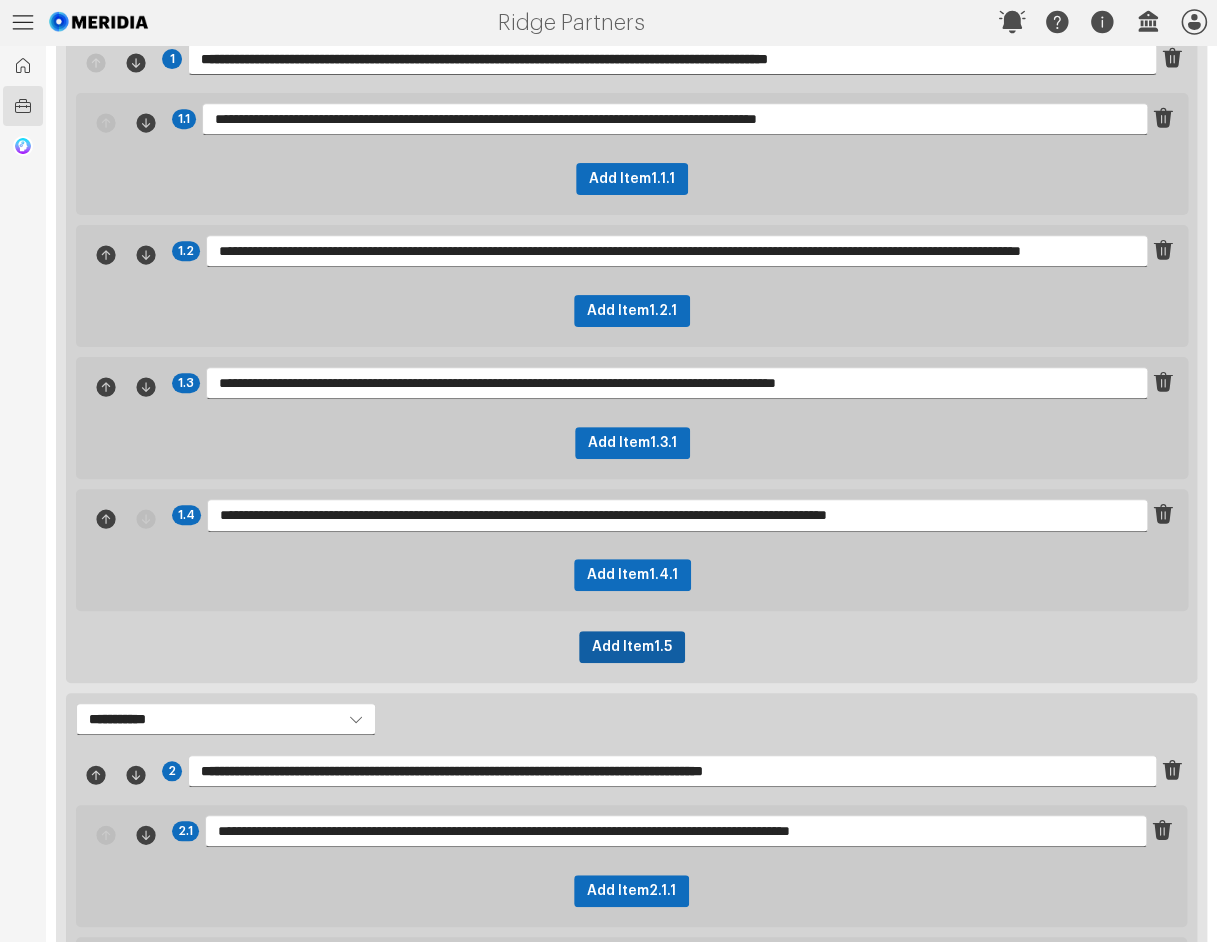 click on "Add Item  1.5" at bounding box center [632, 647] 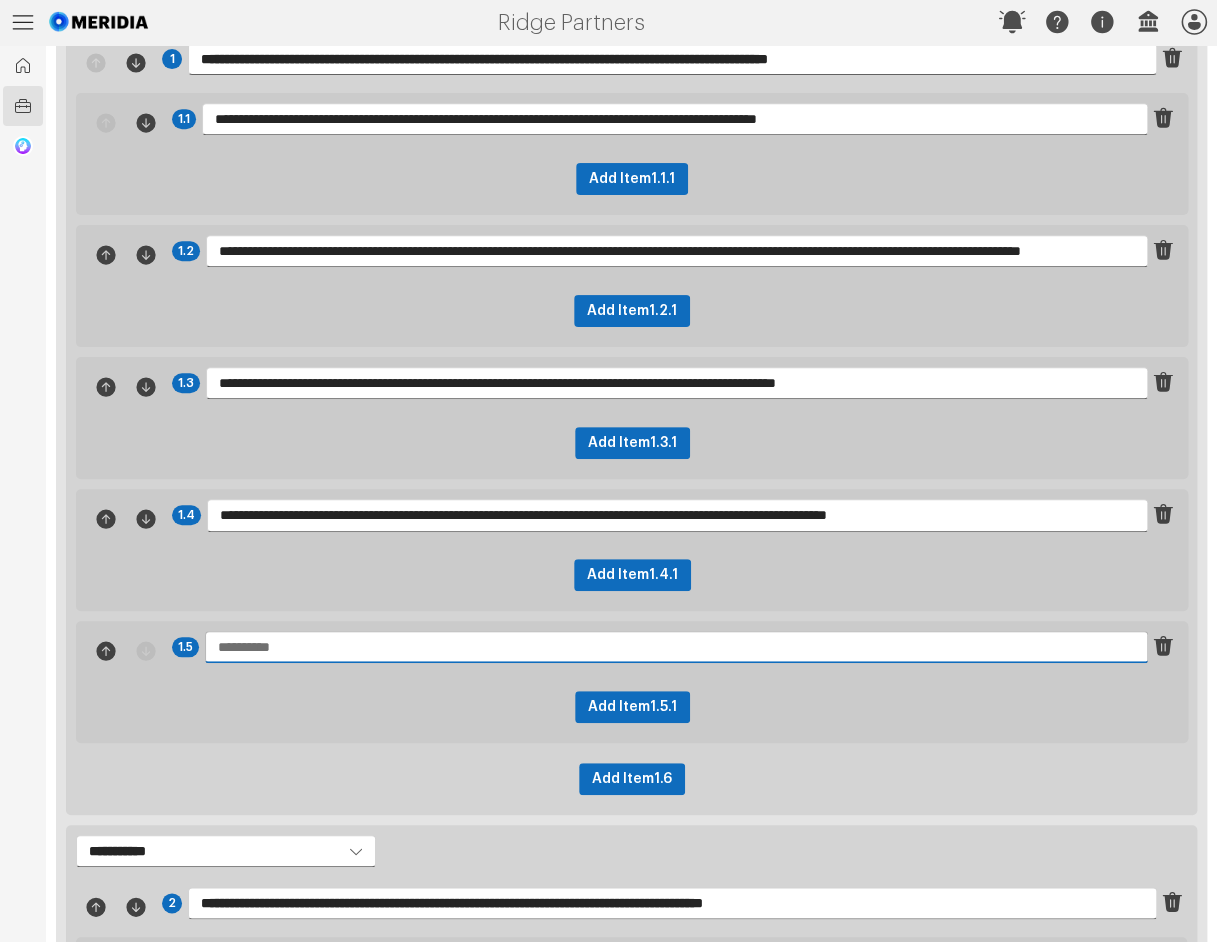 click at bounding box center [676, 647] 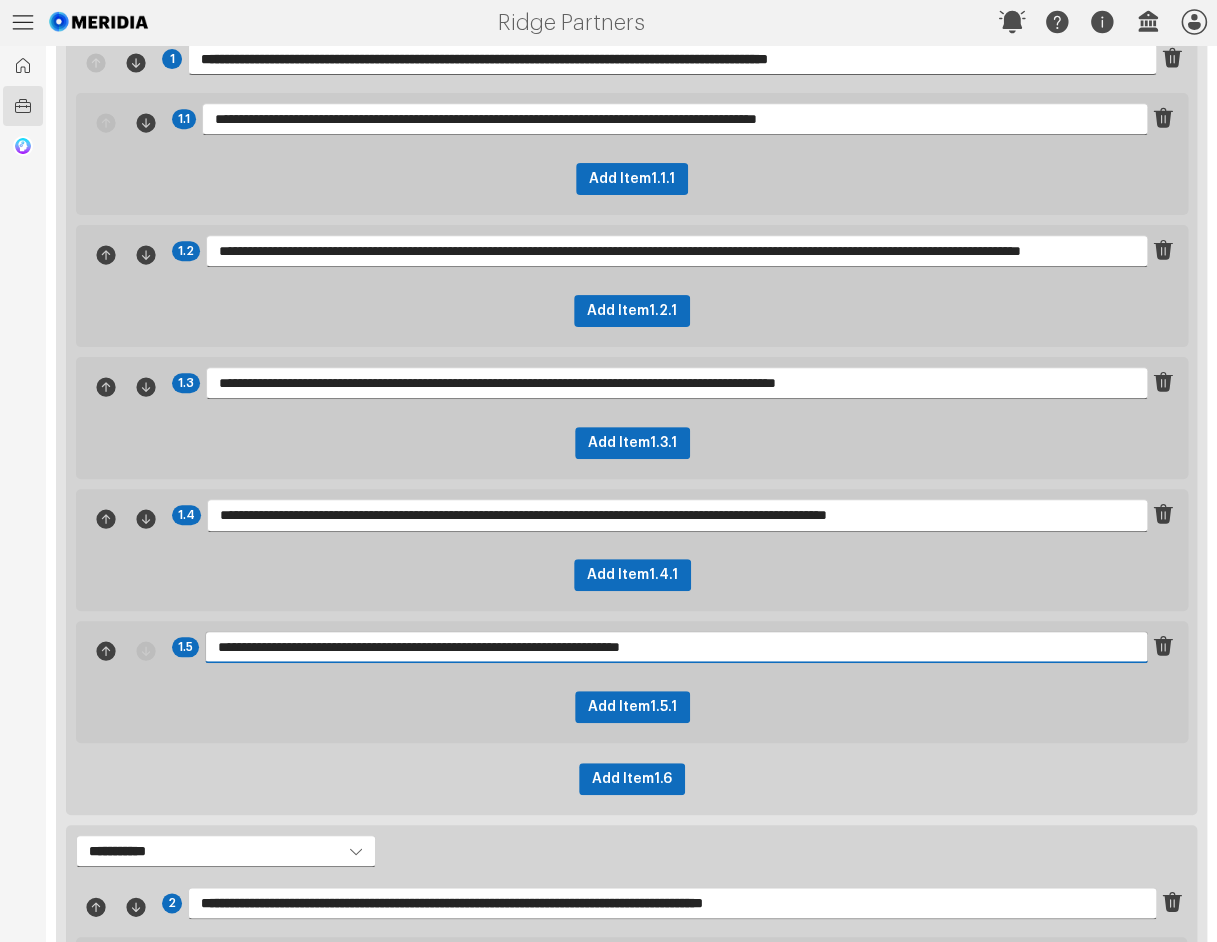 drag, startPoint x: 243, startPoint y: 637, endPoint x: 141, endPoint y: 639, distance: 102.01961 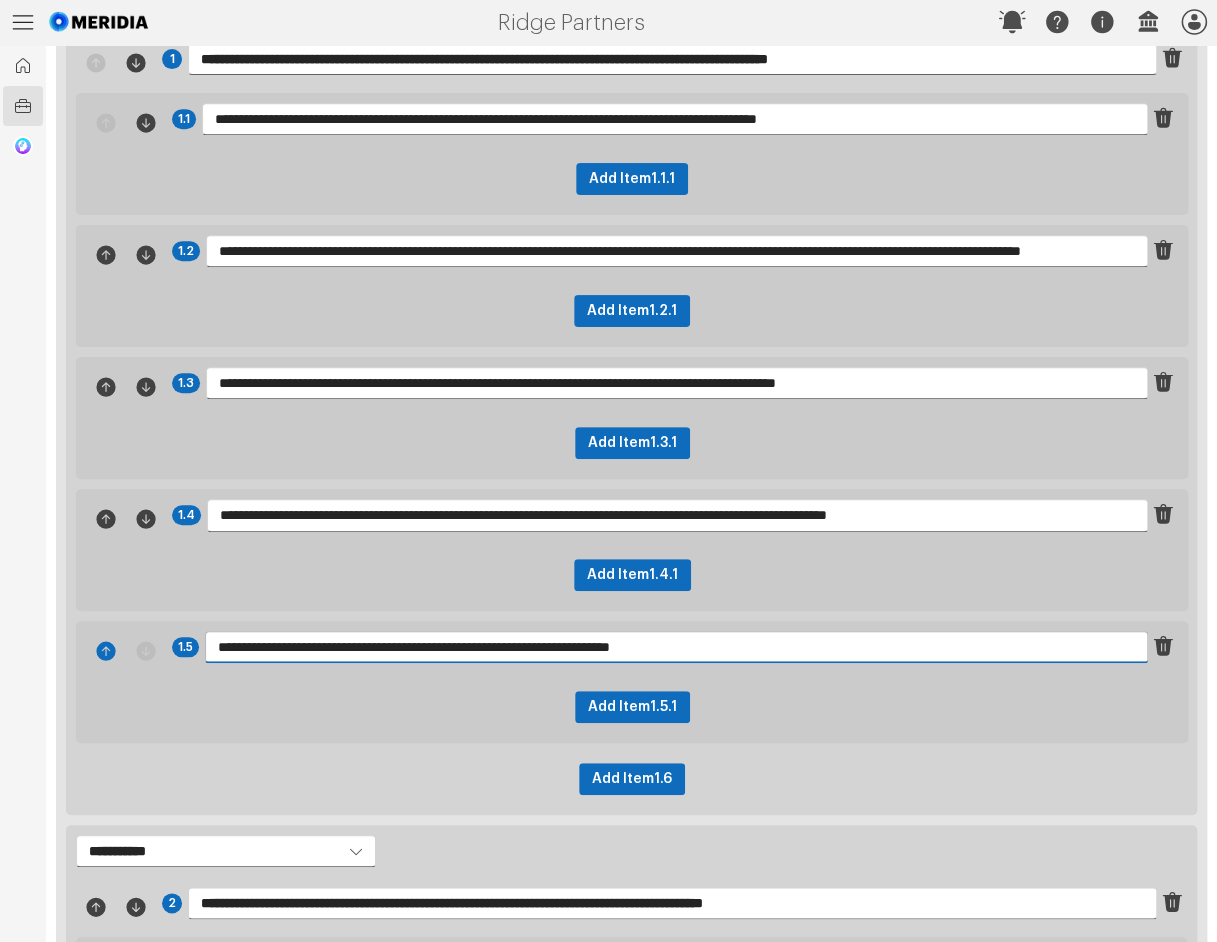type on "**********" 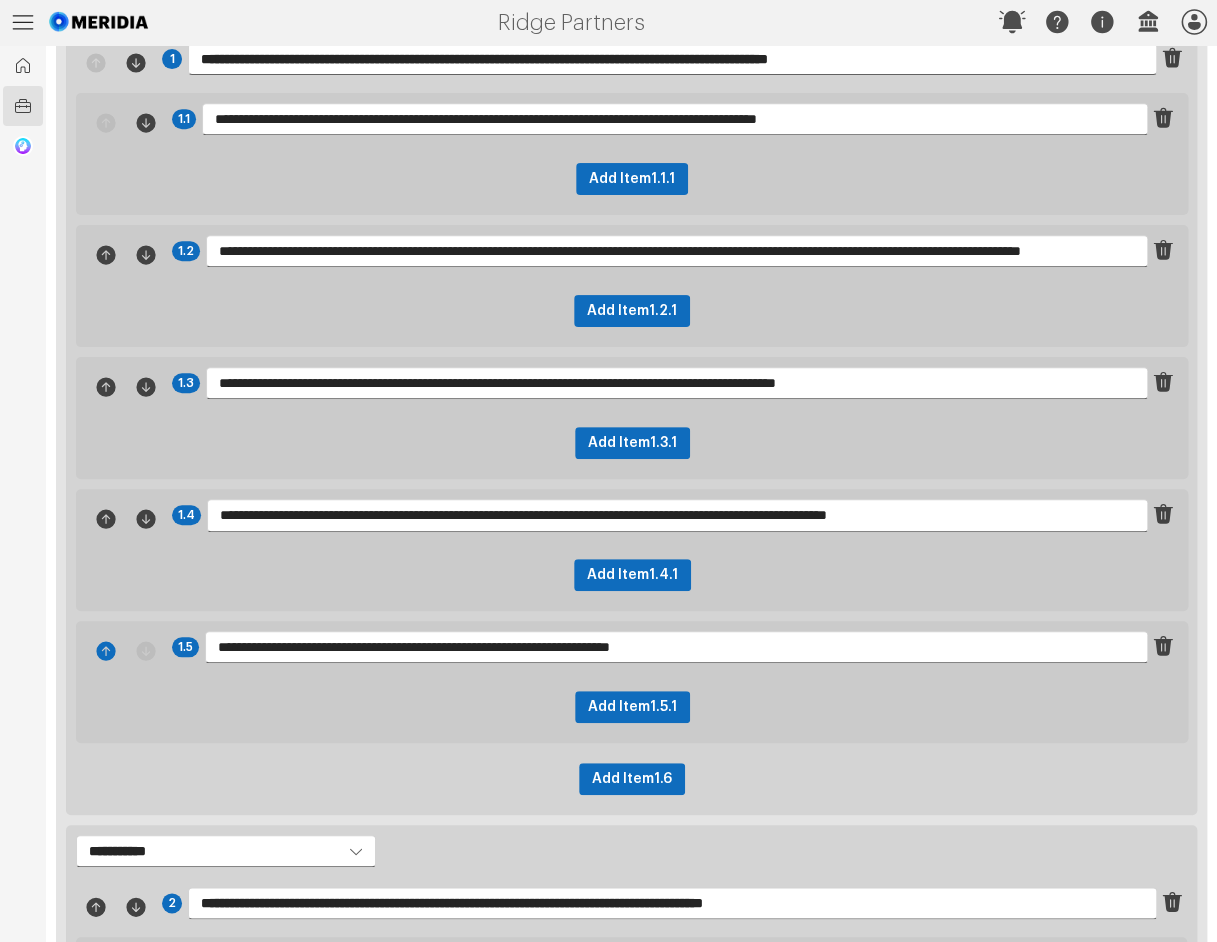 click 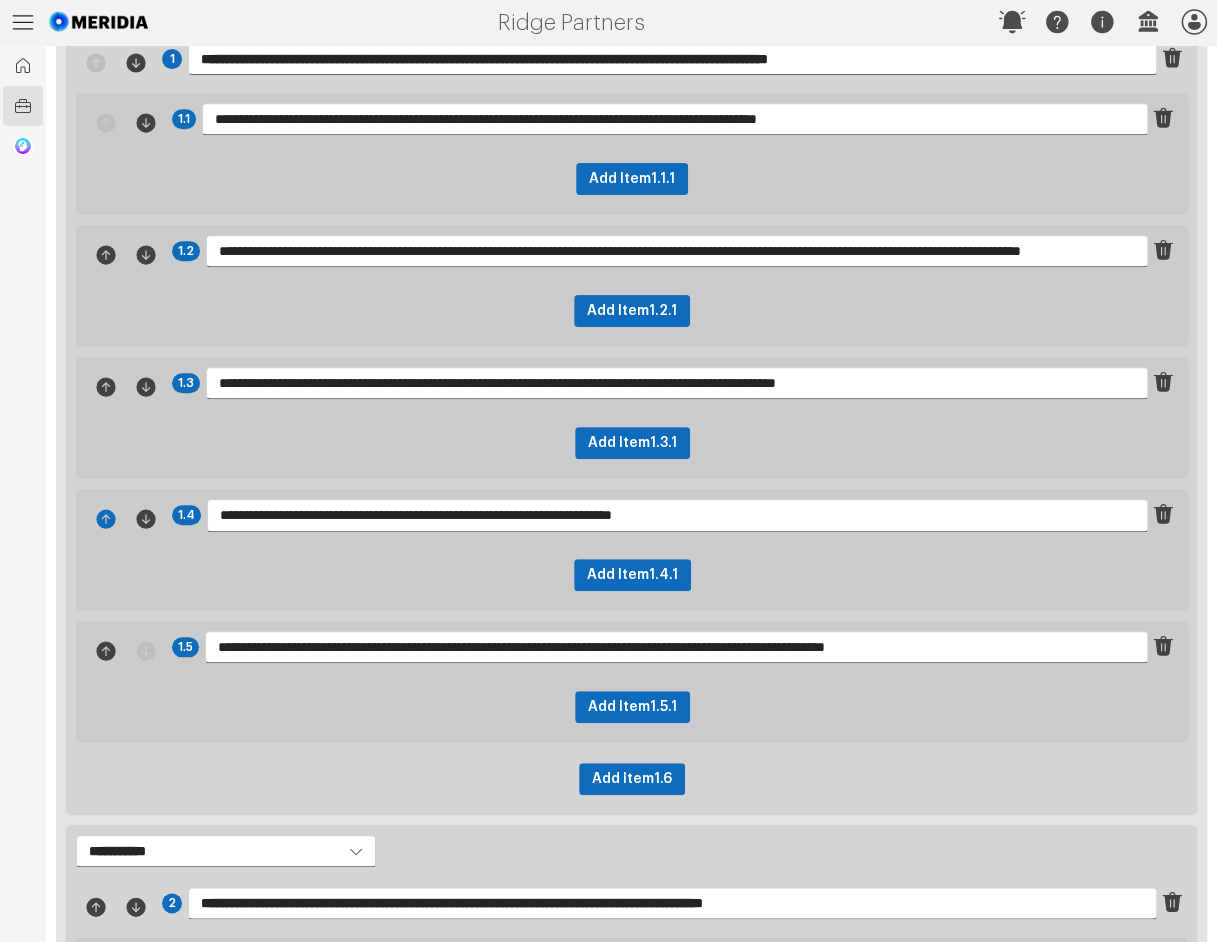 click 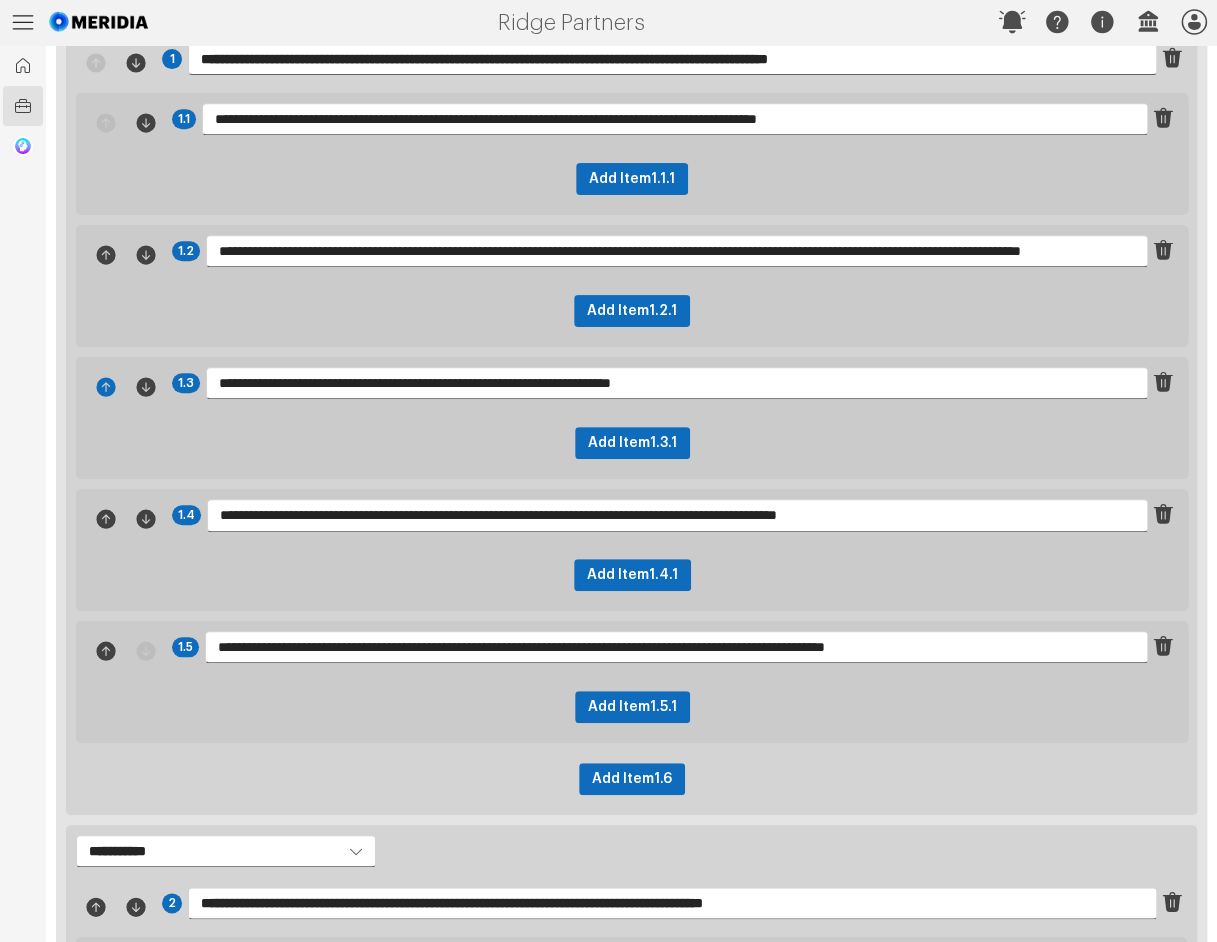 click 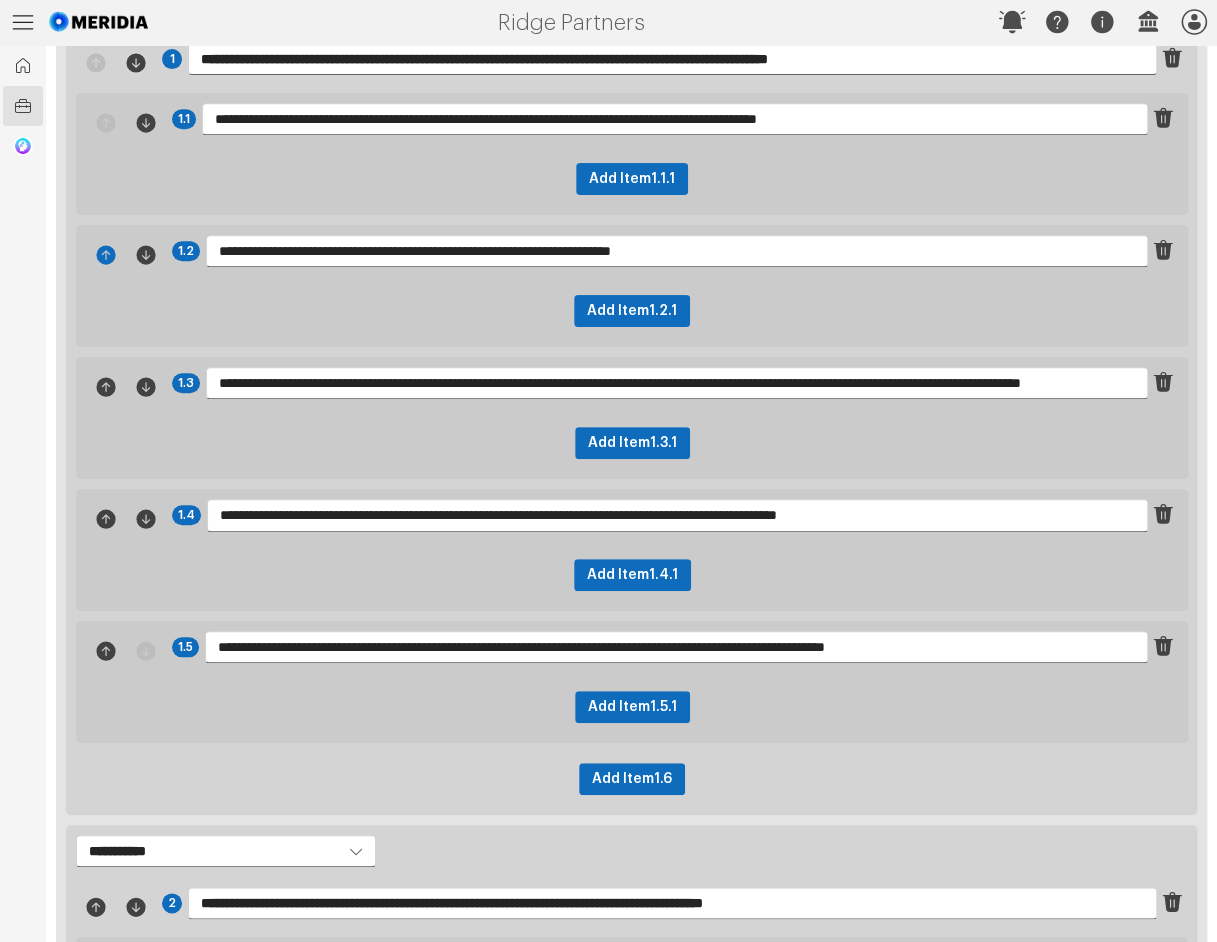 click 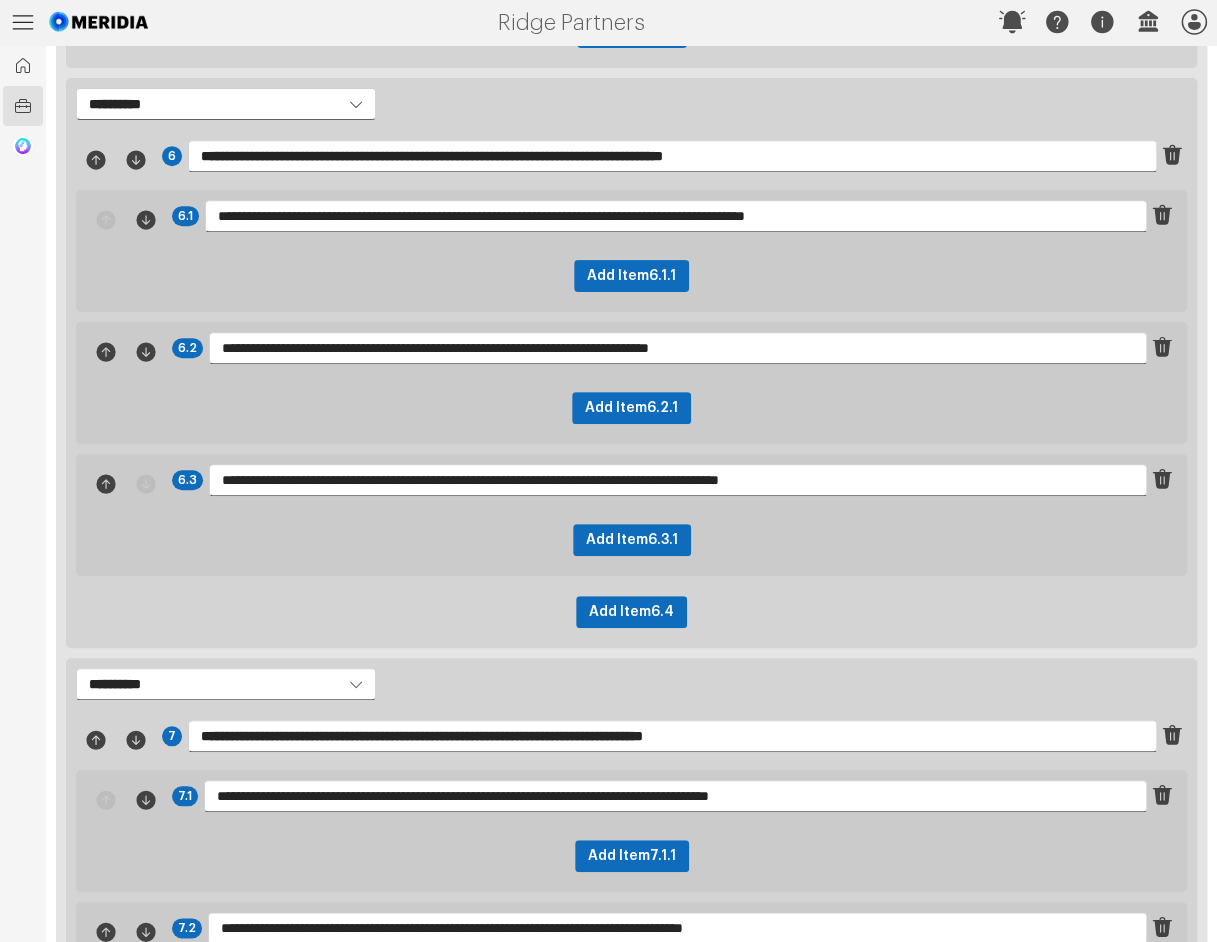 scroll, scrollTop: 3427, scrollLeft: 0, axis: vertical 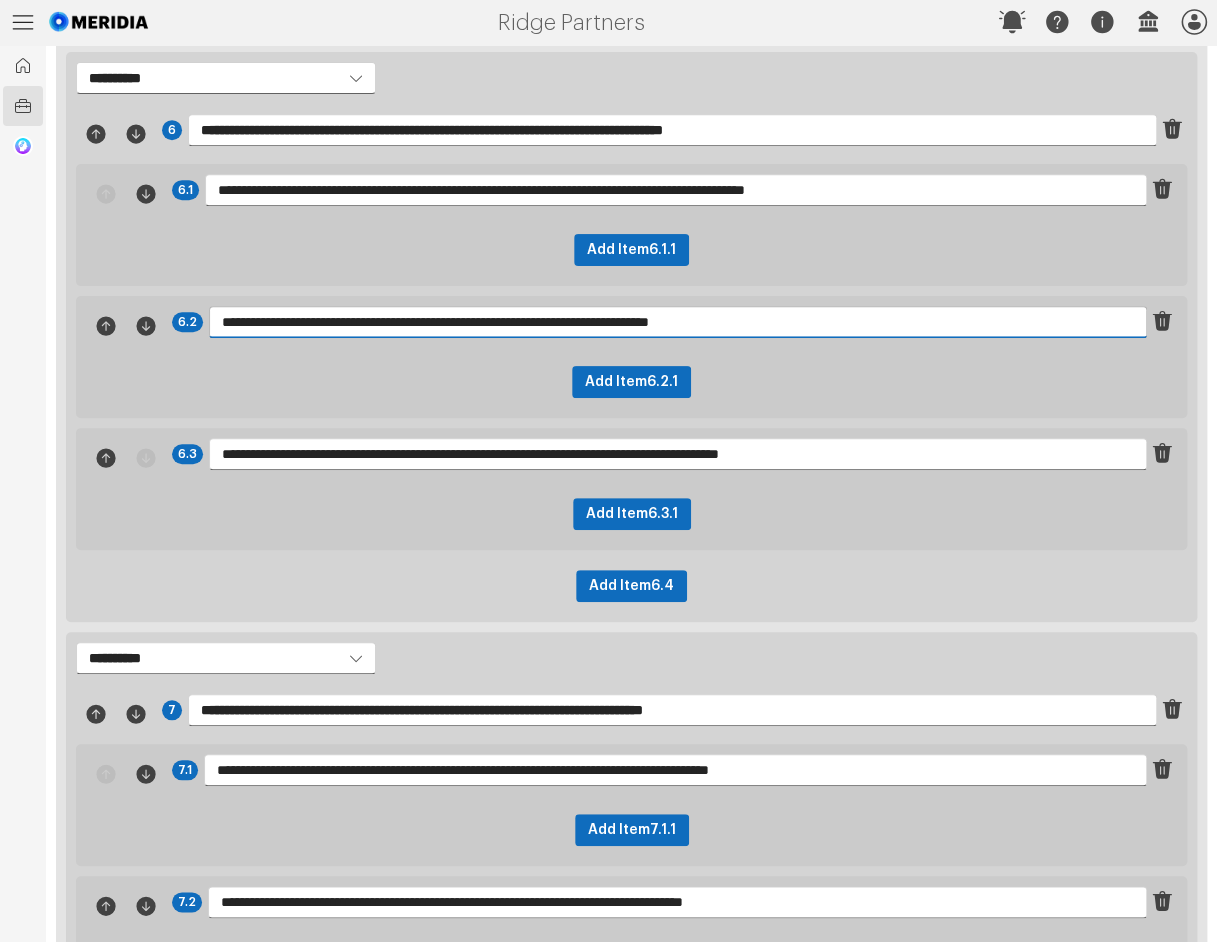 drag, startPoint x: 773, startPoint y: 290, endPoint x: 188, endPoint y: 299, distance: 585.0692 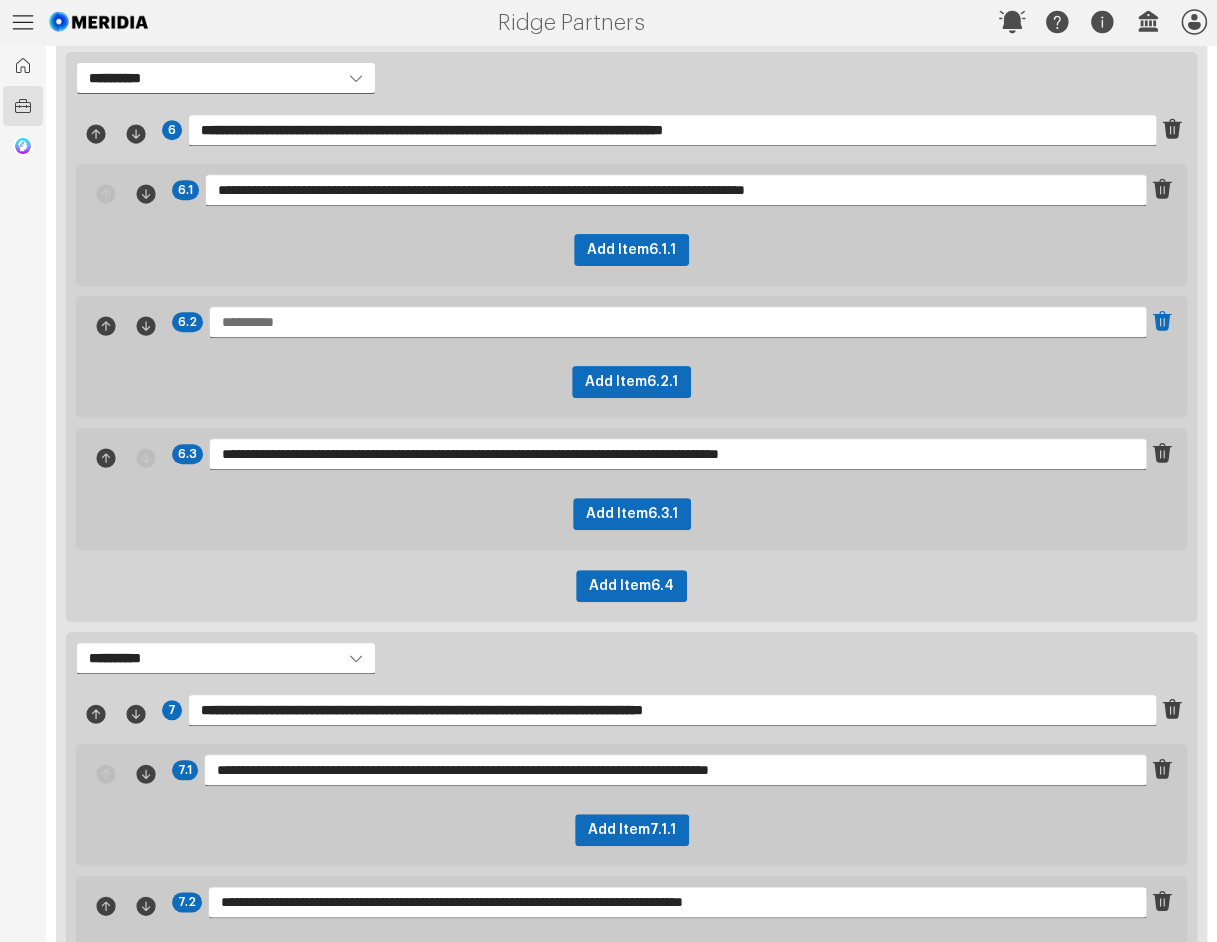 click 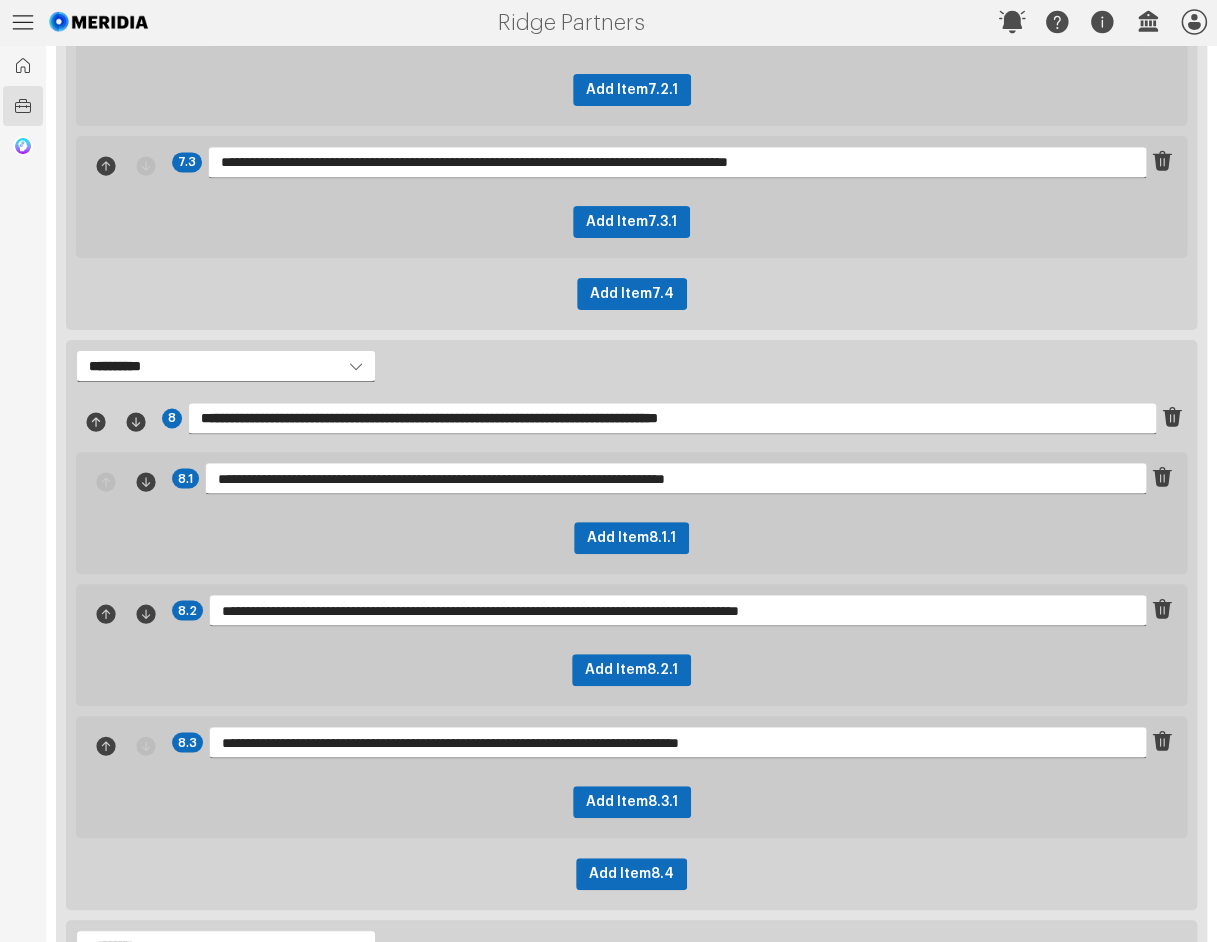 scroll, scrollTop: 4263, scrollLeft: 0, axis: vertical 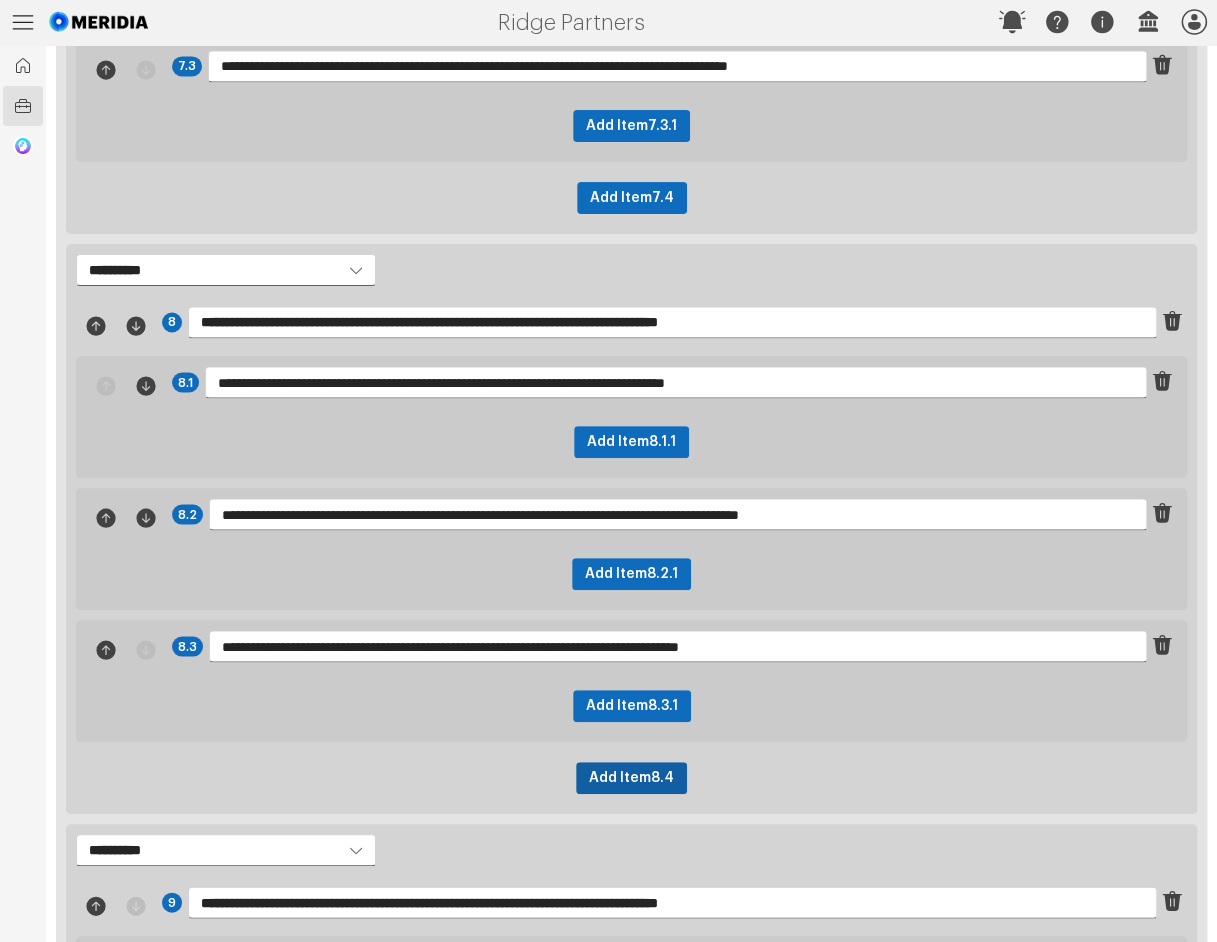 click on "Add Item  8.4" at bounding box center (631, 778) 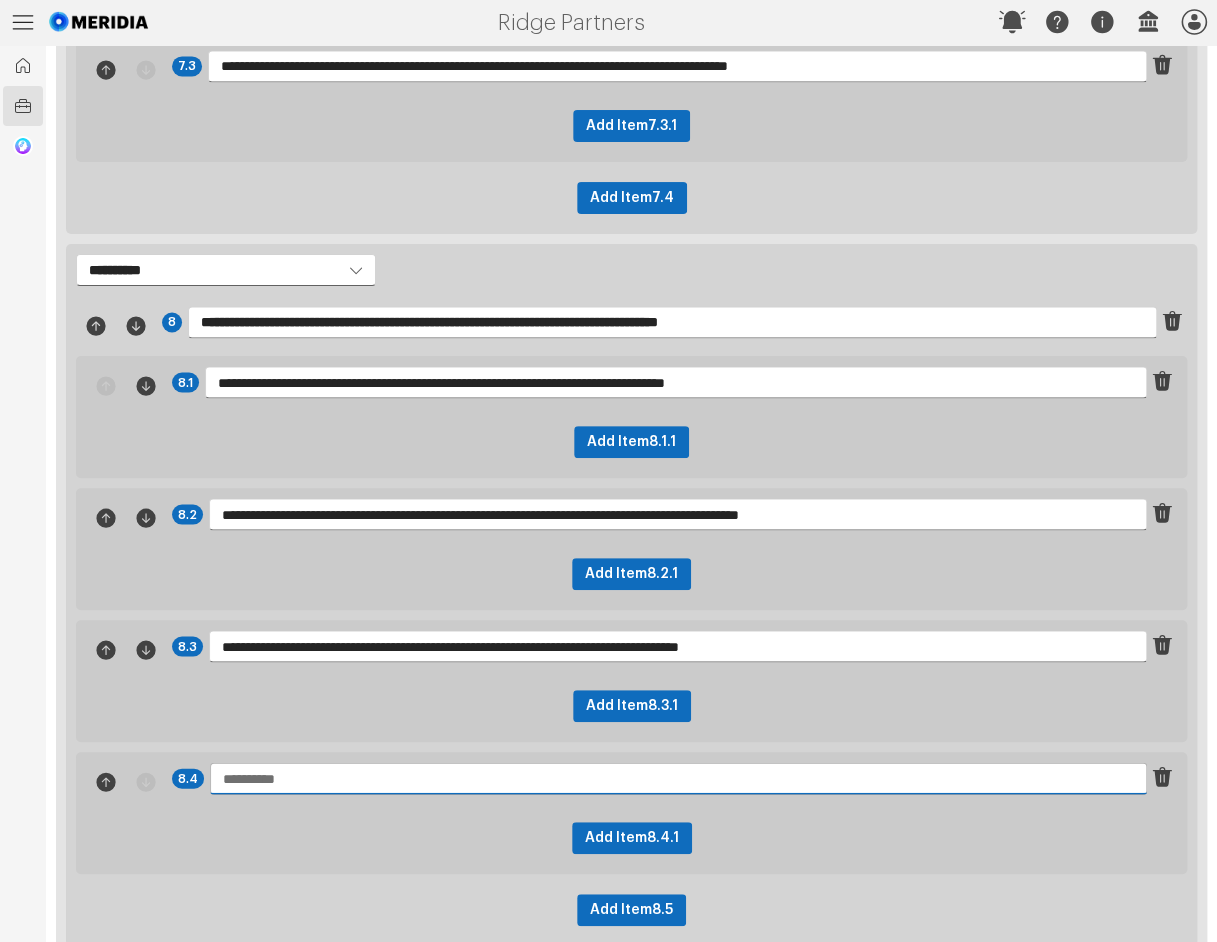click at bounding box center (678, 778) 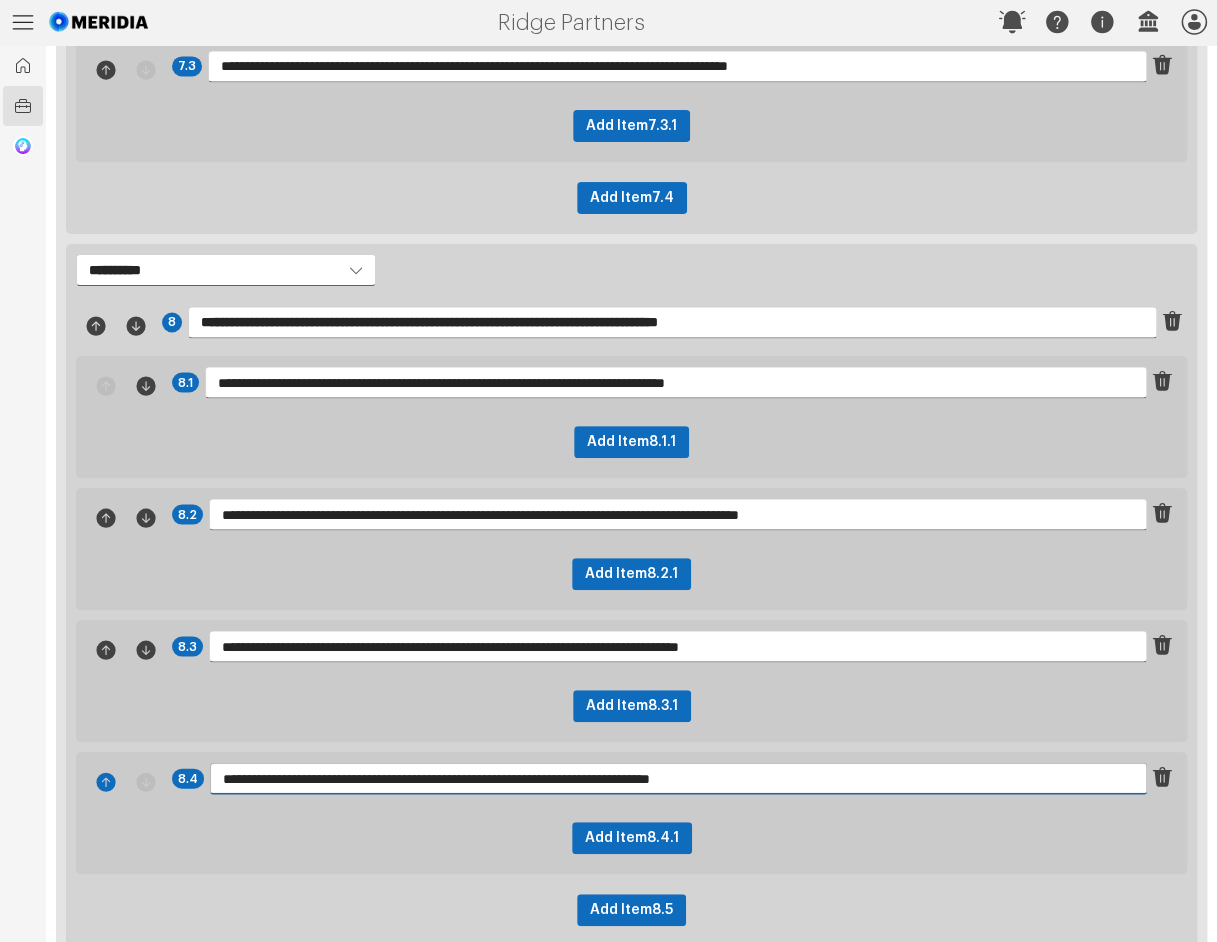 type on "**********" 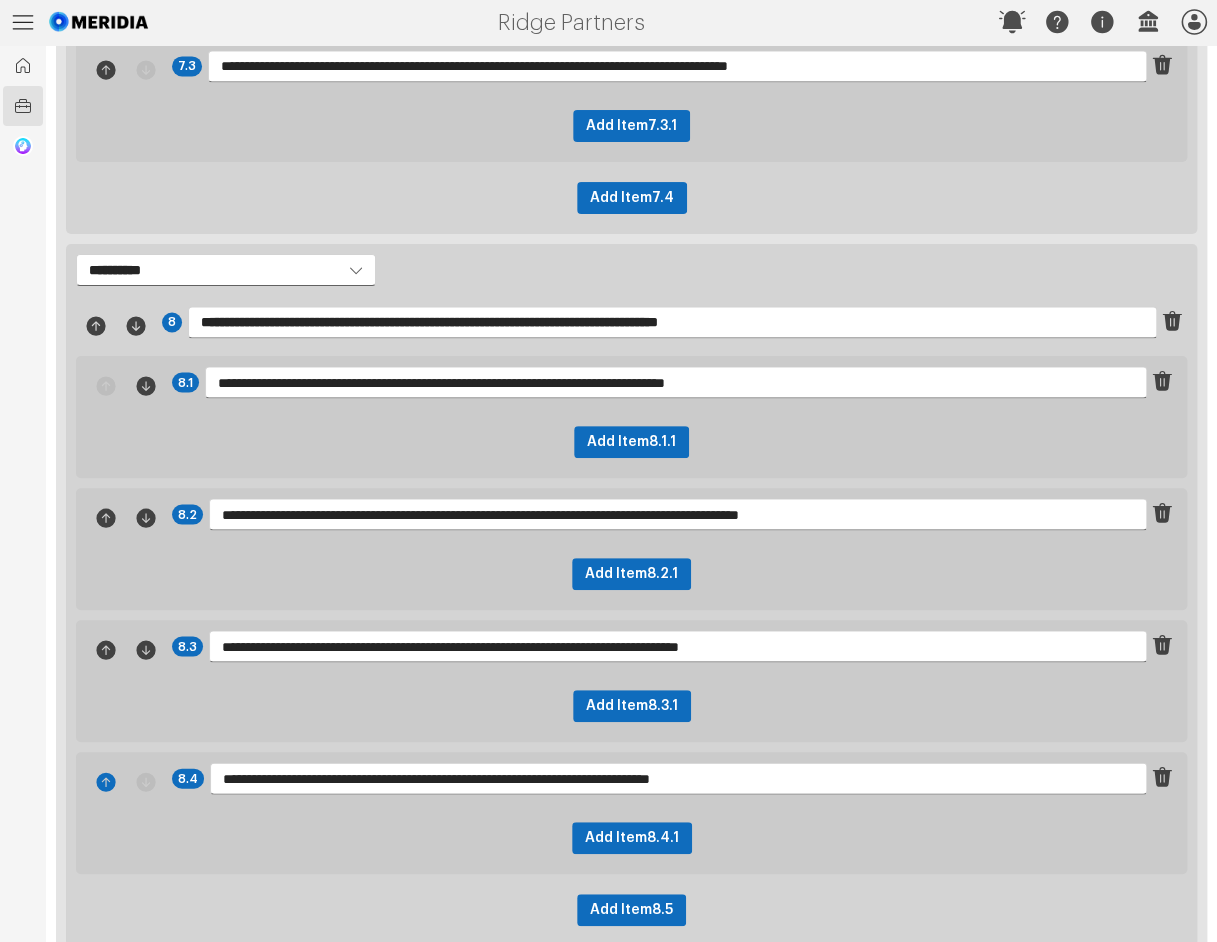click 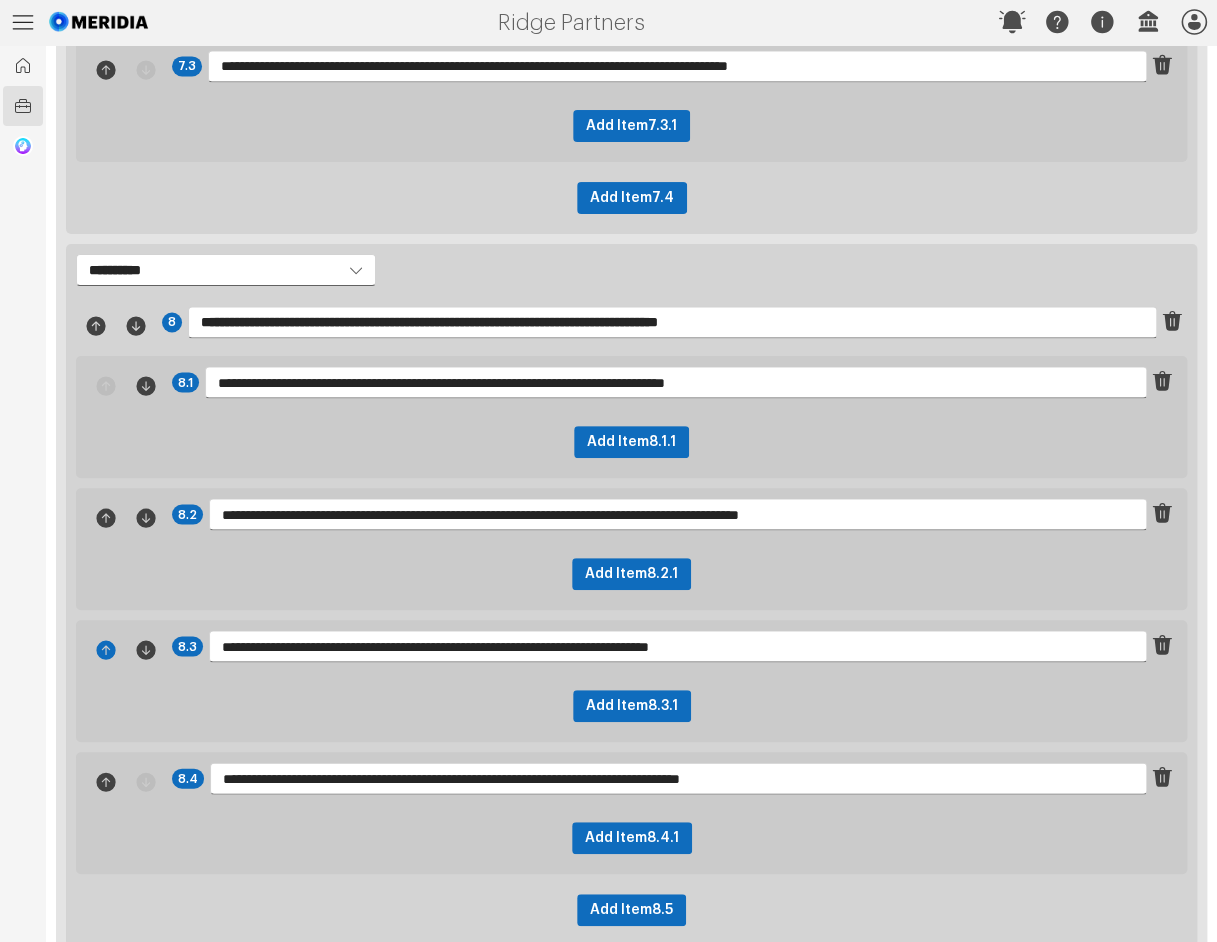 click 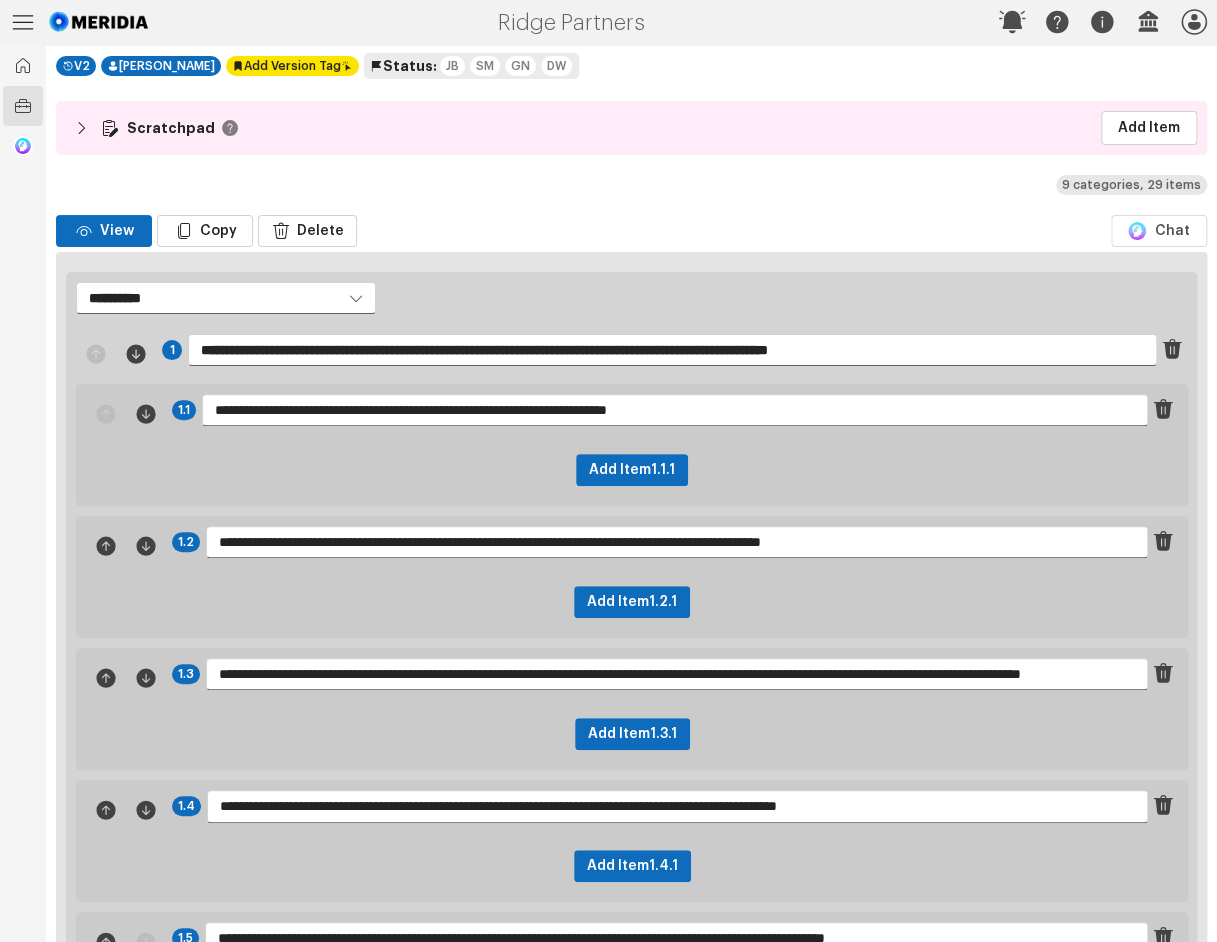scroll, scrollTop: 0, scrollLeft: 0, axis: both 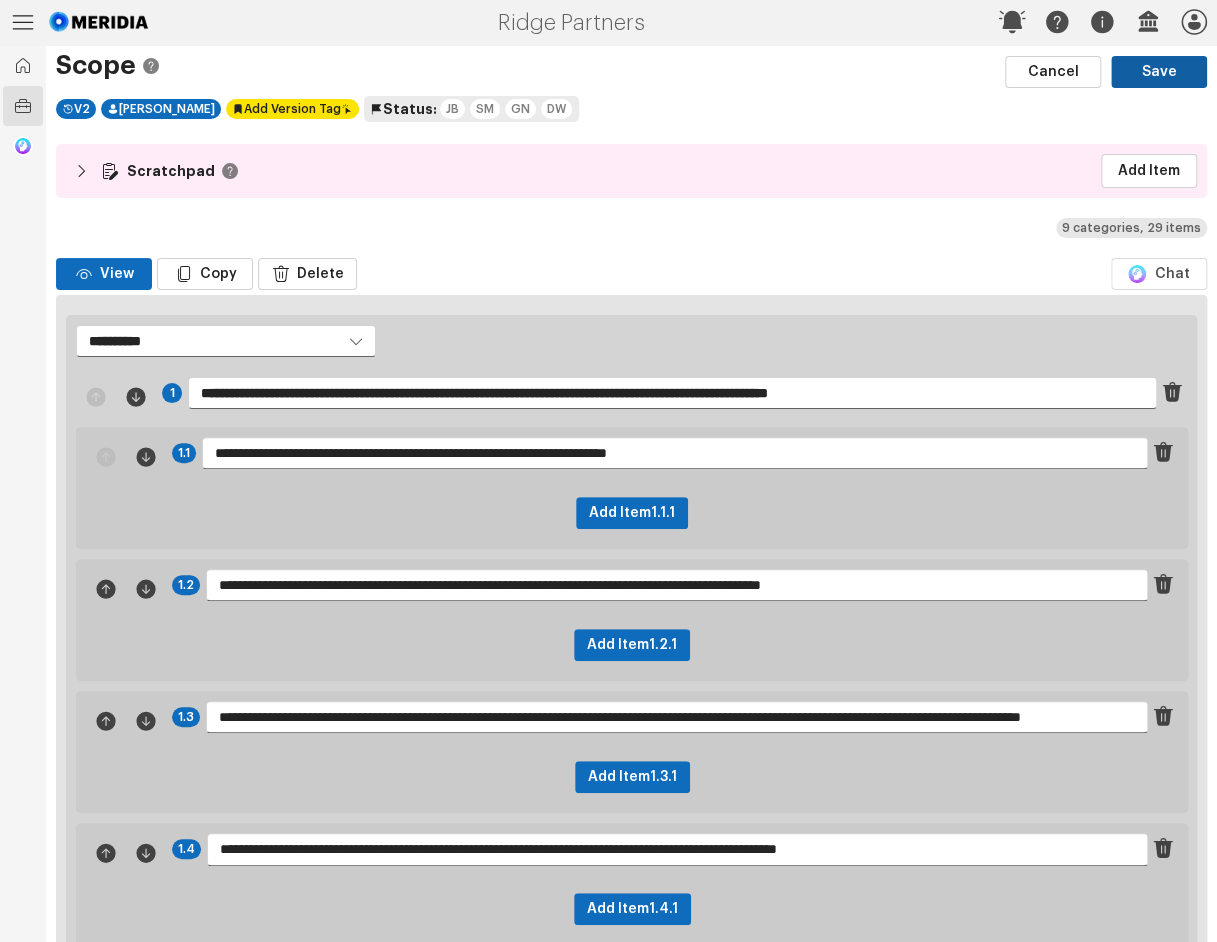 click on "Save" at bounding box center [1159, 72] 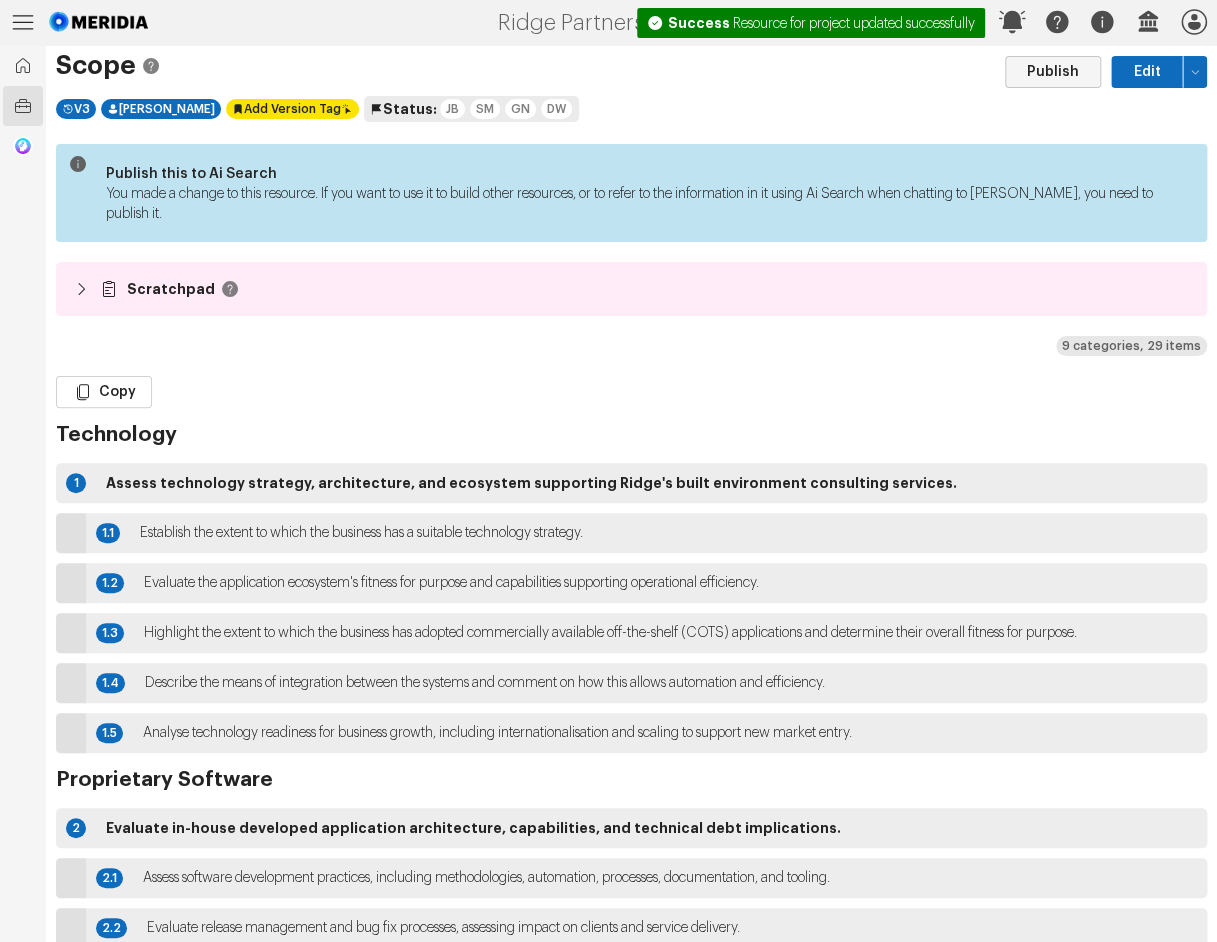 click on "Publish" at bounding box center (1053, 72) 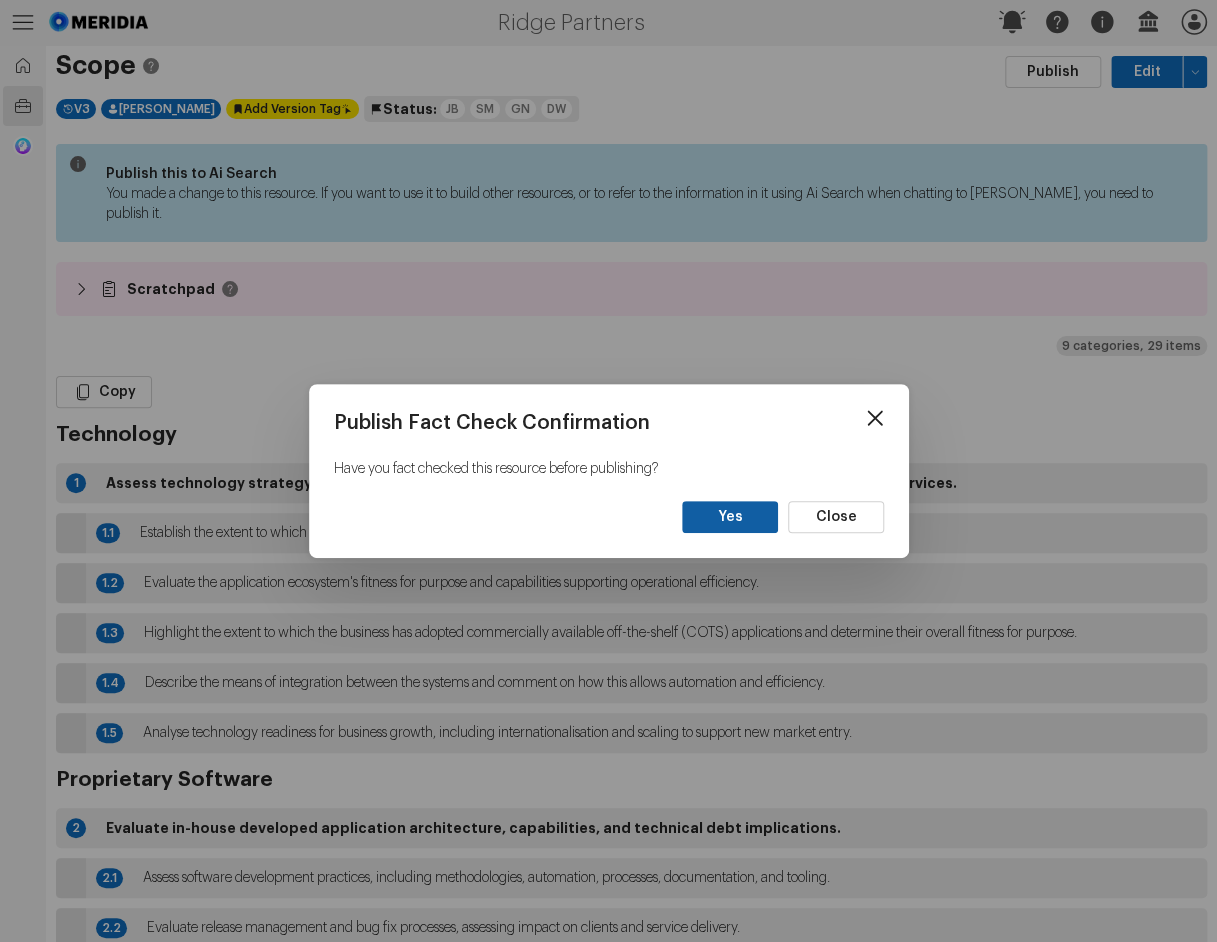click on "Yes" at bounding box center [730, 517] 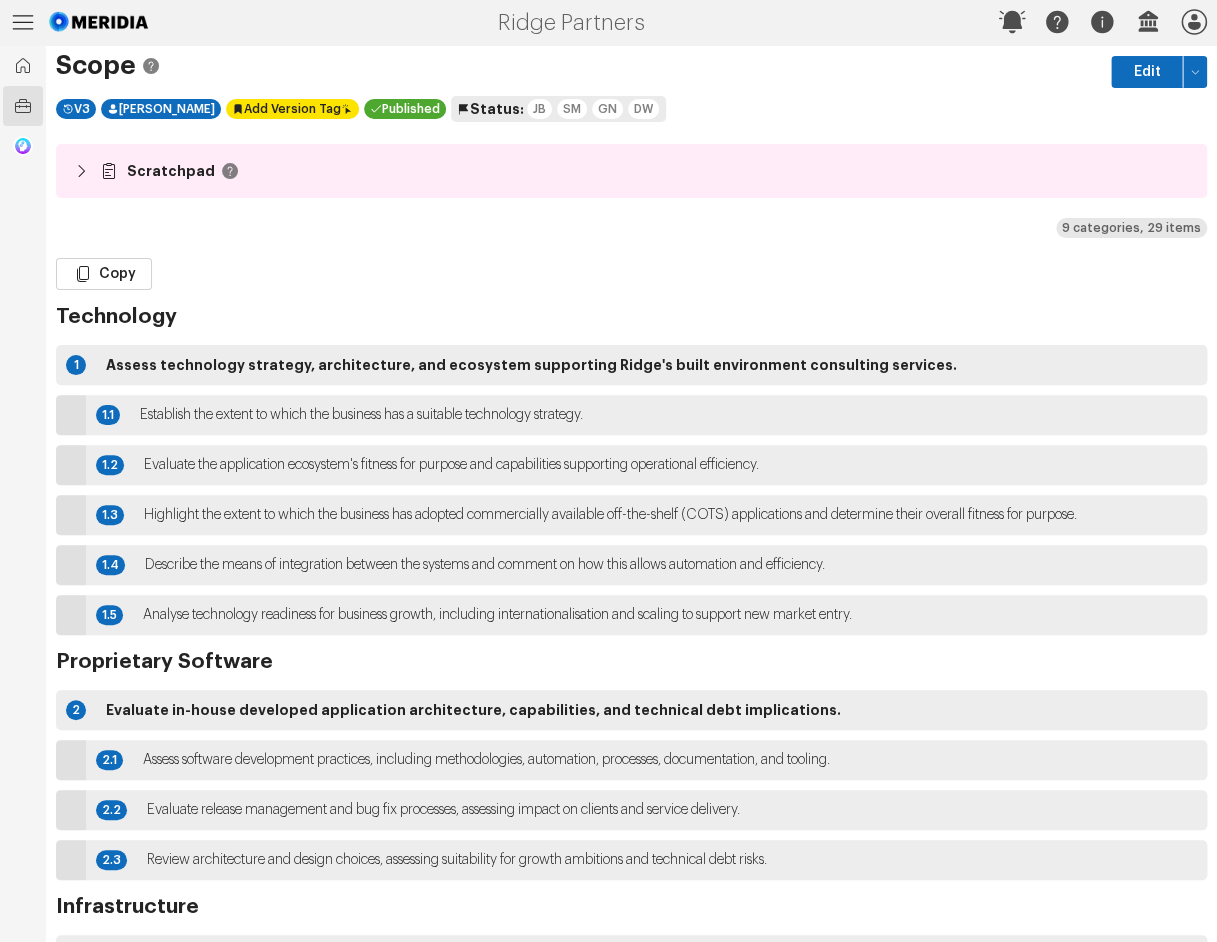 scroll, scrollTop: 0, scrollLeft: 0, axis: both 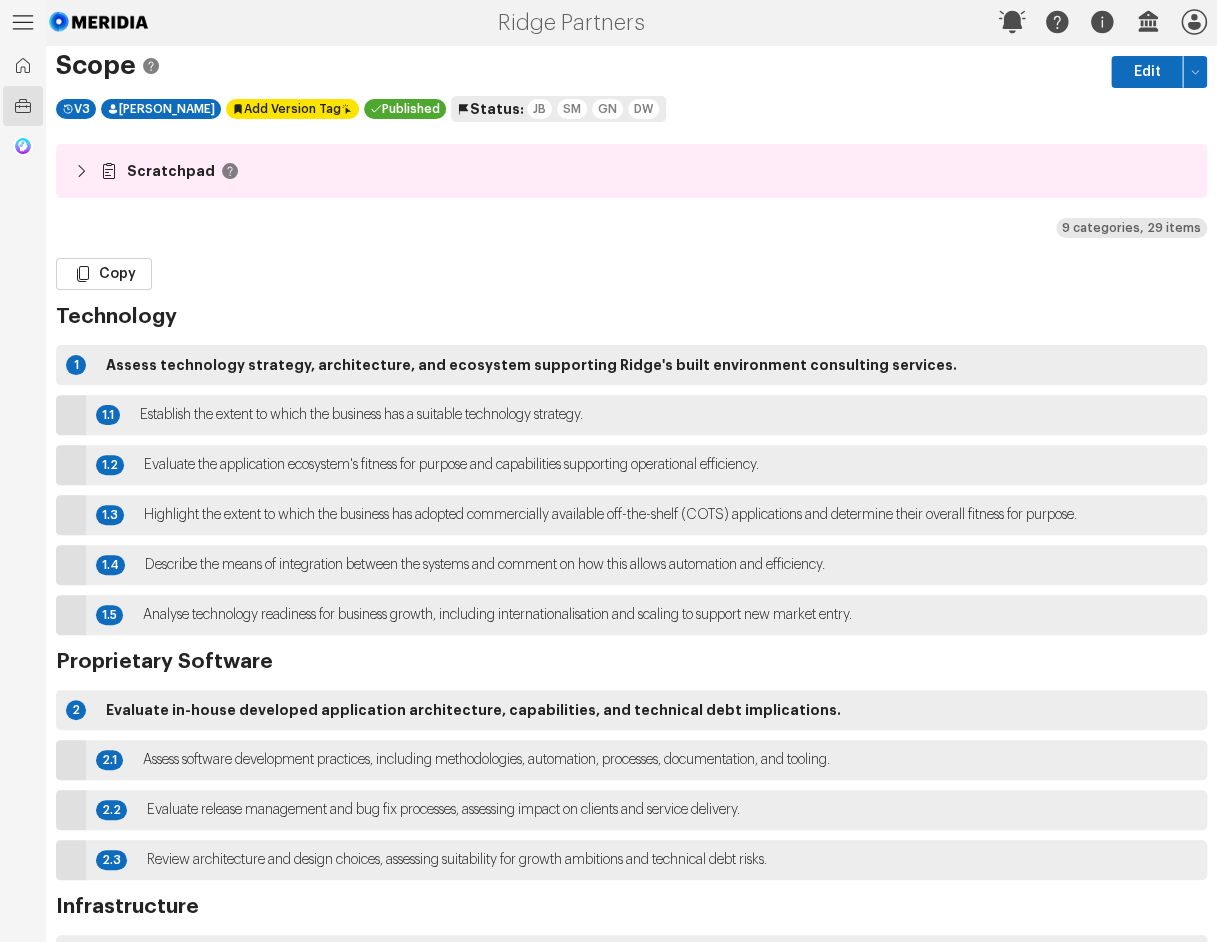 click 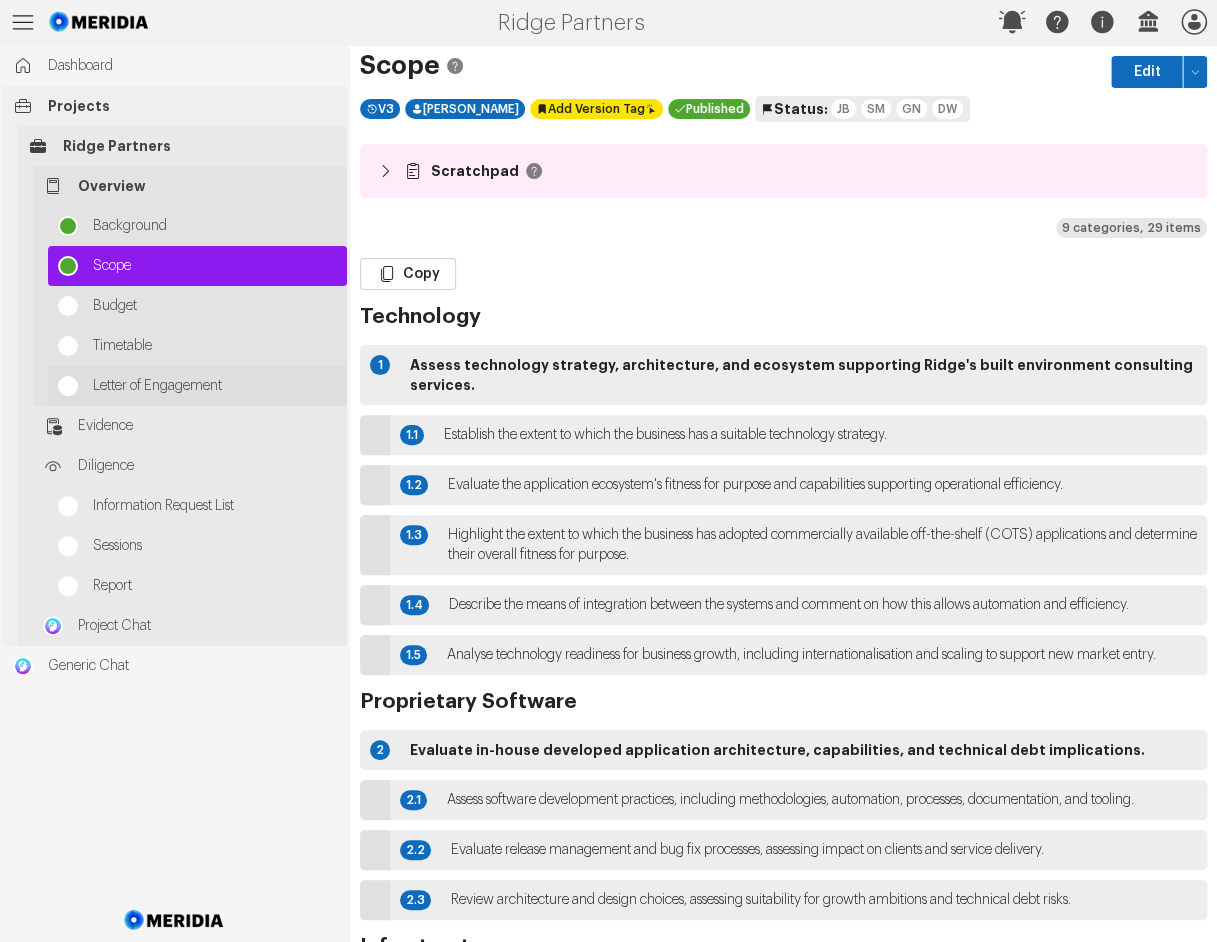 click on "Letter of Engagement" at bounding box center [197, 386] 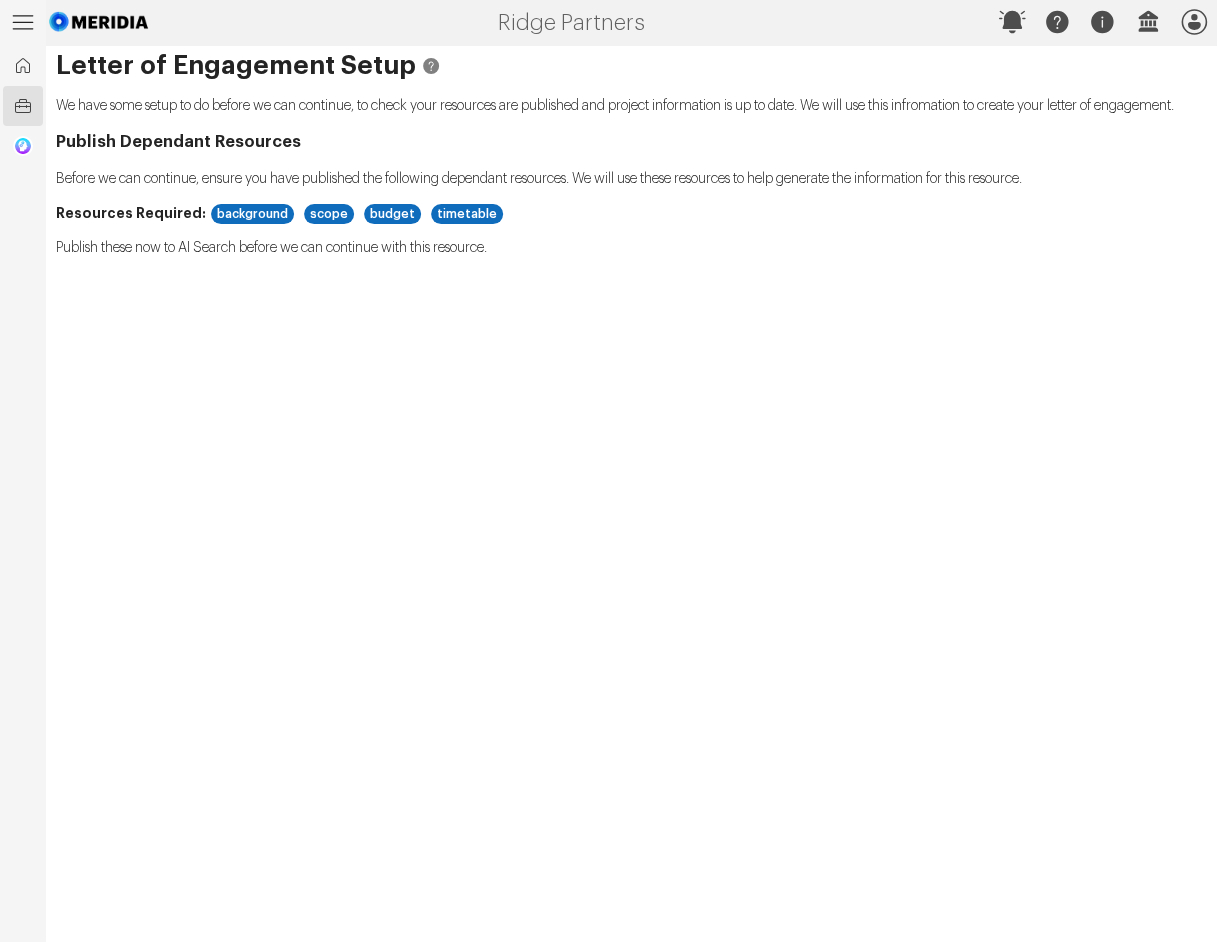 click 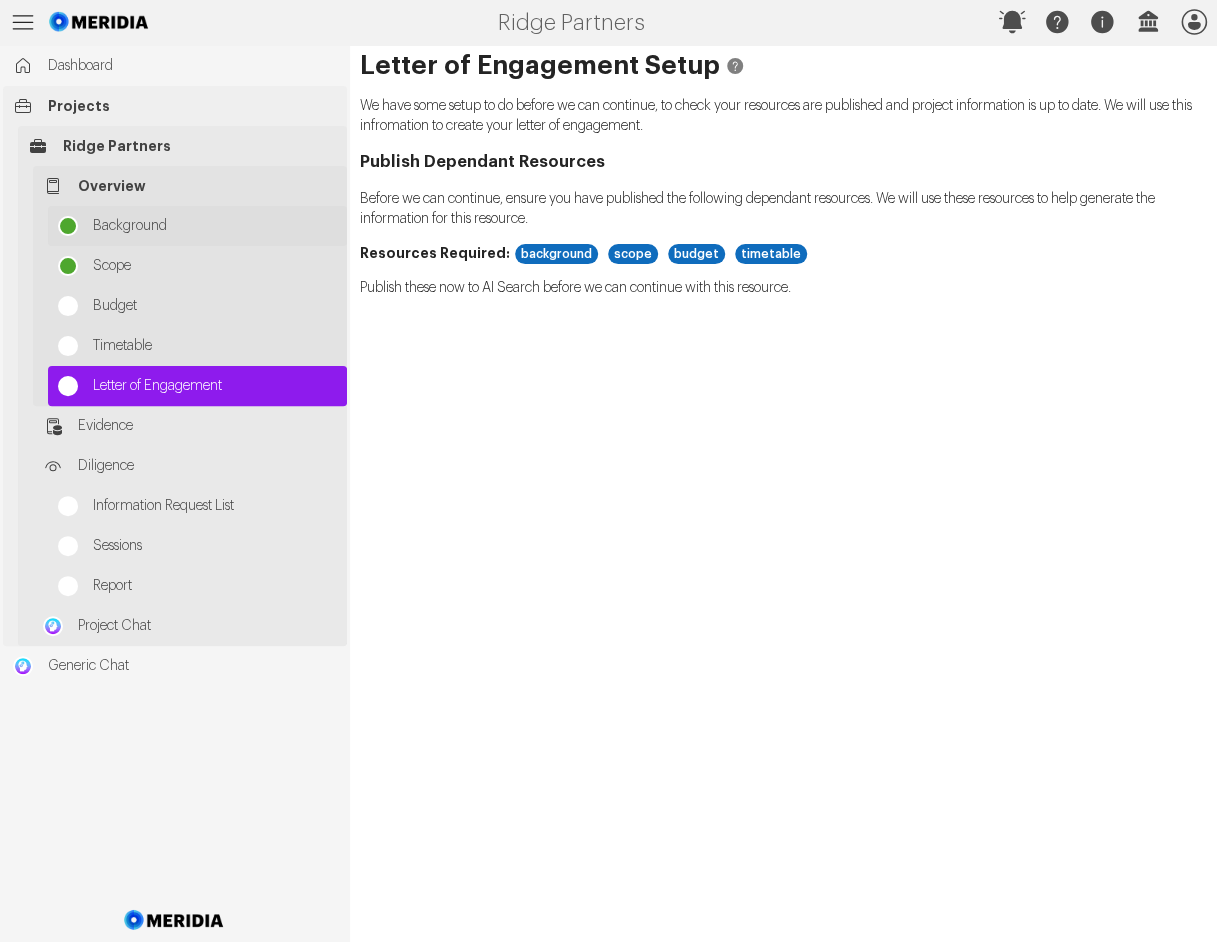 click on "Background" at bounding box center [215, 226] 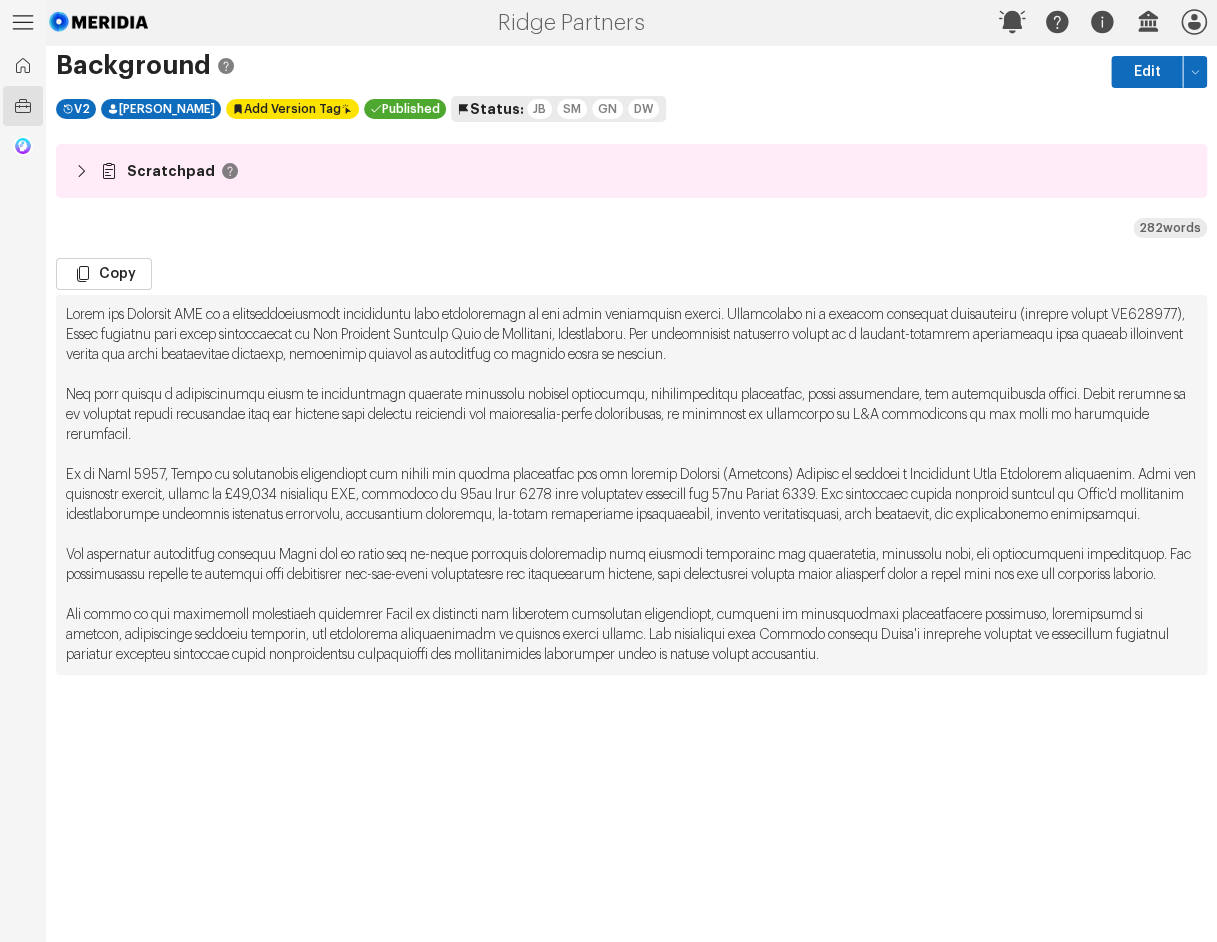 click 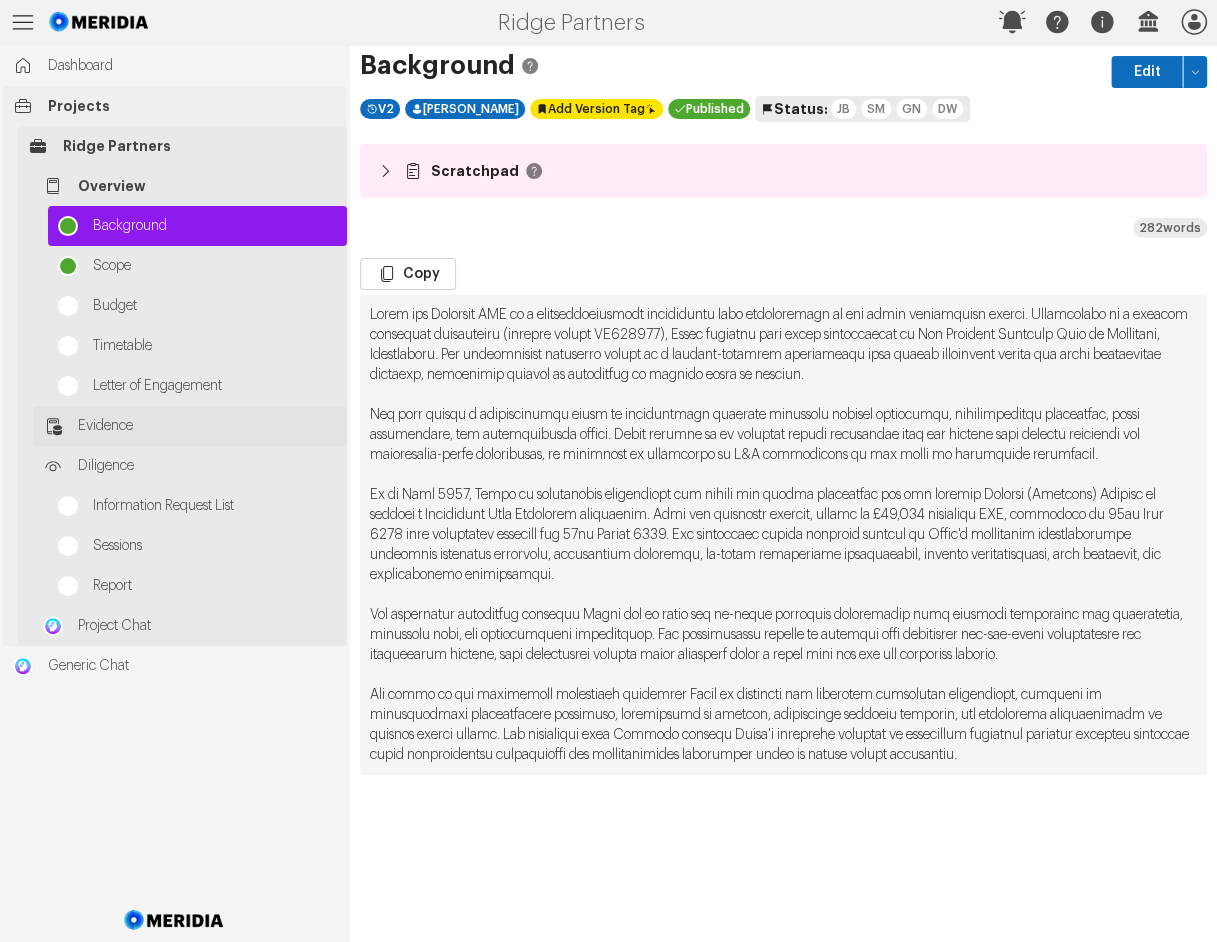 click on "Evidence" at bounding box center (207, 426) 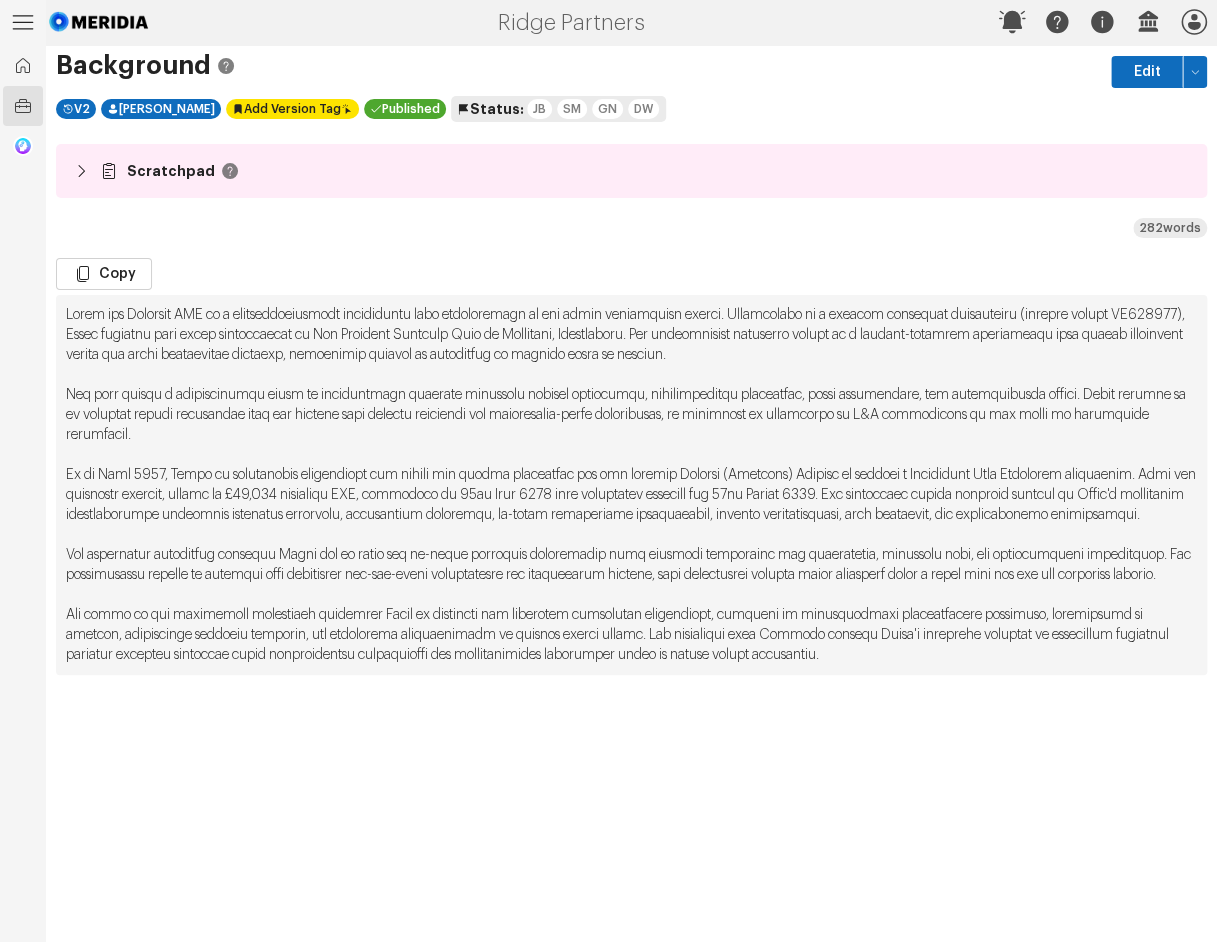 click 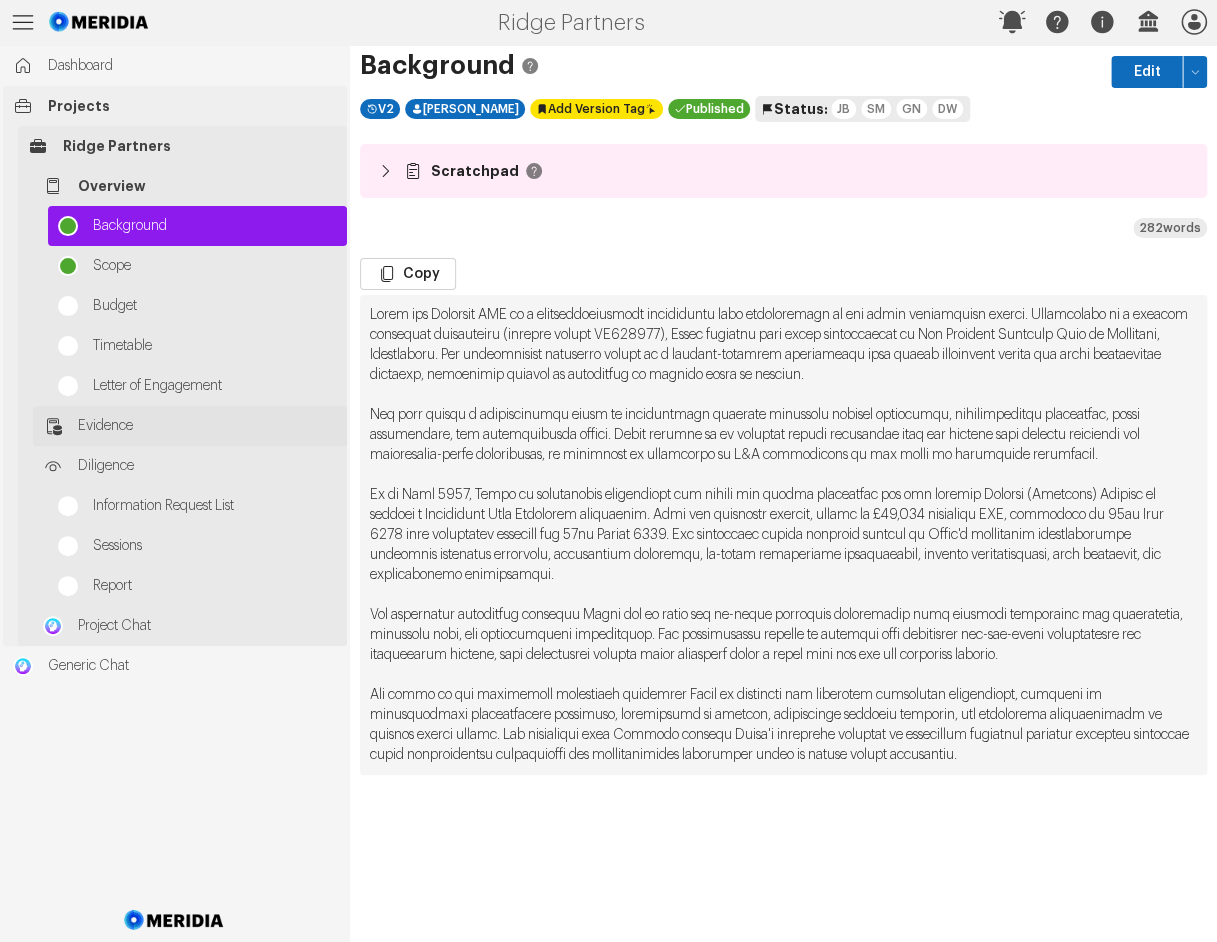 click on "Evidence" at bounding box center (207, 426) 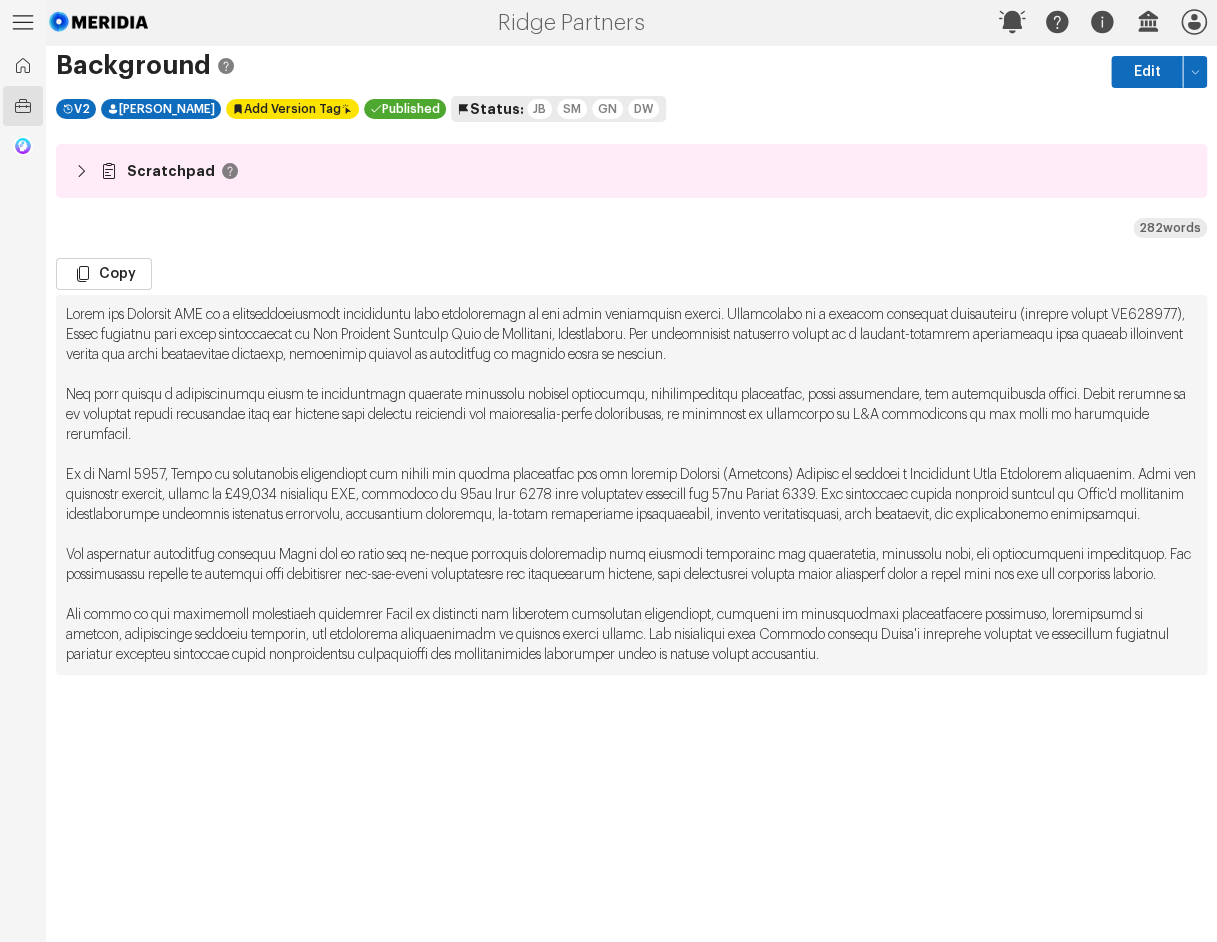 click 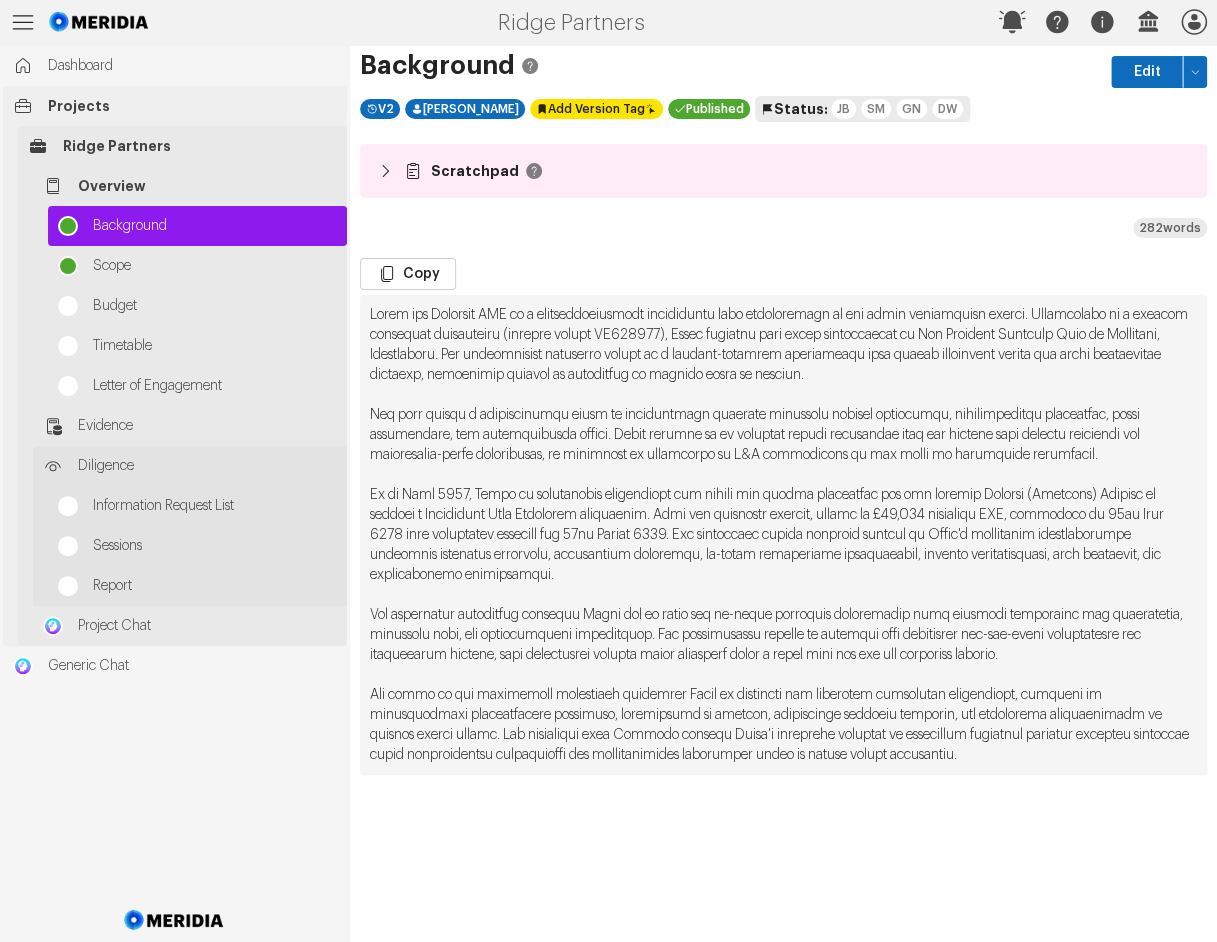 click on "Diligence" at bounding box center [207, 466] 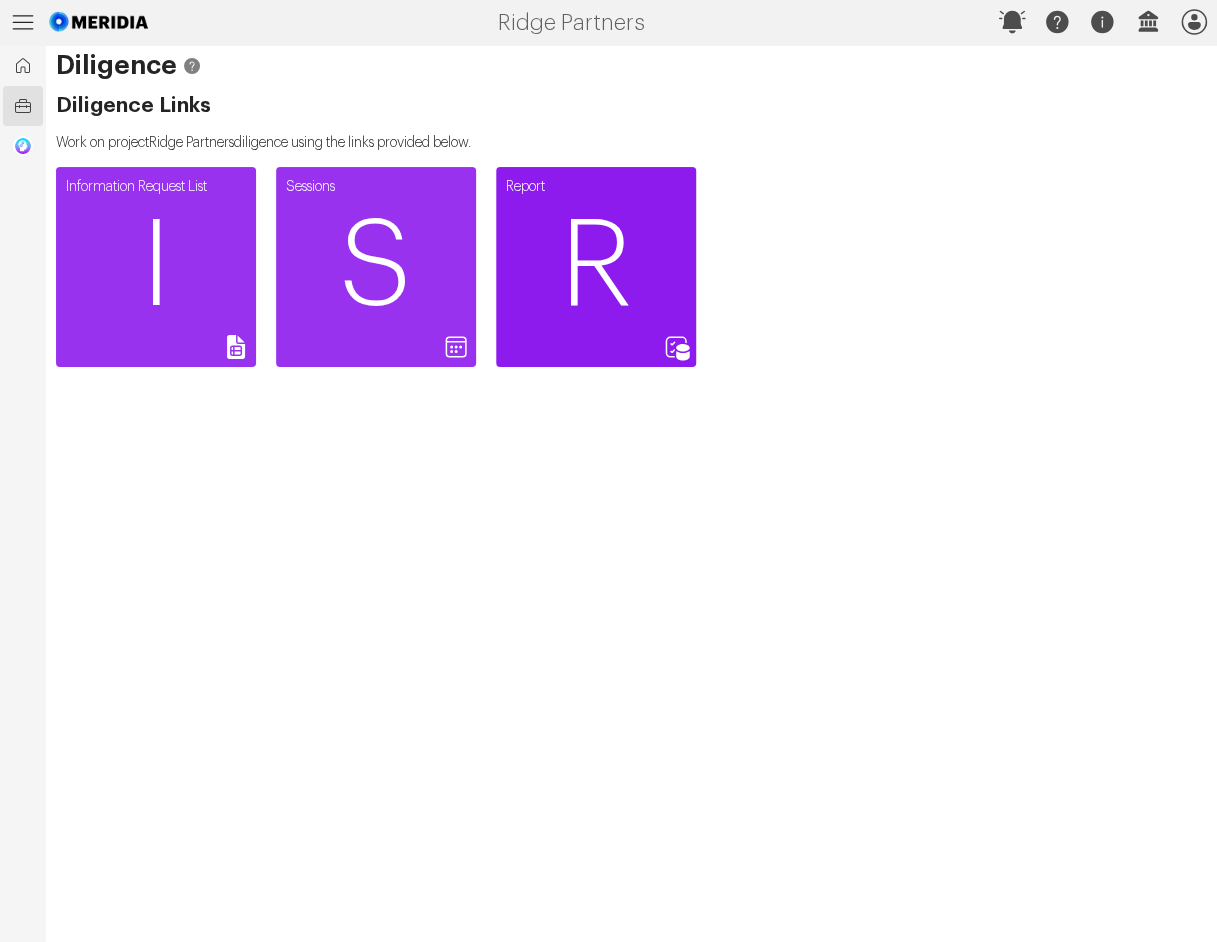 click on "R" at bounding box center [596, 267] 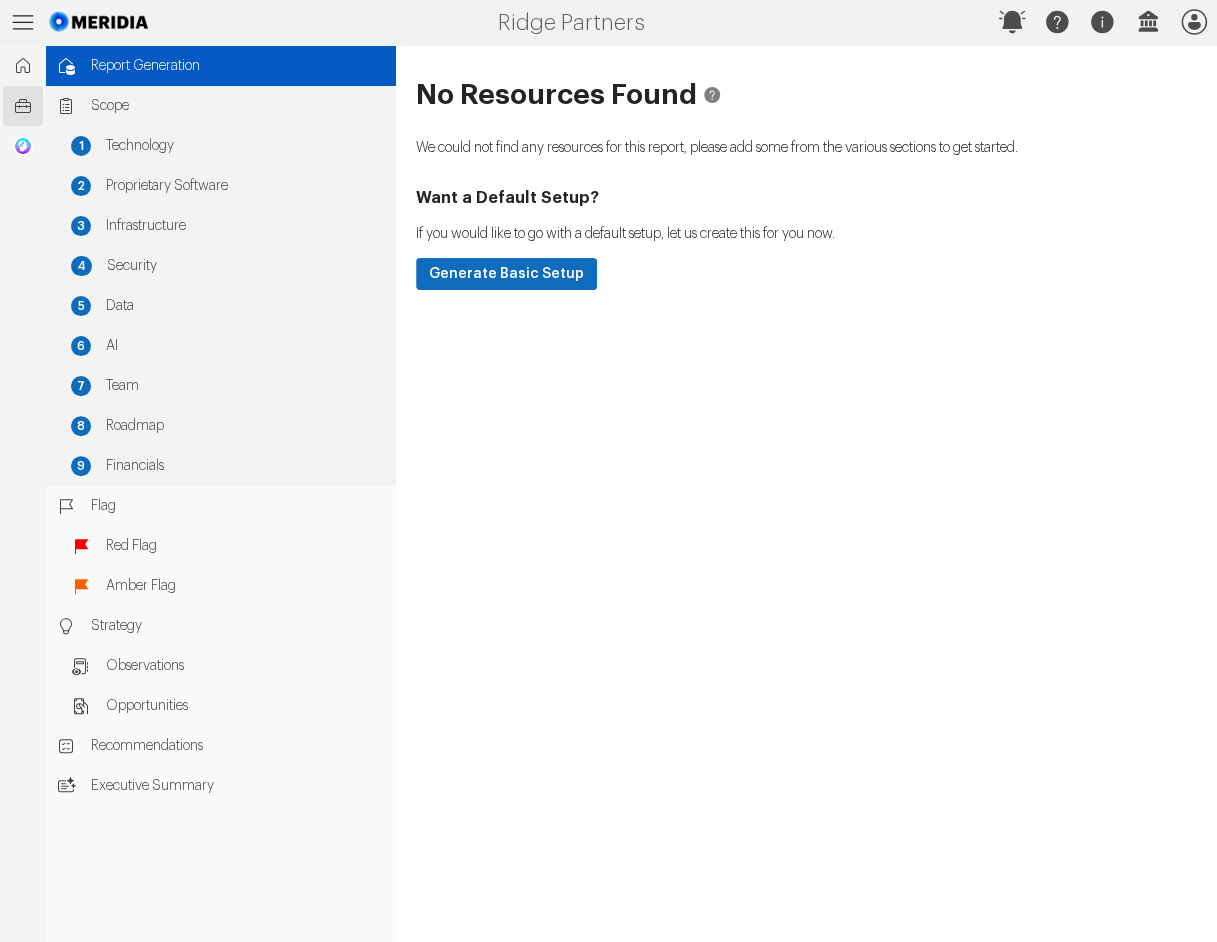 click on "Scope" at bounding box center [238, 106] 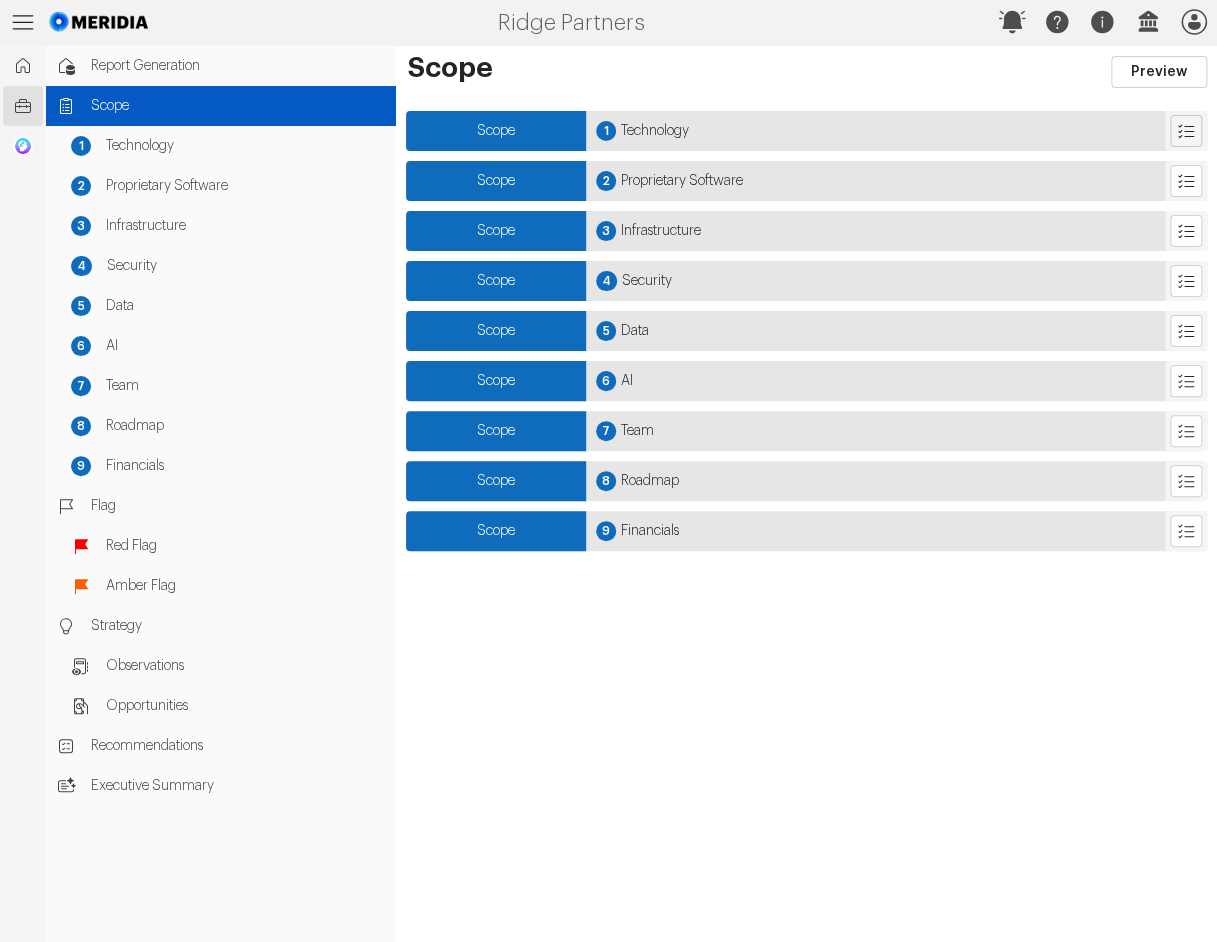 click 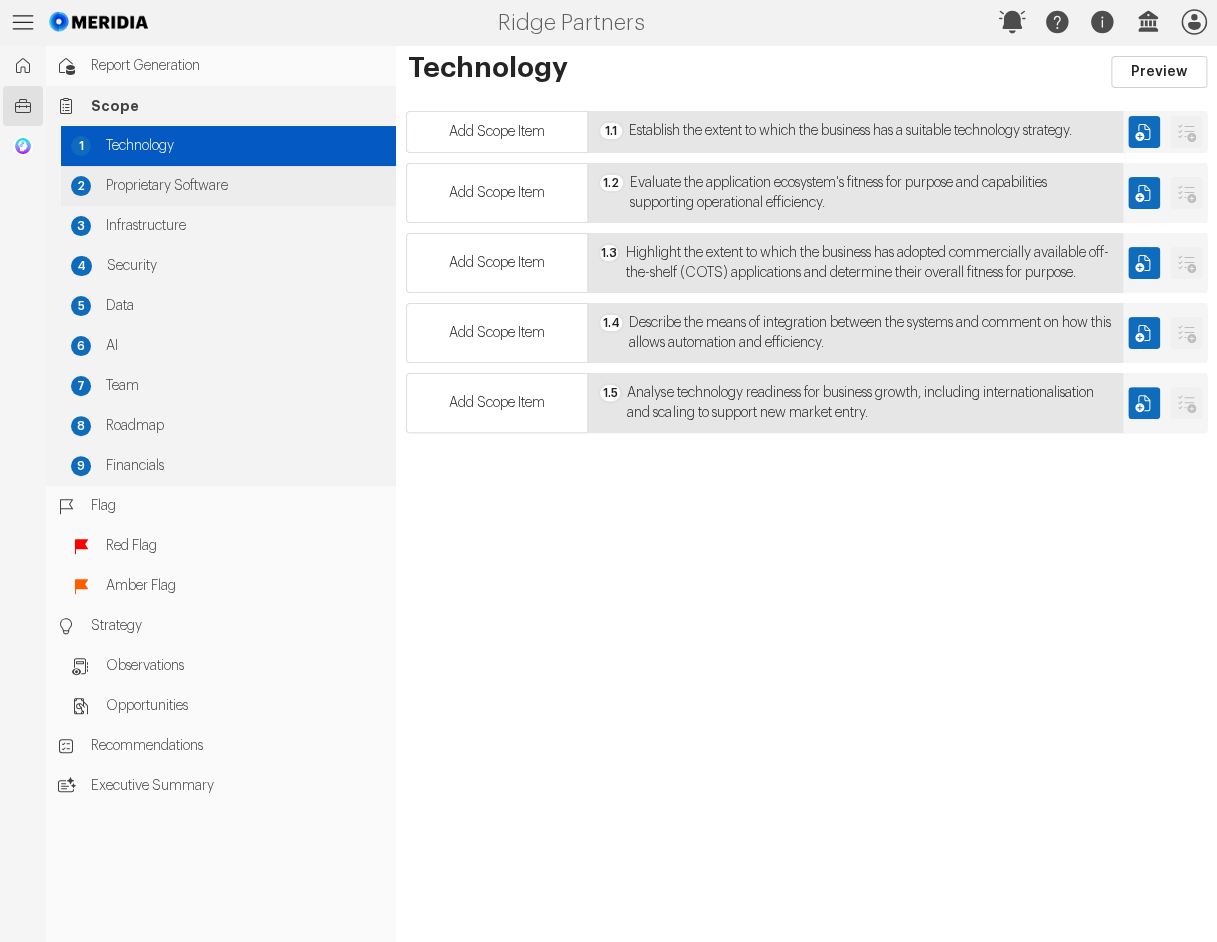 click on "Proprietary Software" at bounding box center [246, 186] 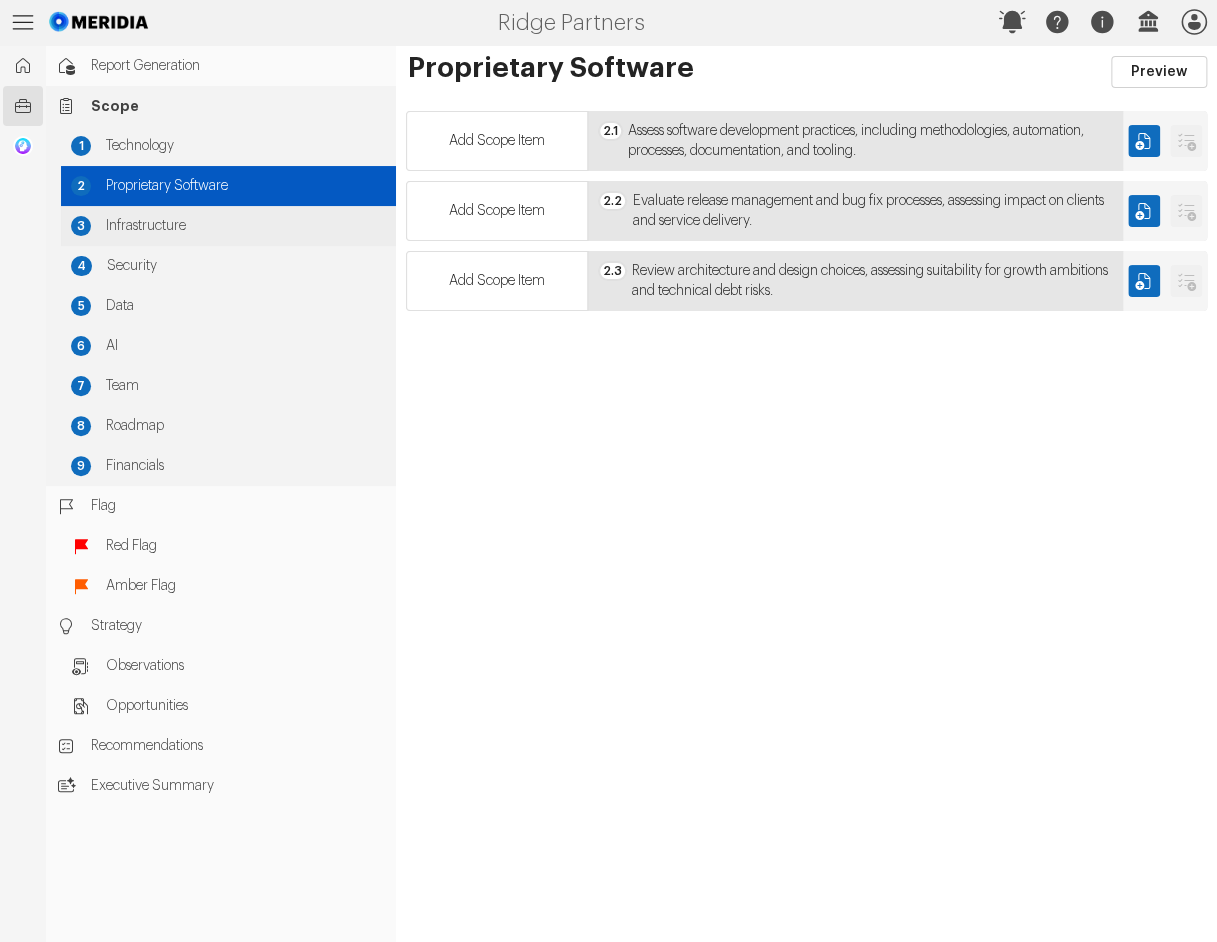 click on "Infrastructure" at bounding box center (246, 226) 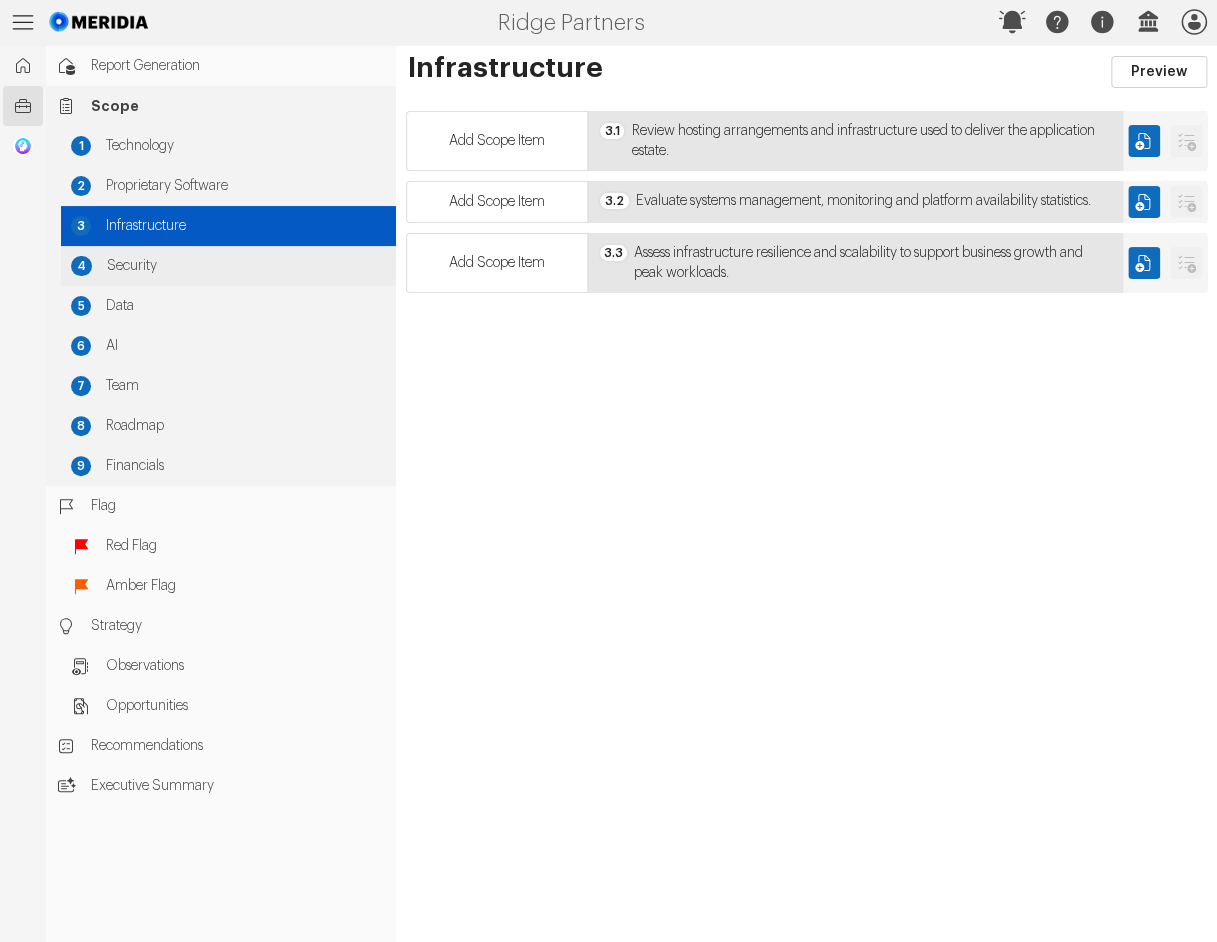 click on "Security" at bounding box center [246, 266] 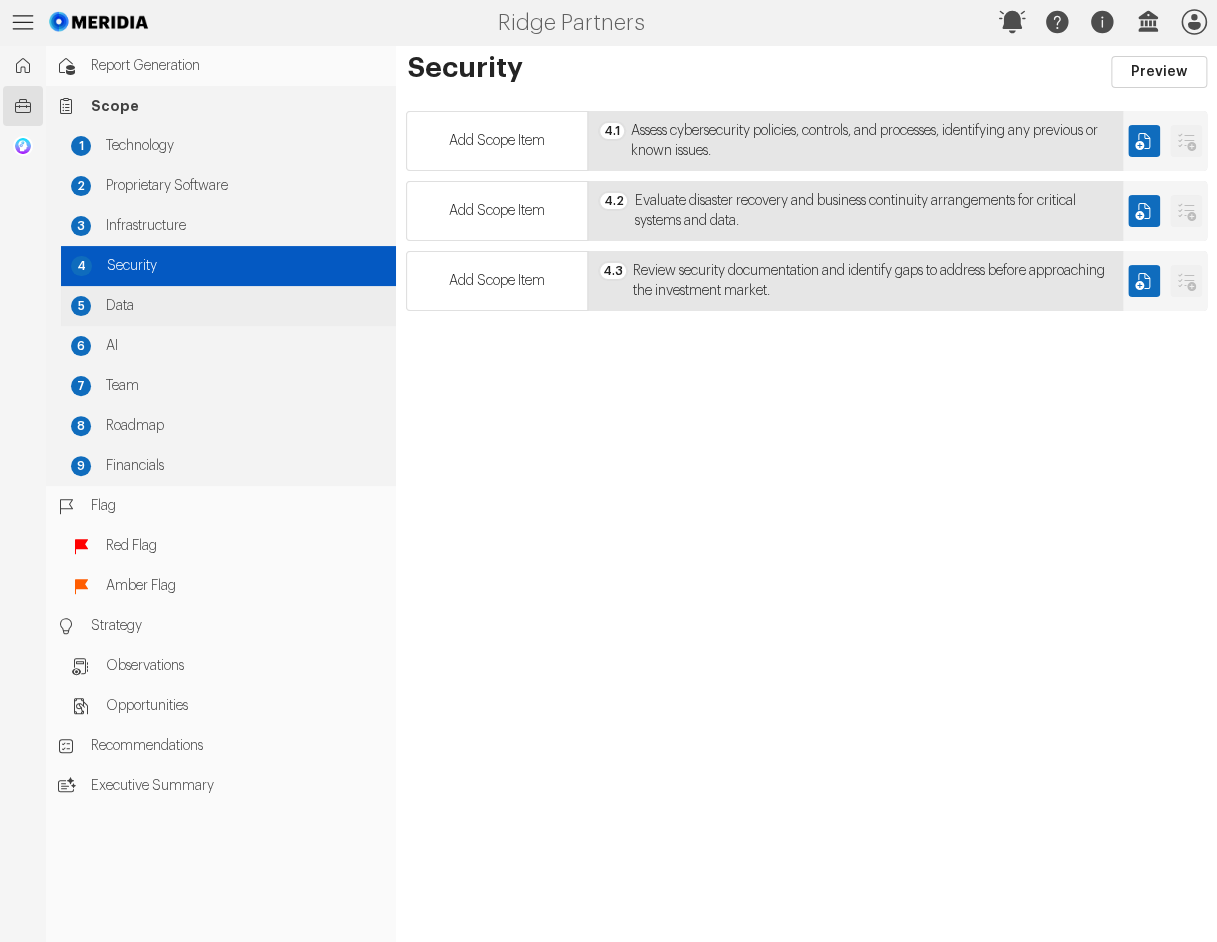 click on "5 Data" at bounding box center [228, 306] 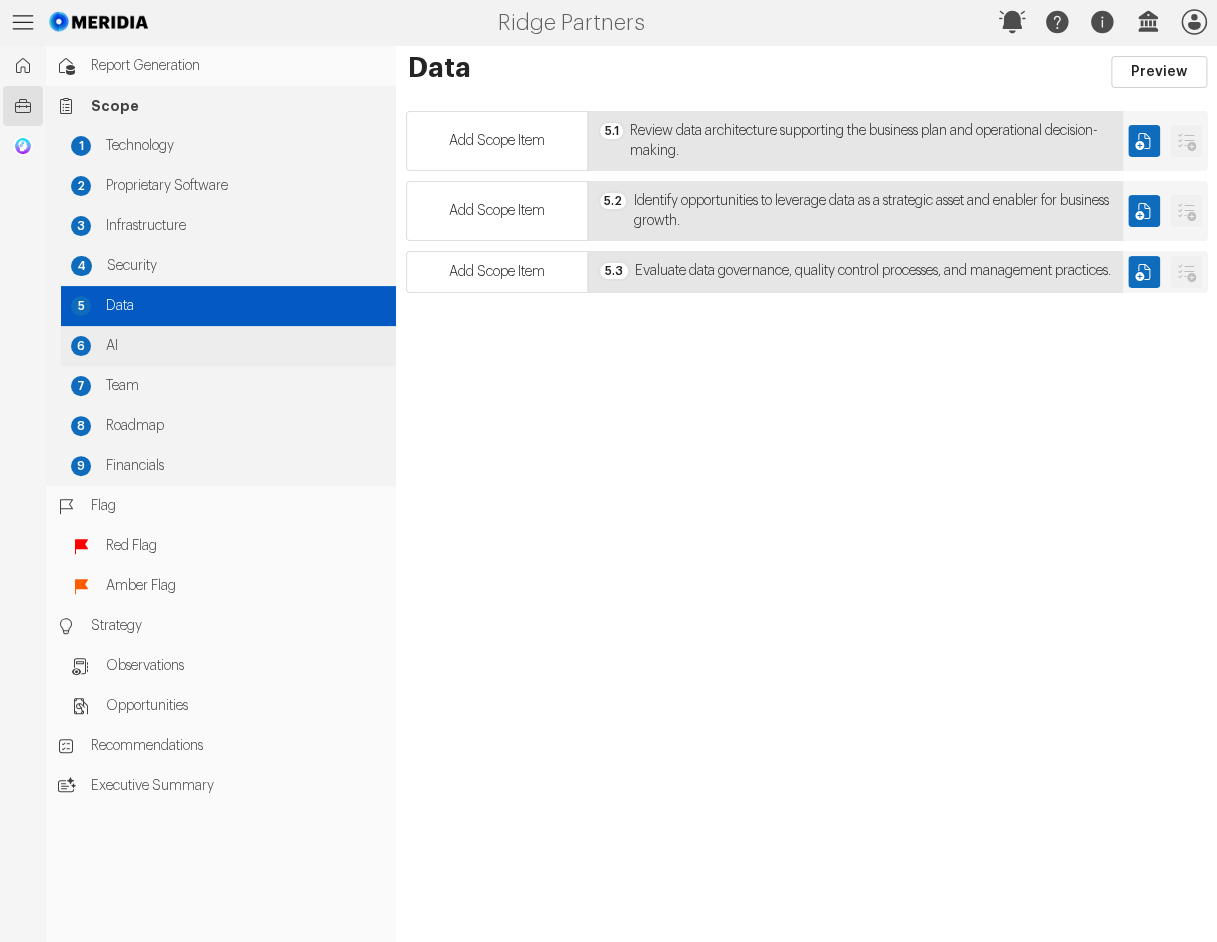 click on "AI" at bounding box center [246, 346] 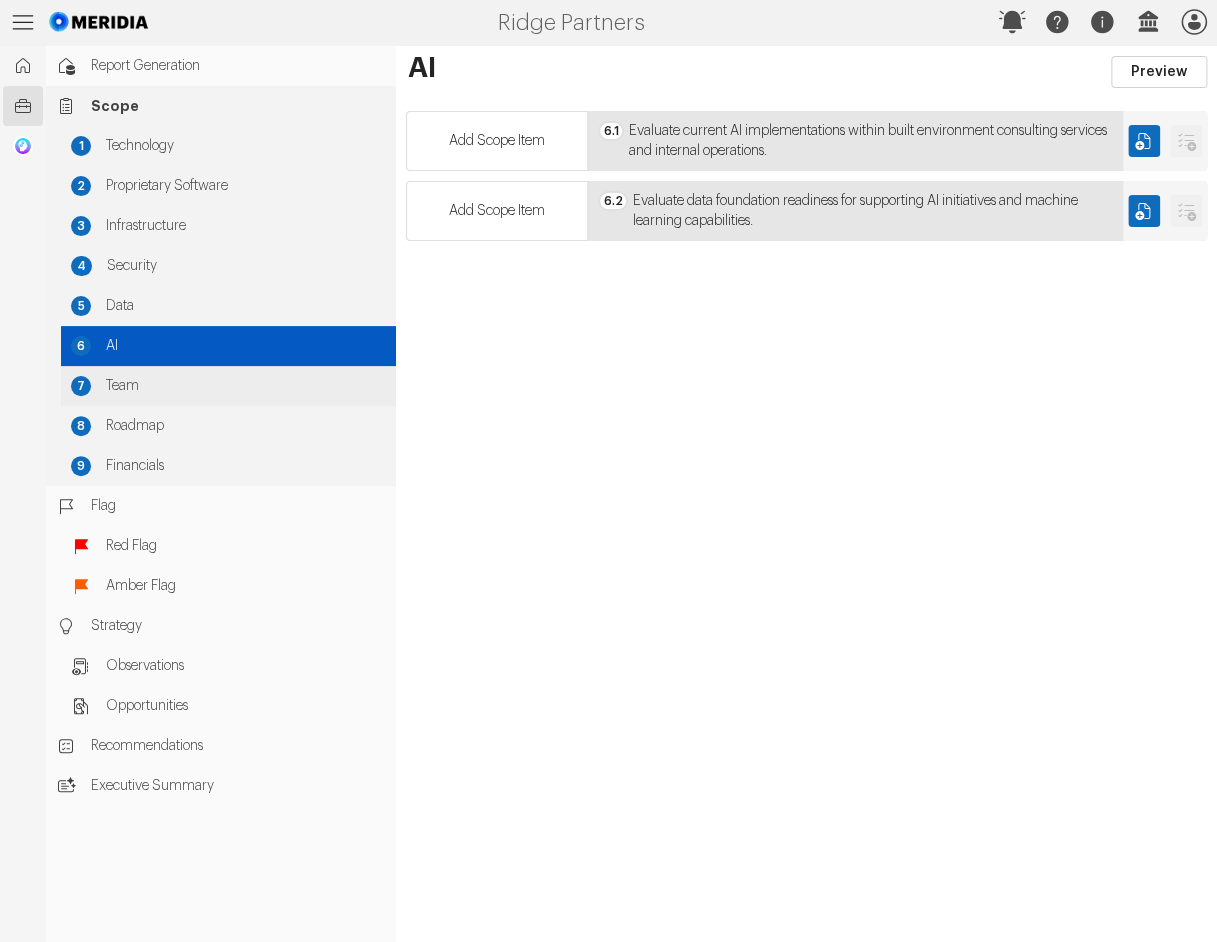 click on "Team" at bounding box center [246, 386] 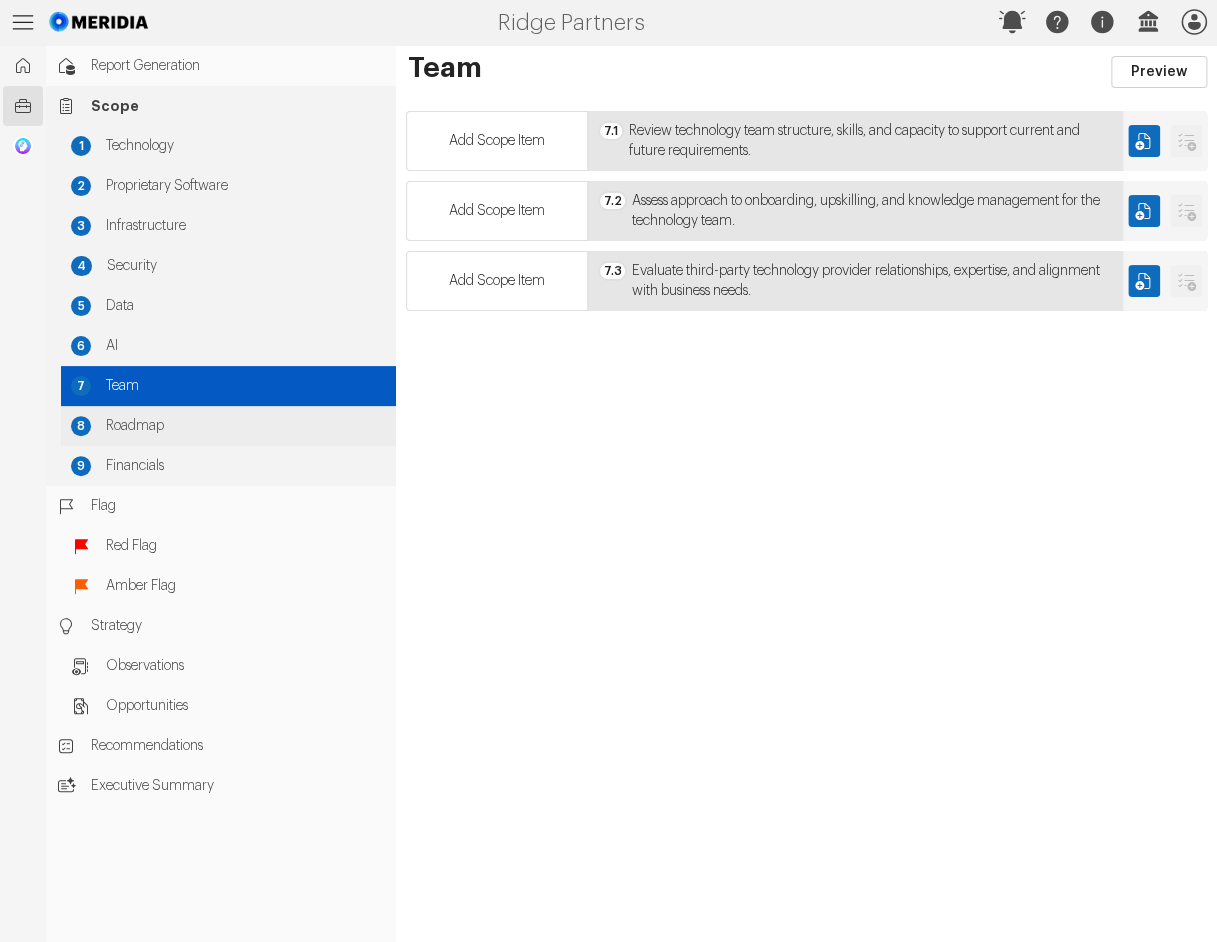 click on "Roadmap" at bounding box center [246, 426] 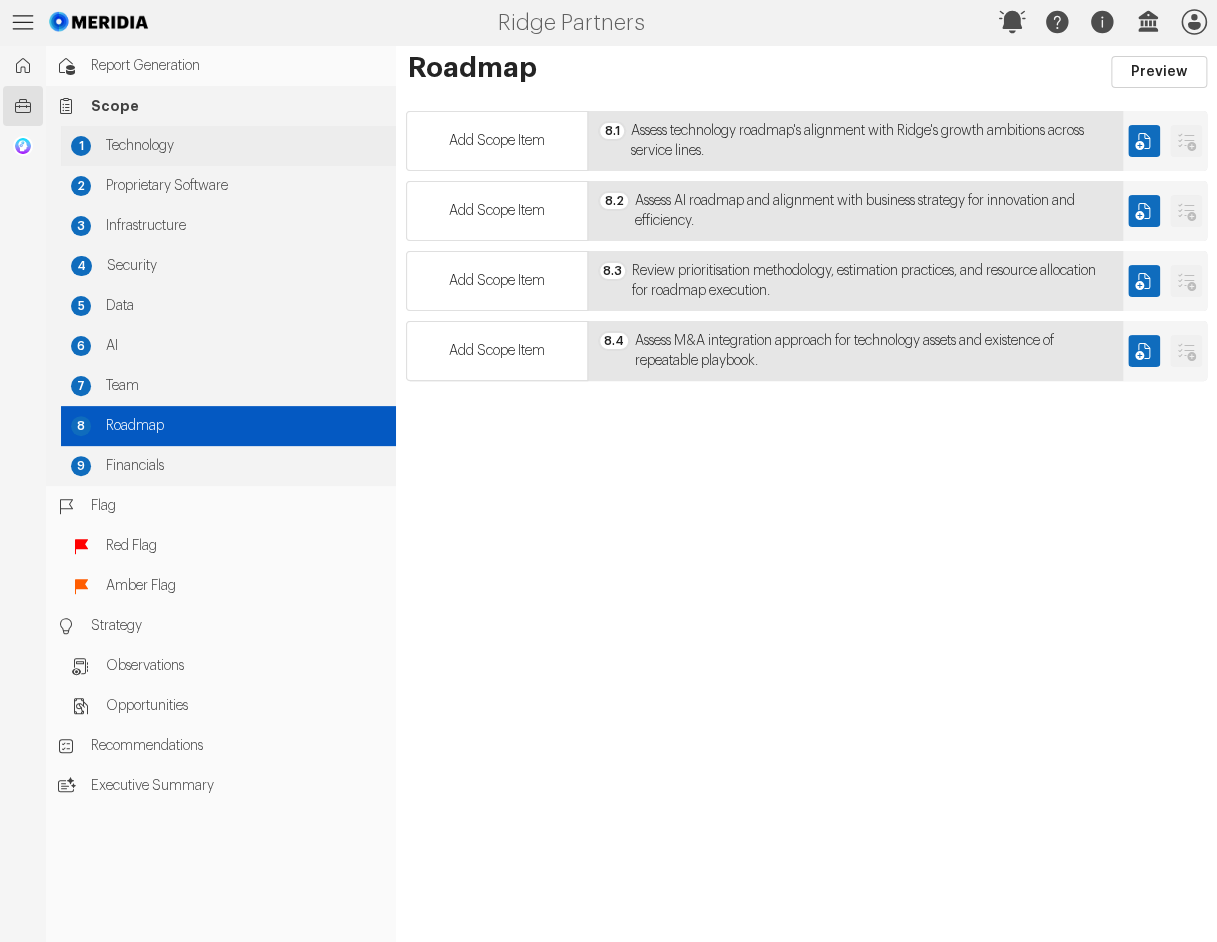 click on "Technology" at bounding box center (246, 146) 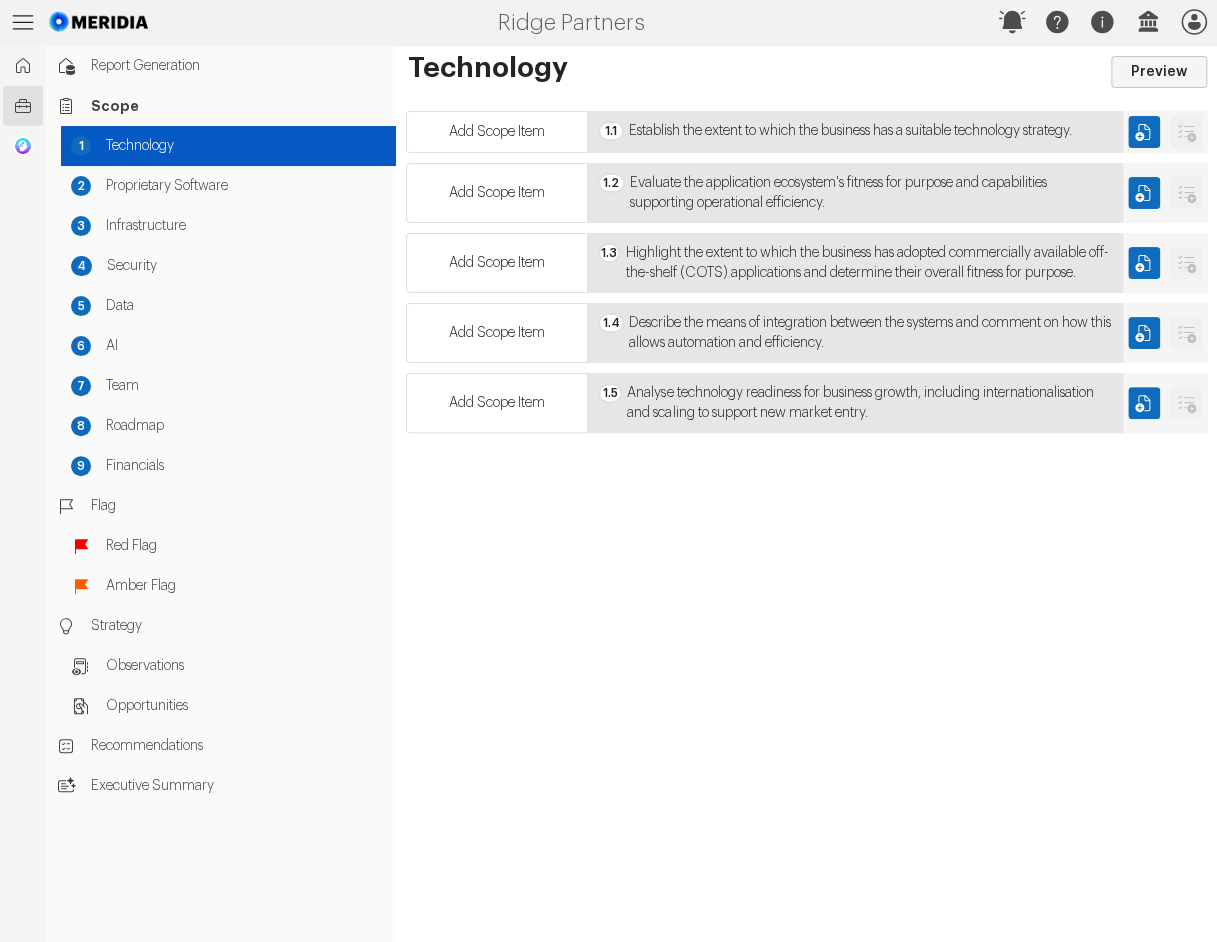 click on "Preview" at bounding box center (1159, 72) 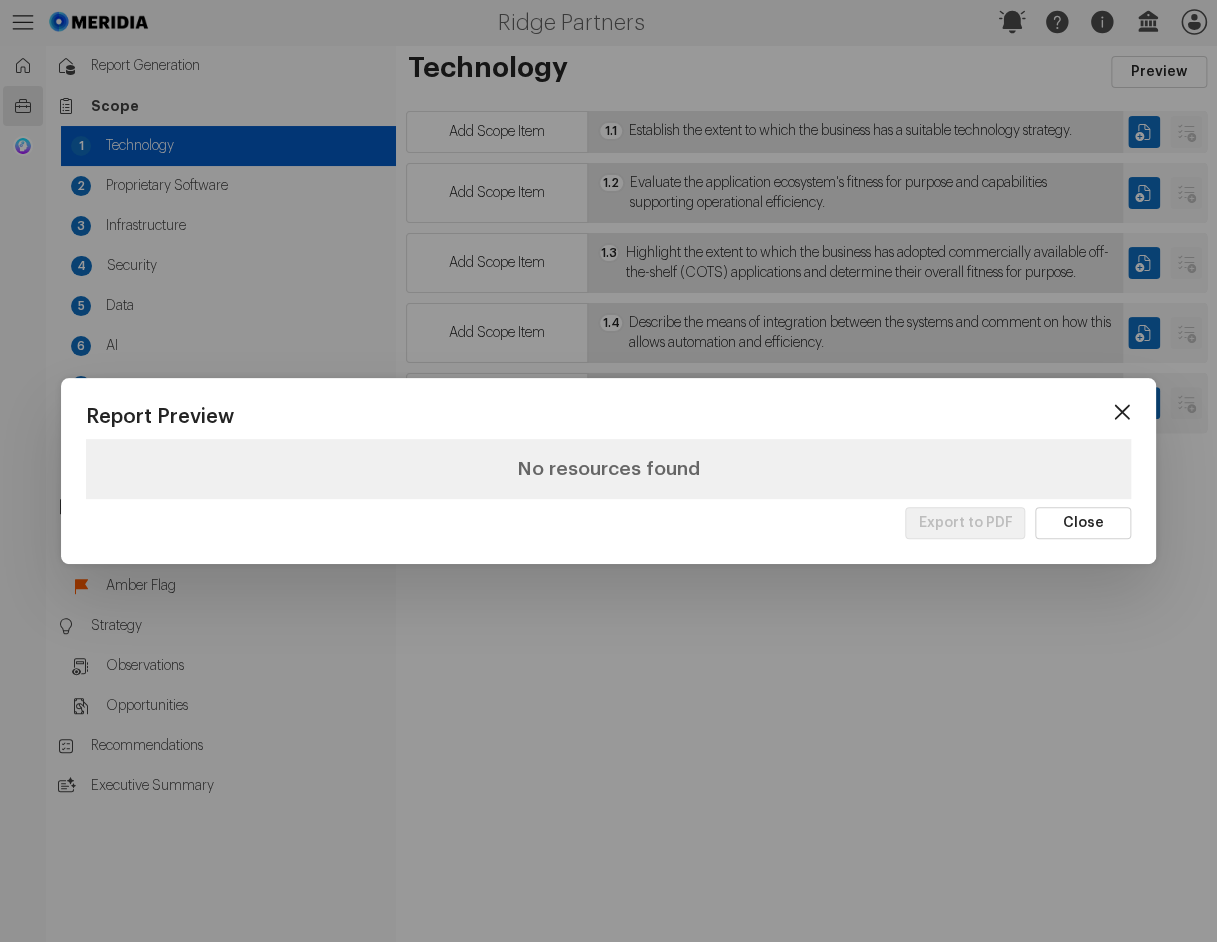 click 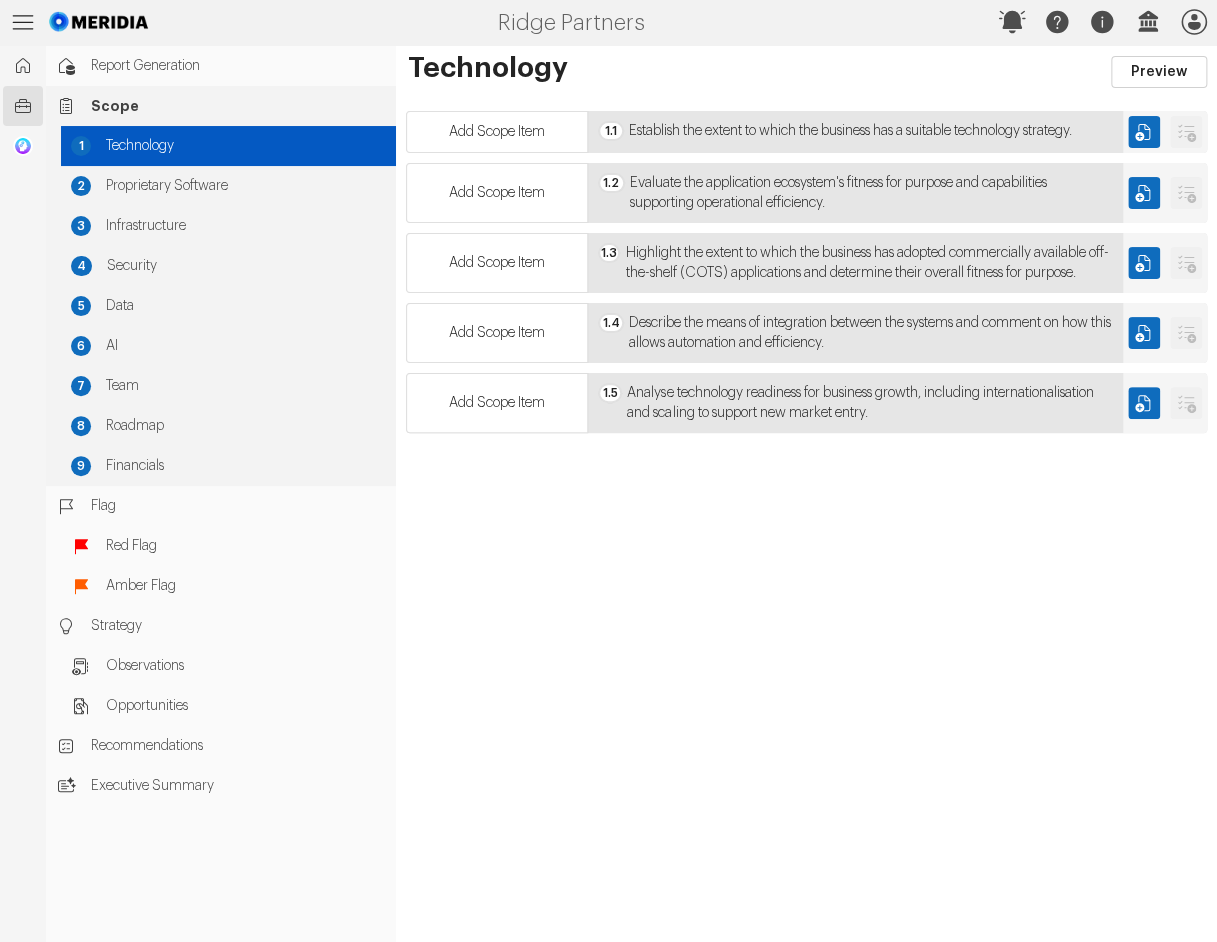 click on "Scope" at bounding box center [238, 106] 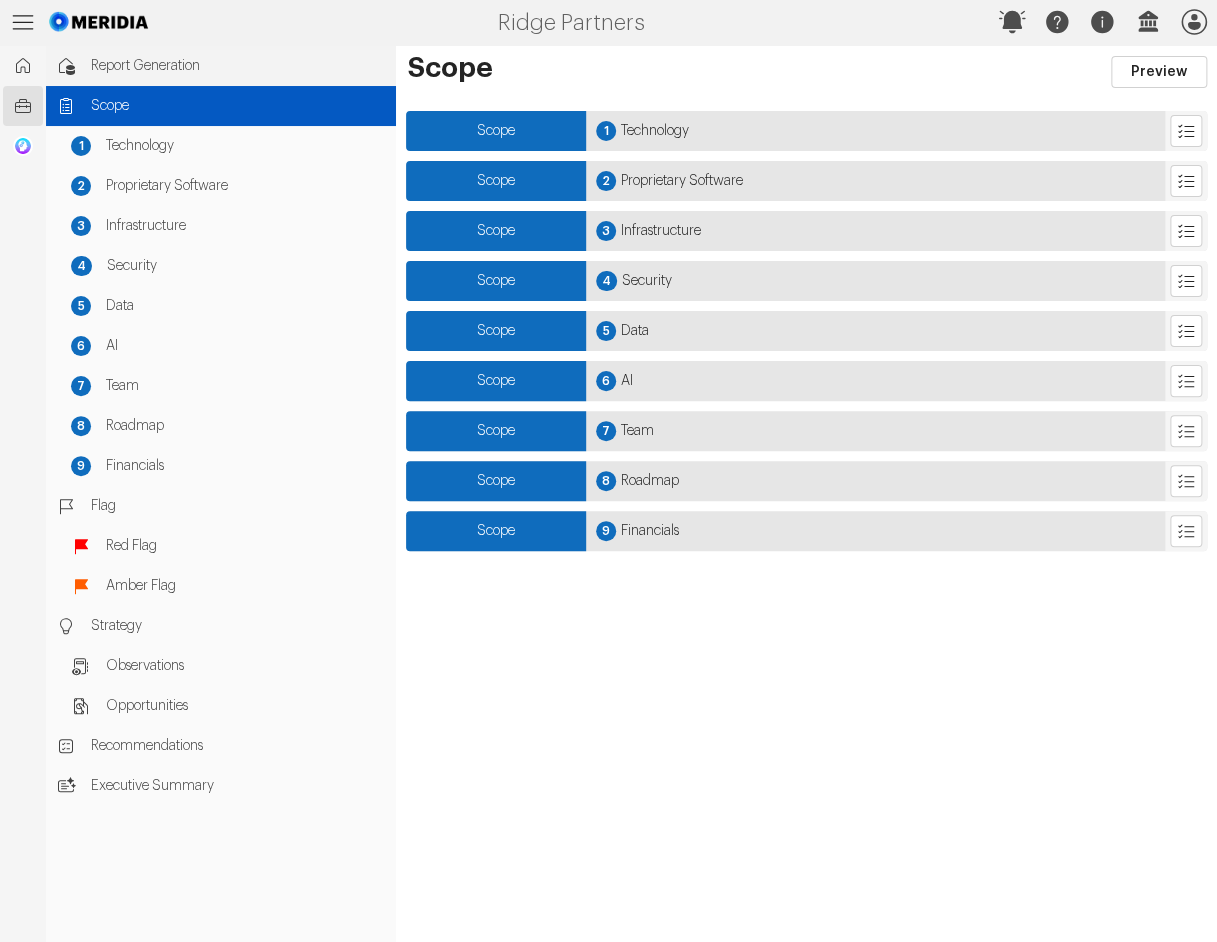 click on "Report Generation" at bounding box center (238, 66) 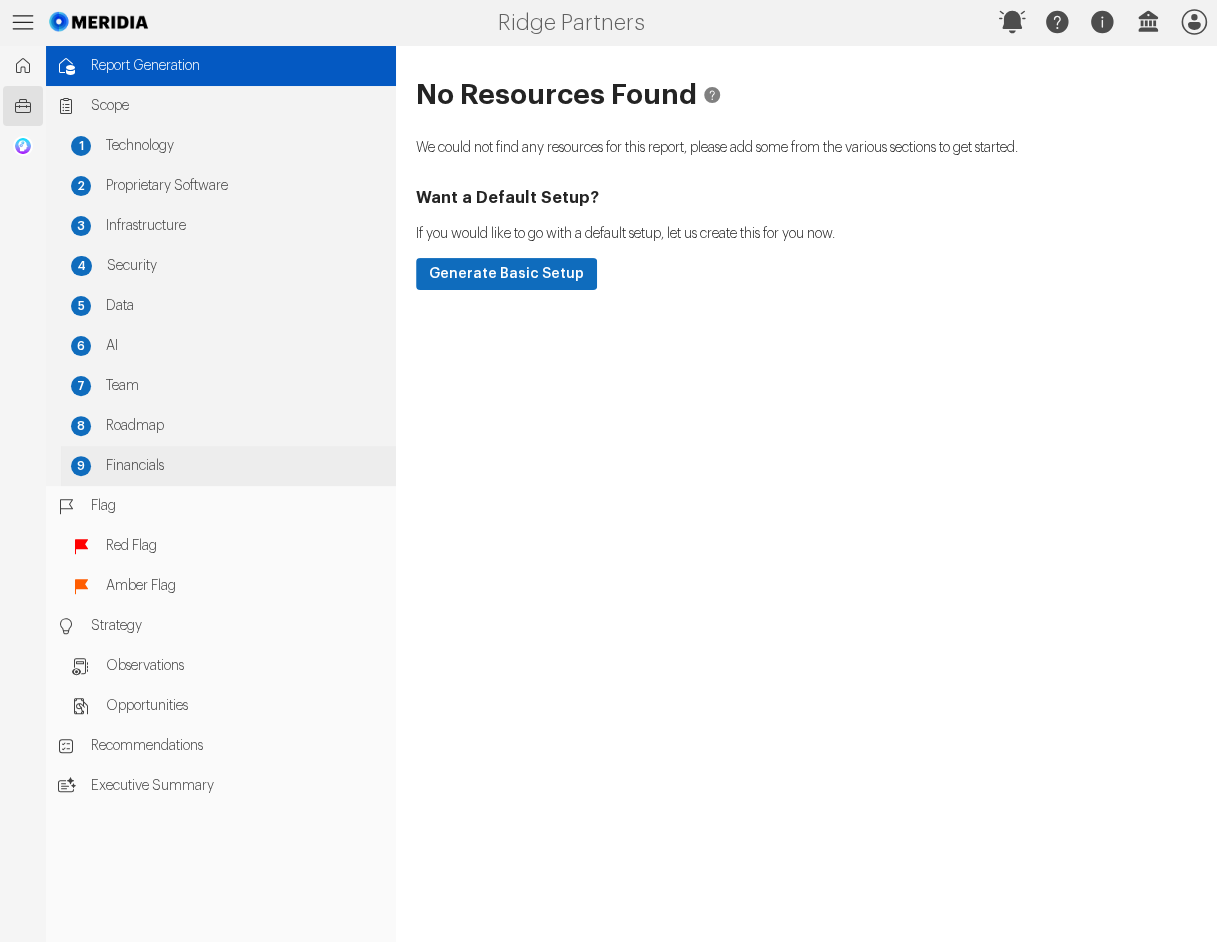 click on "Financials" at bounding box center (246, 466) 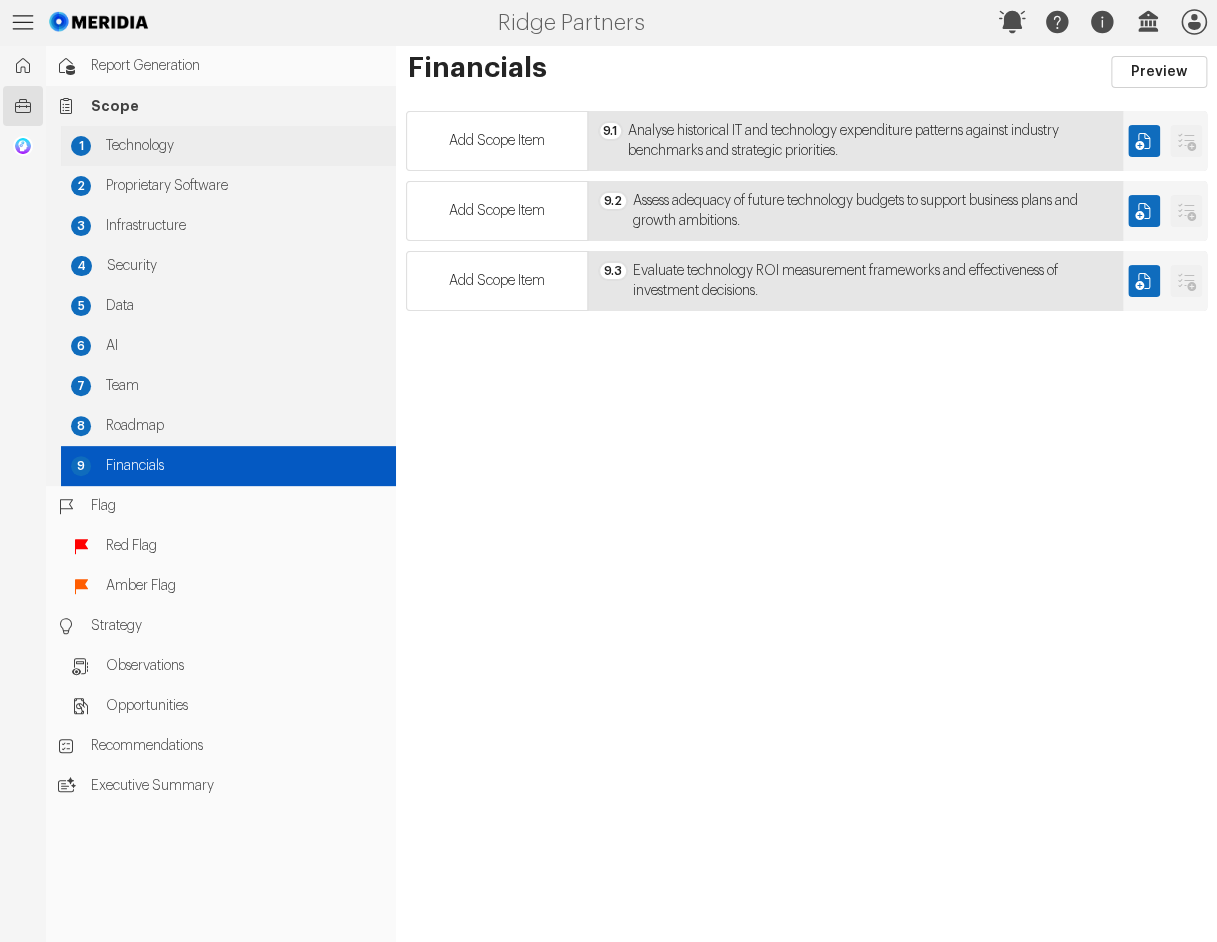 click on "Technology" at bounding box center (246, 146) 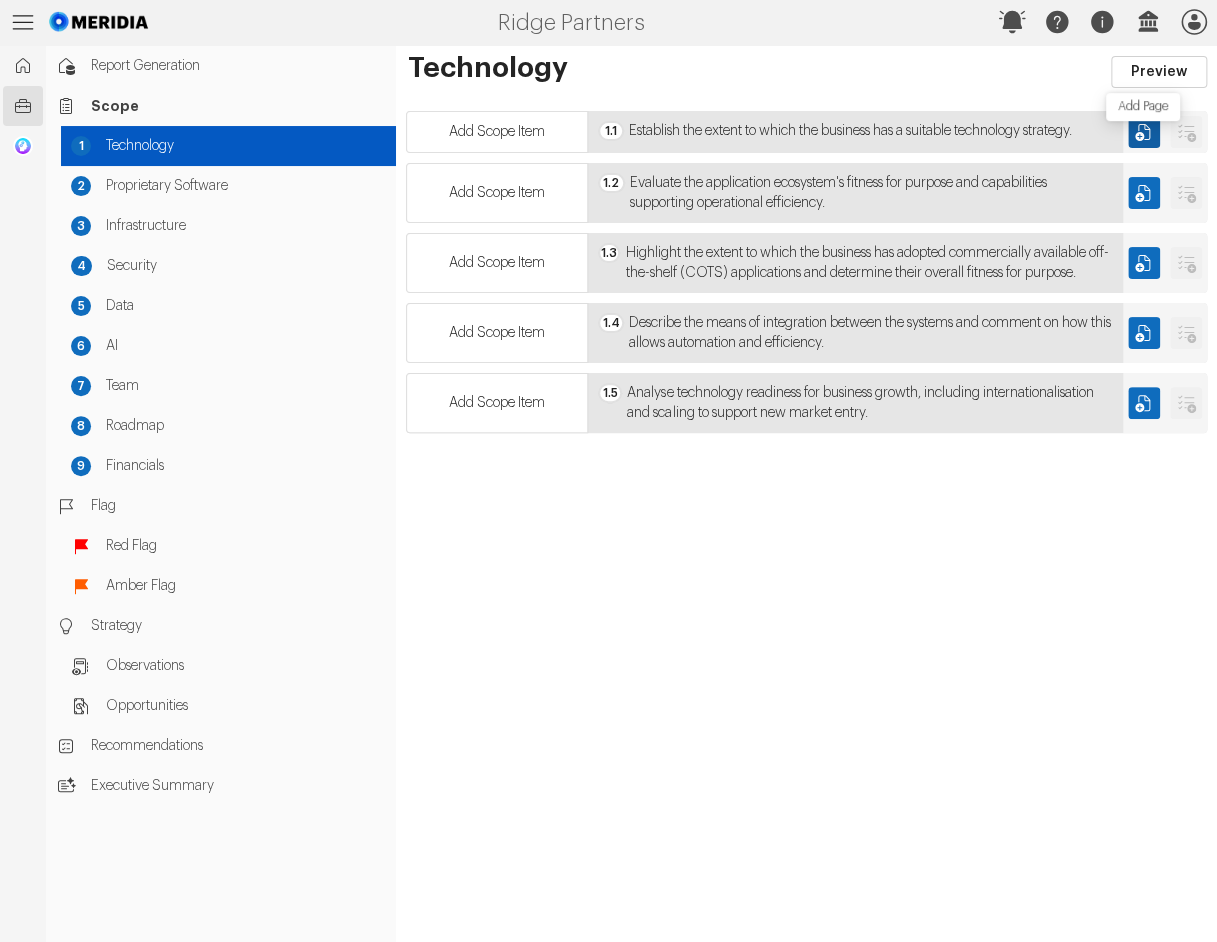 click 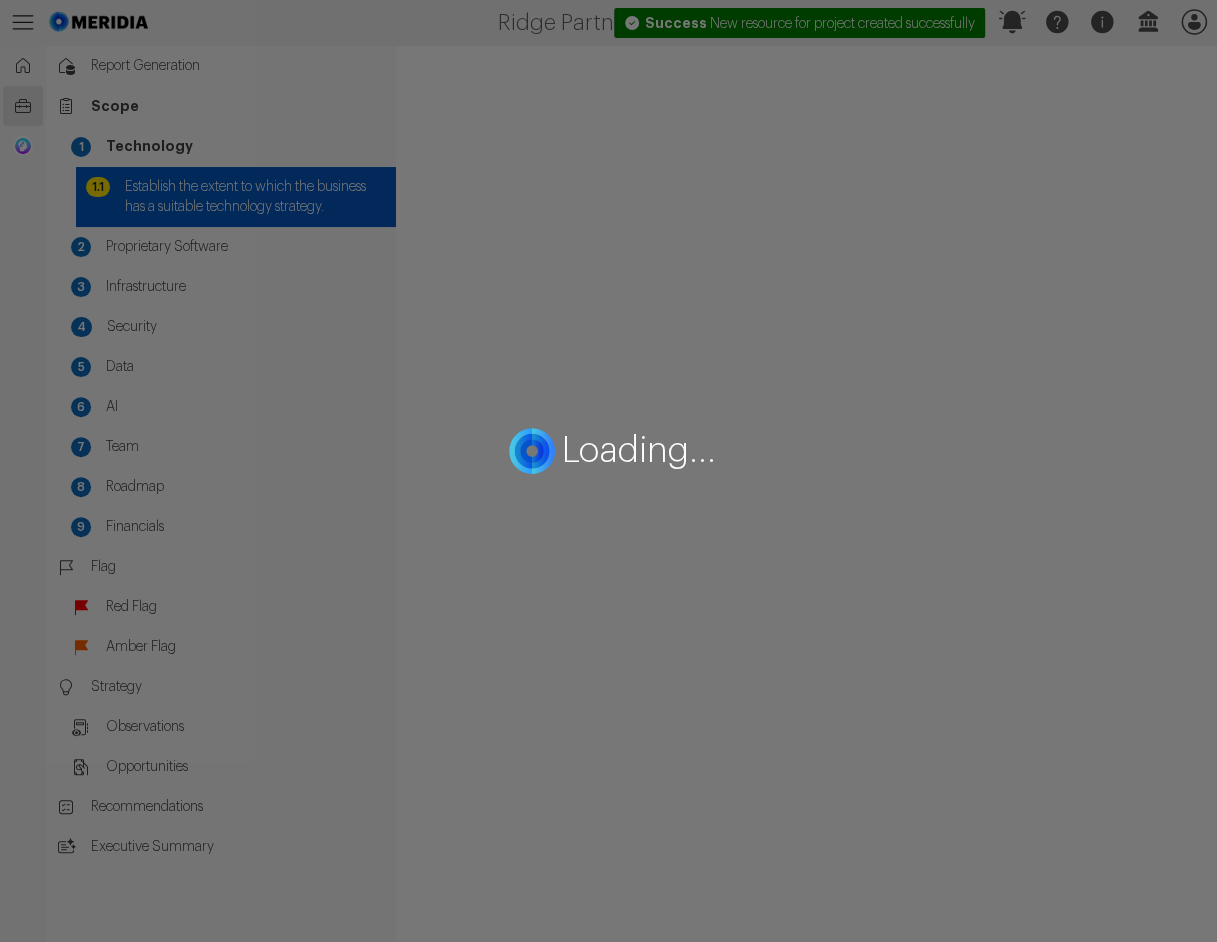 select on "*******" 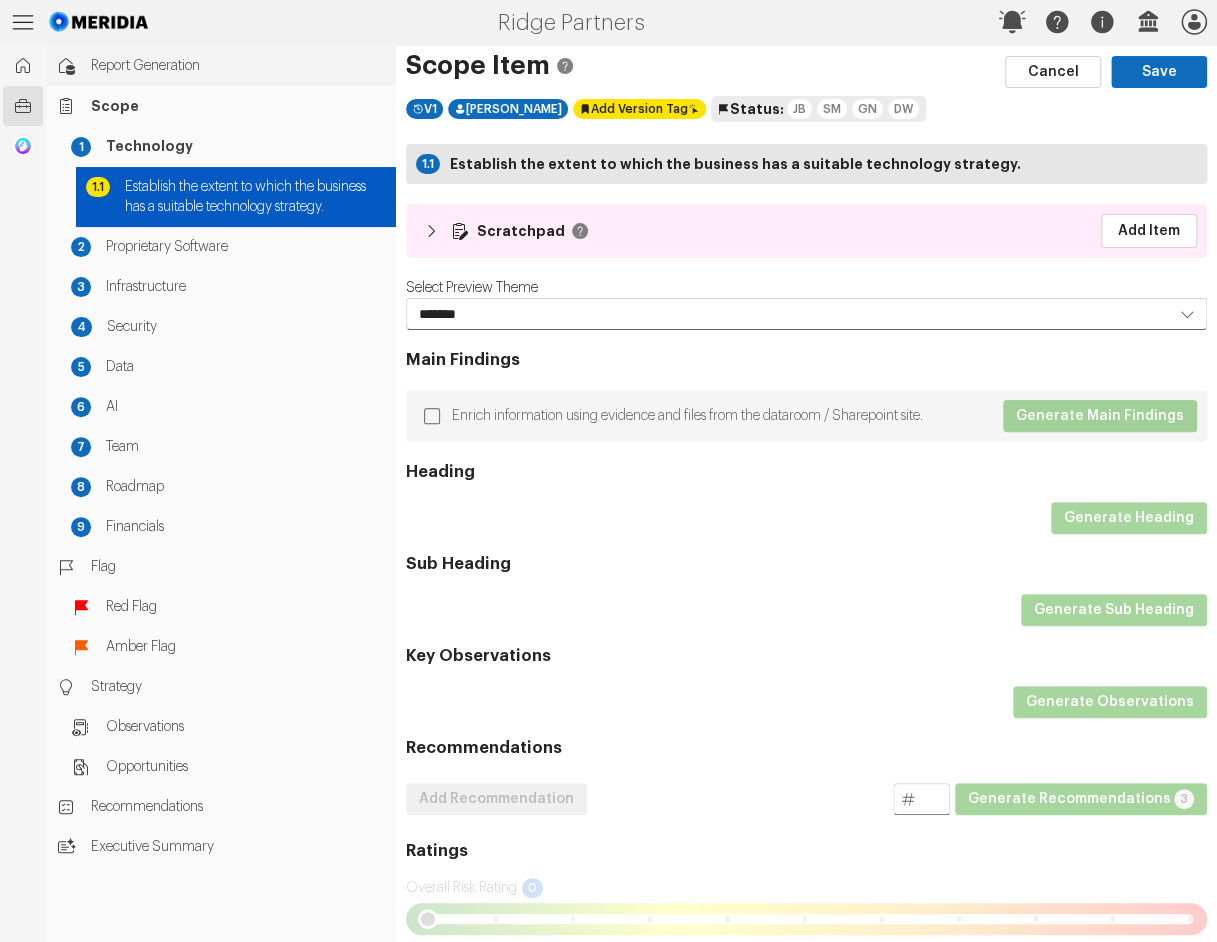 click on "Report Generation" at bounding box center [238, 66] 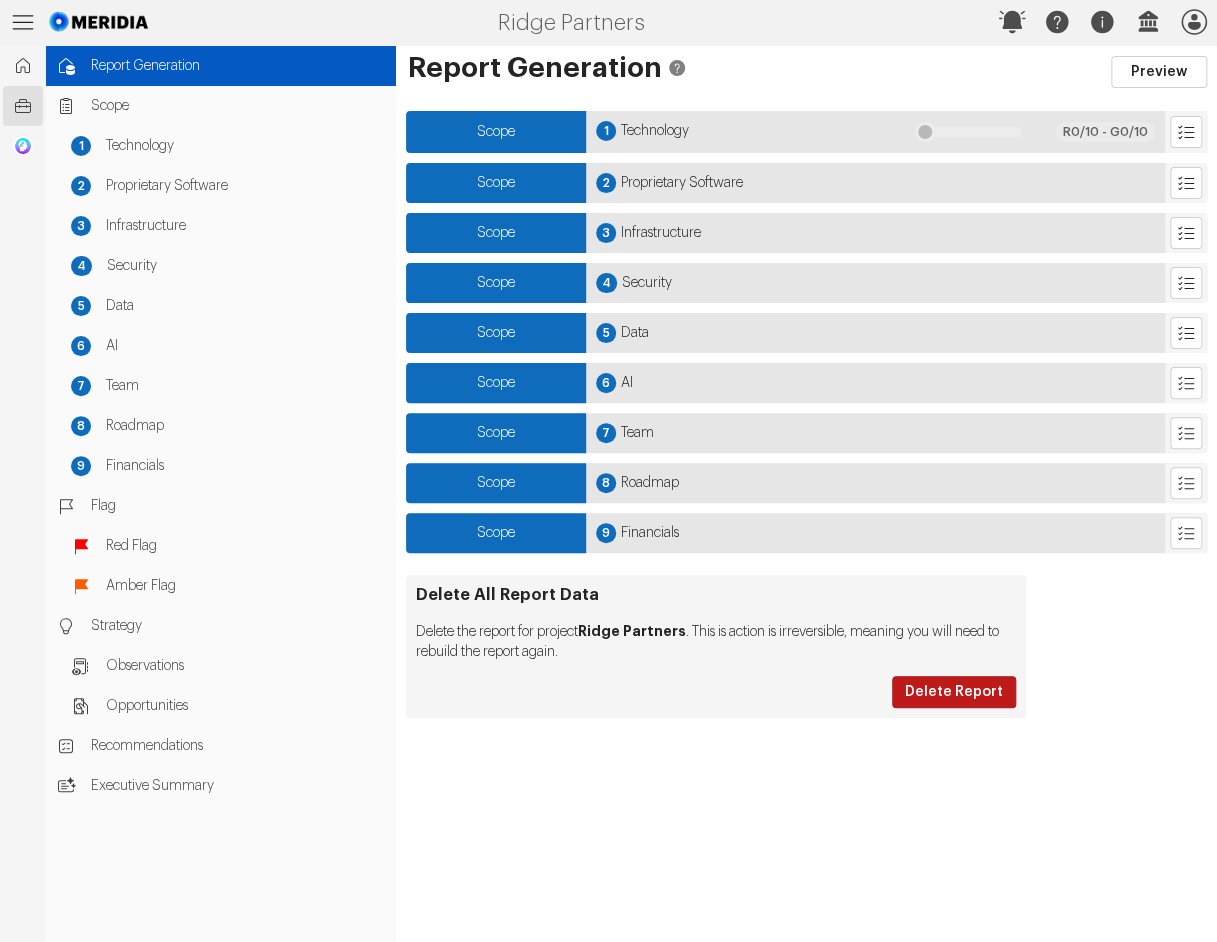 click on "Report Generation" at bounding box center [238, 66] 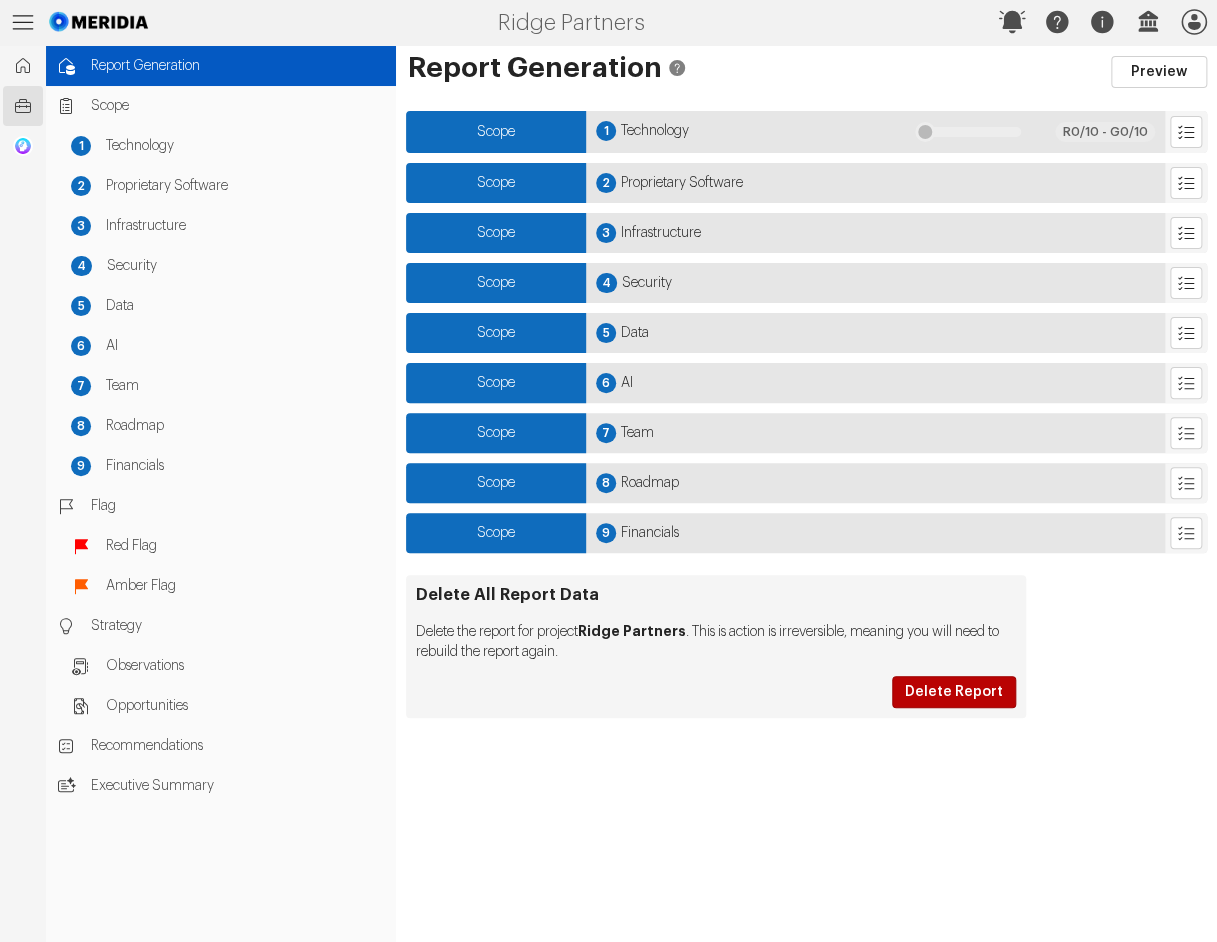 click on "Delete Report" at bounding box center [954, 692] 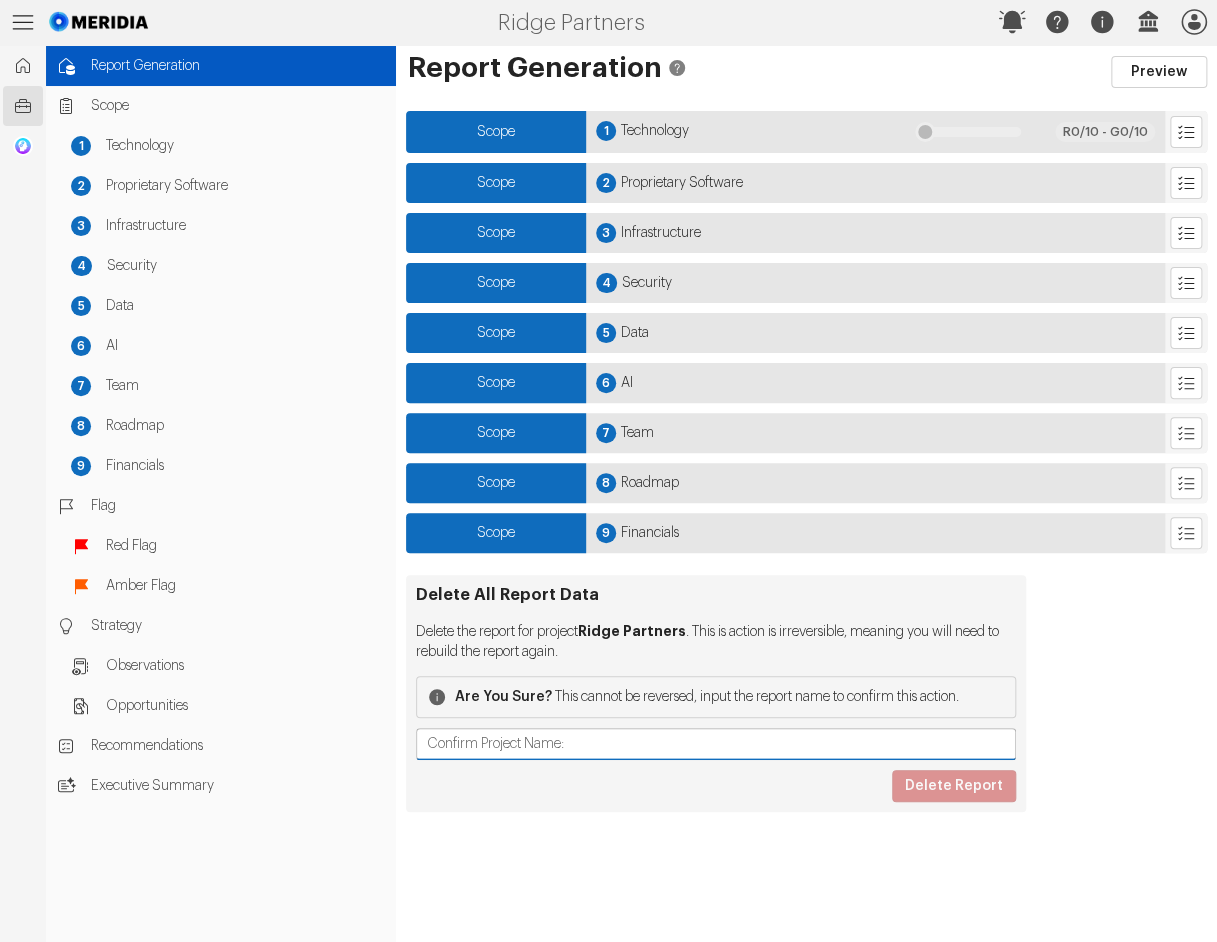 click at bounding box center [790, 744] 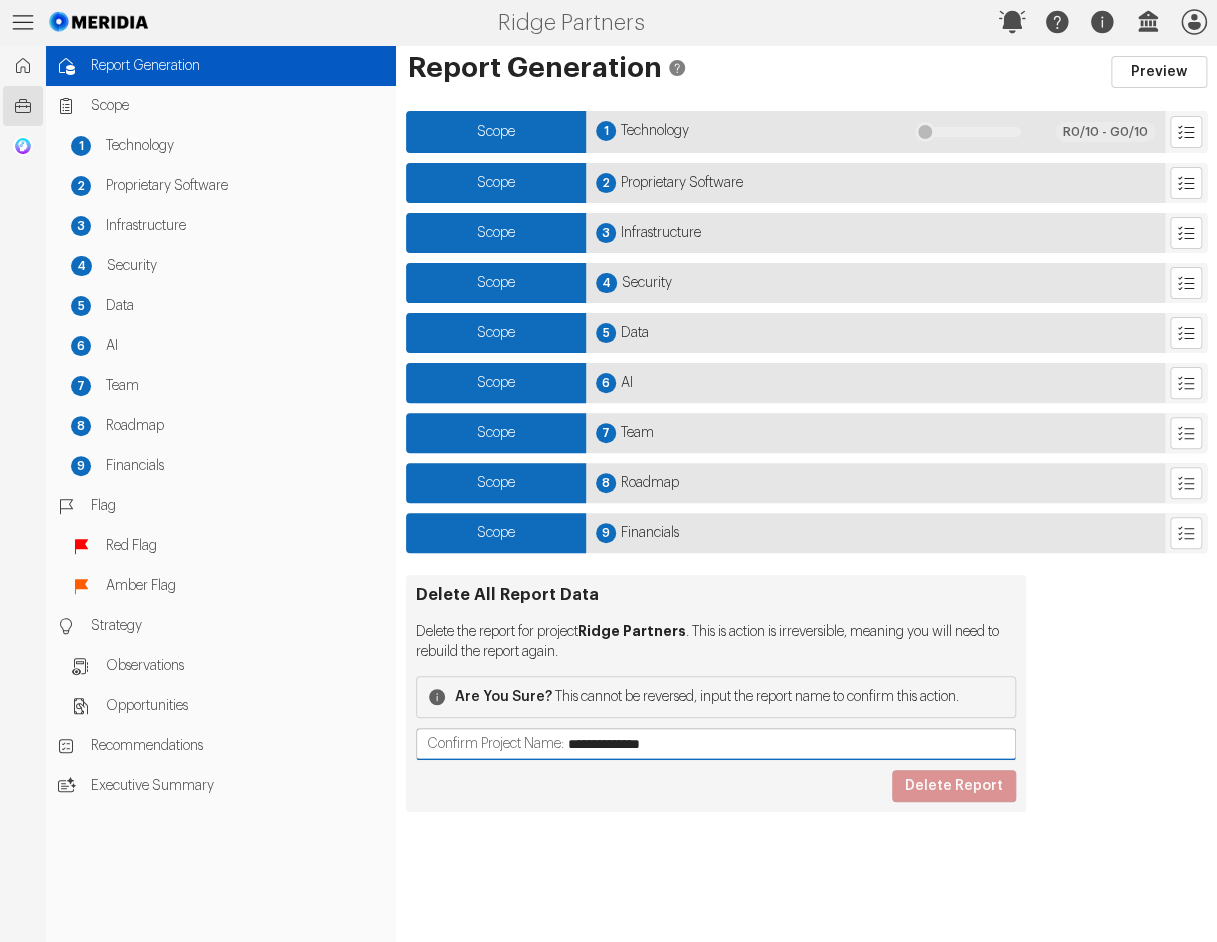 type on "**********" 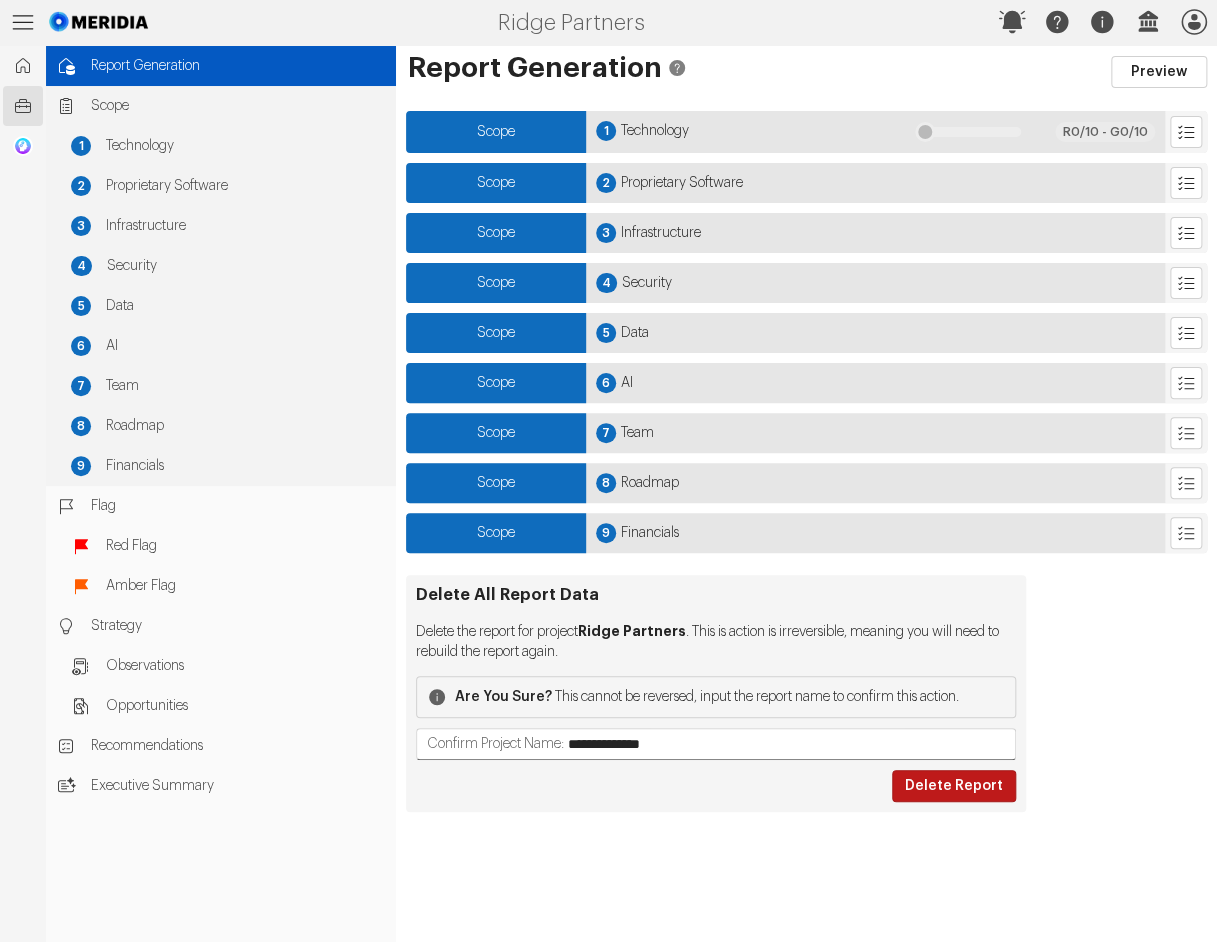 click on "Scope" at bounding box center (238, 106) 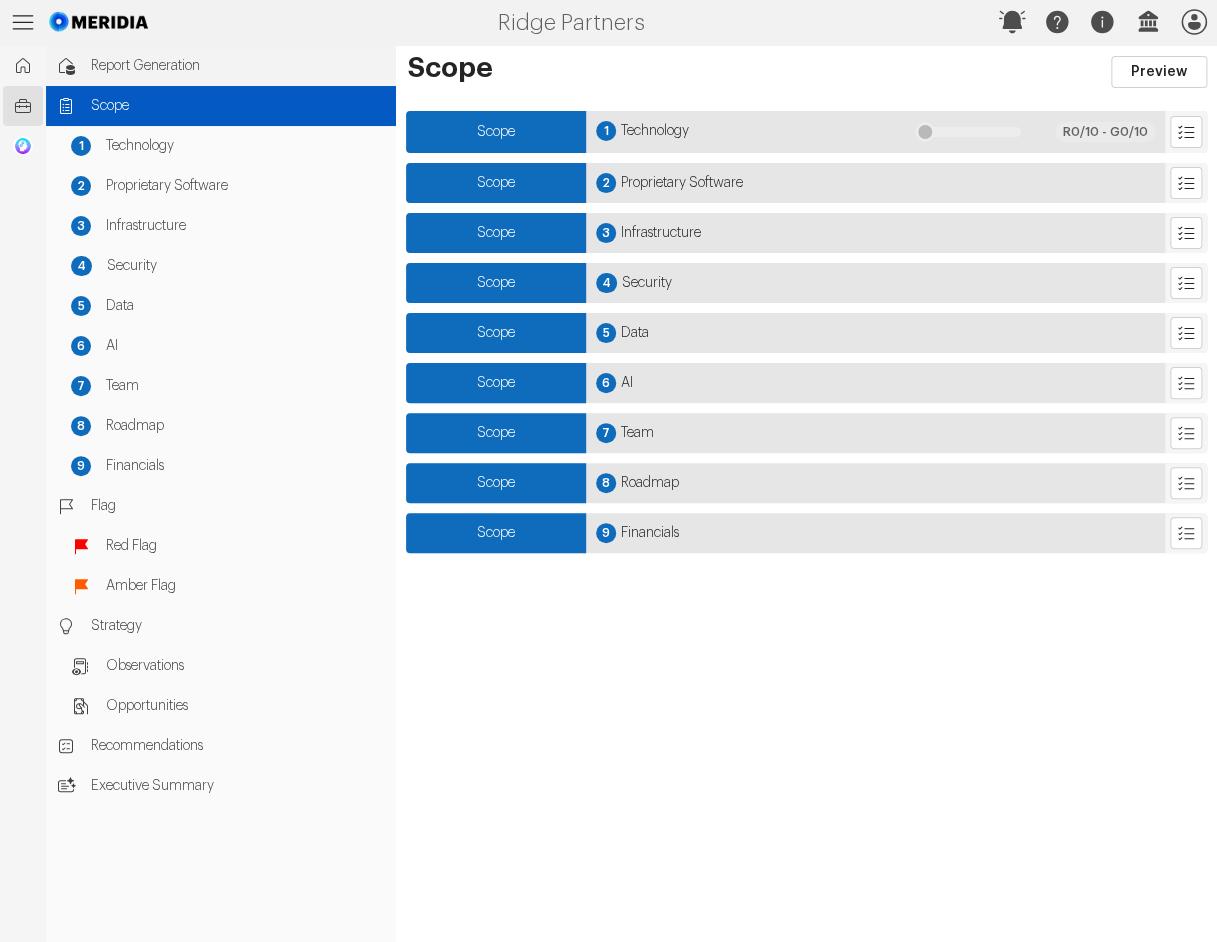 click on "Report Generation" at bounding box center (238, 66) 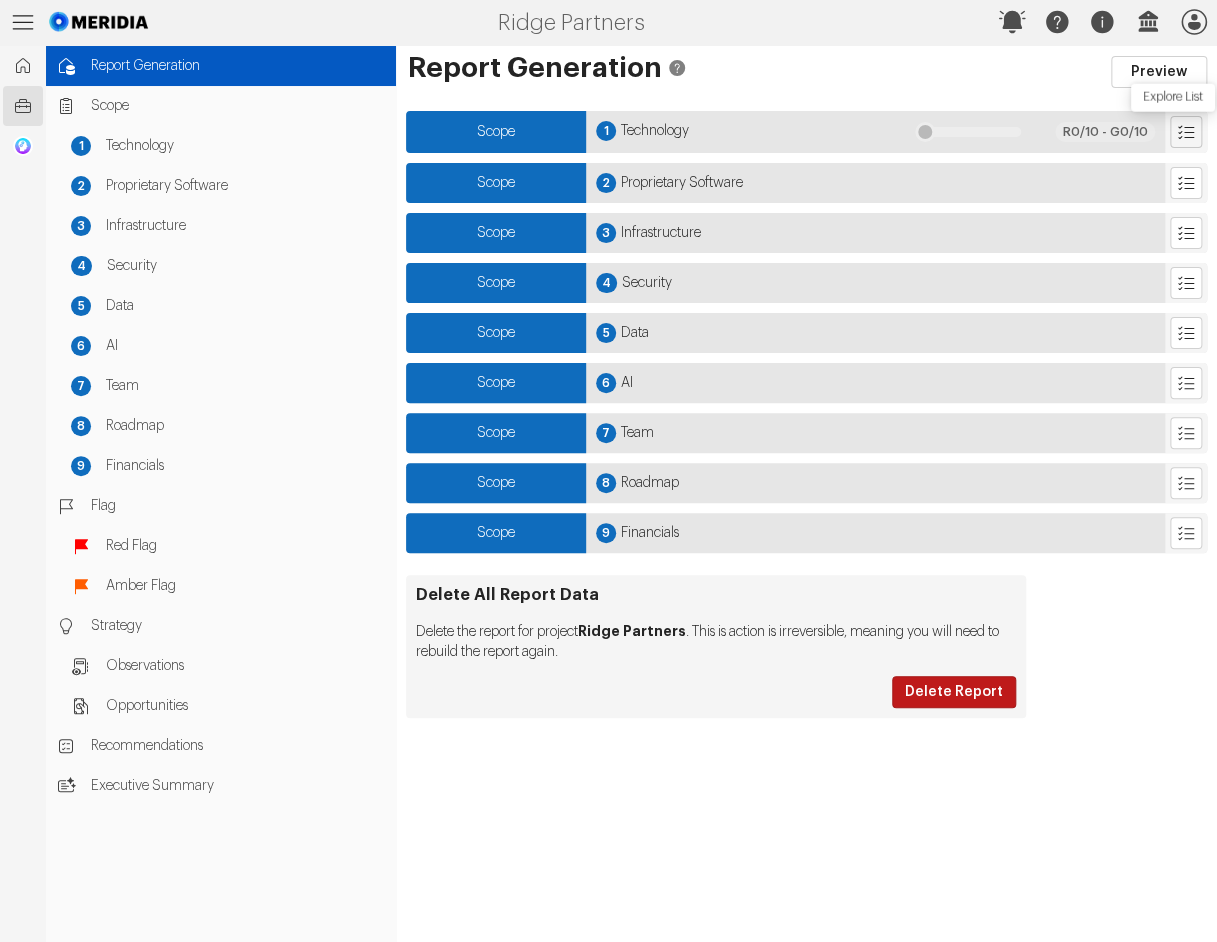 click 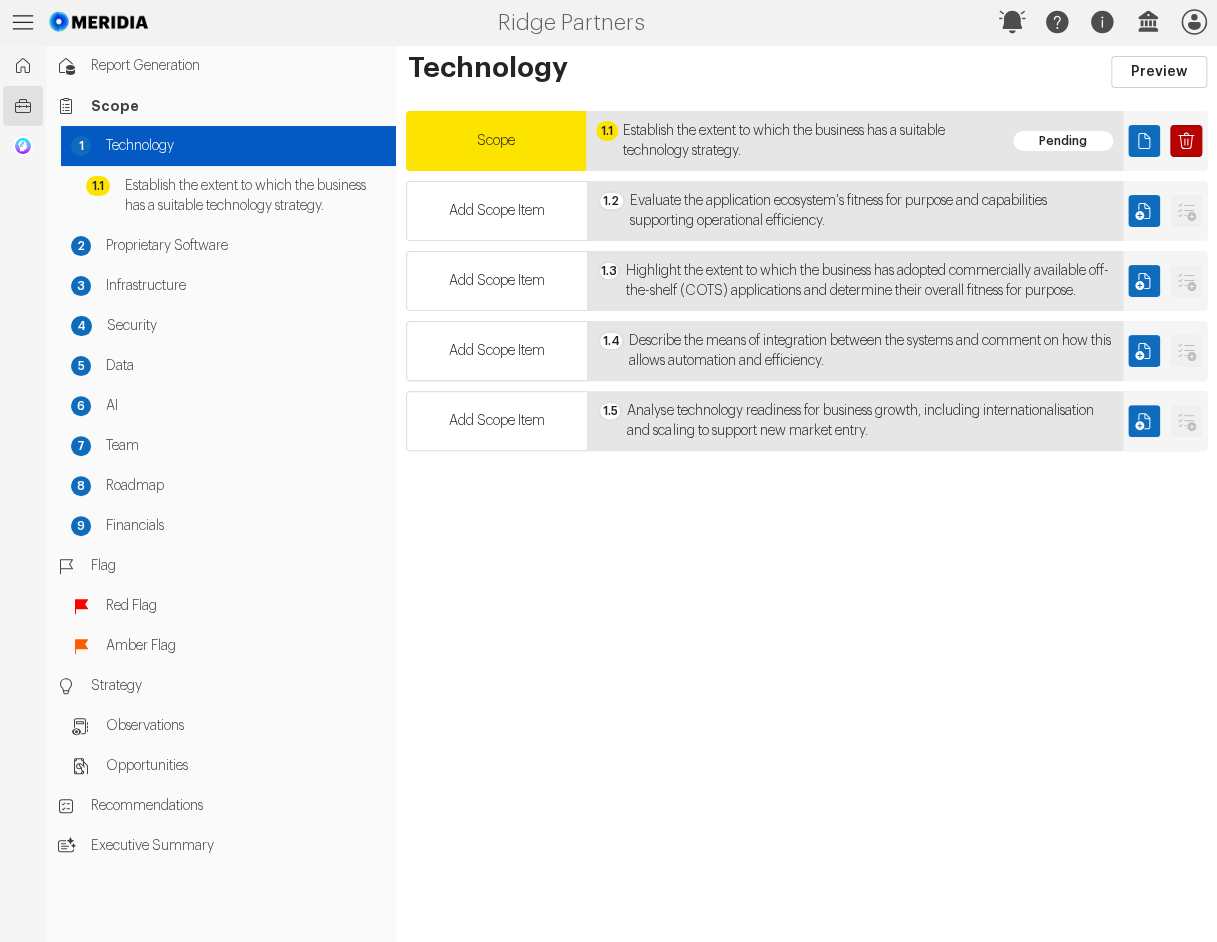 click 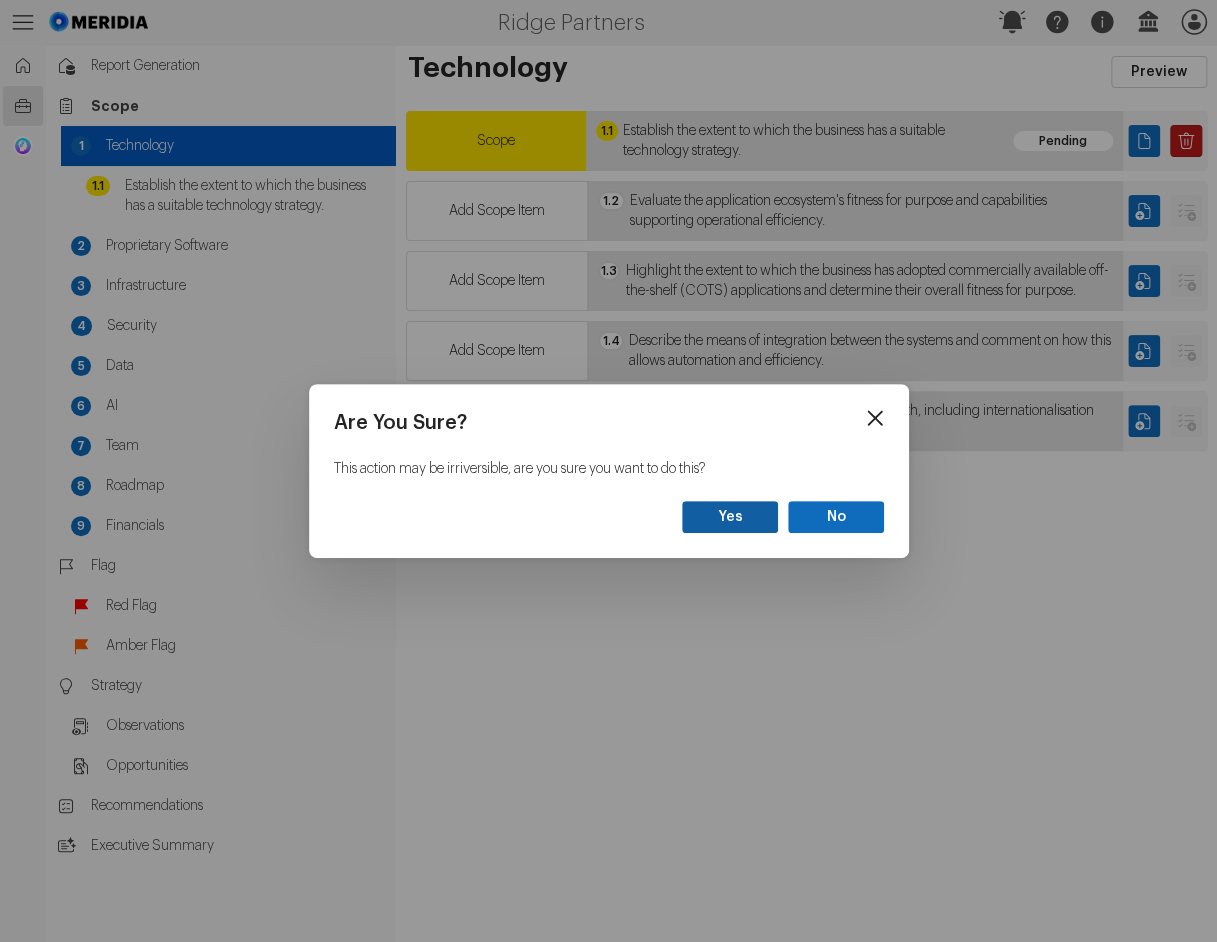 click on "Yes" at bounding box center [730, 517] 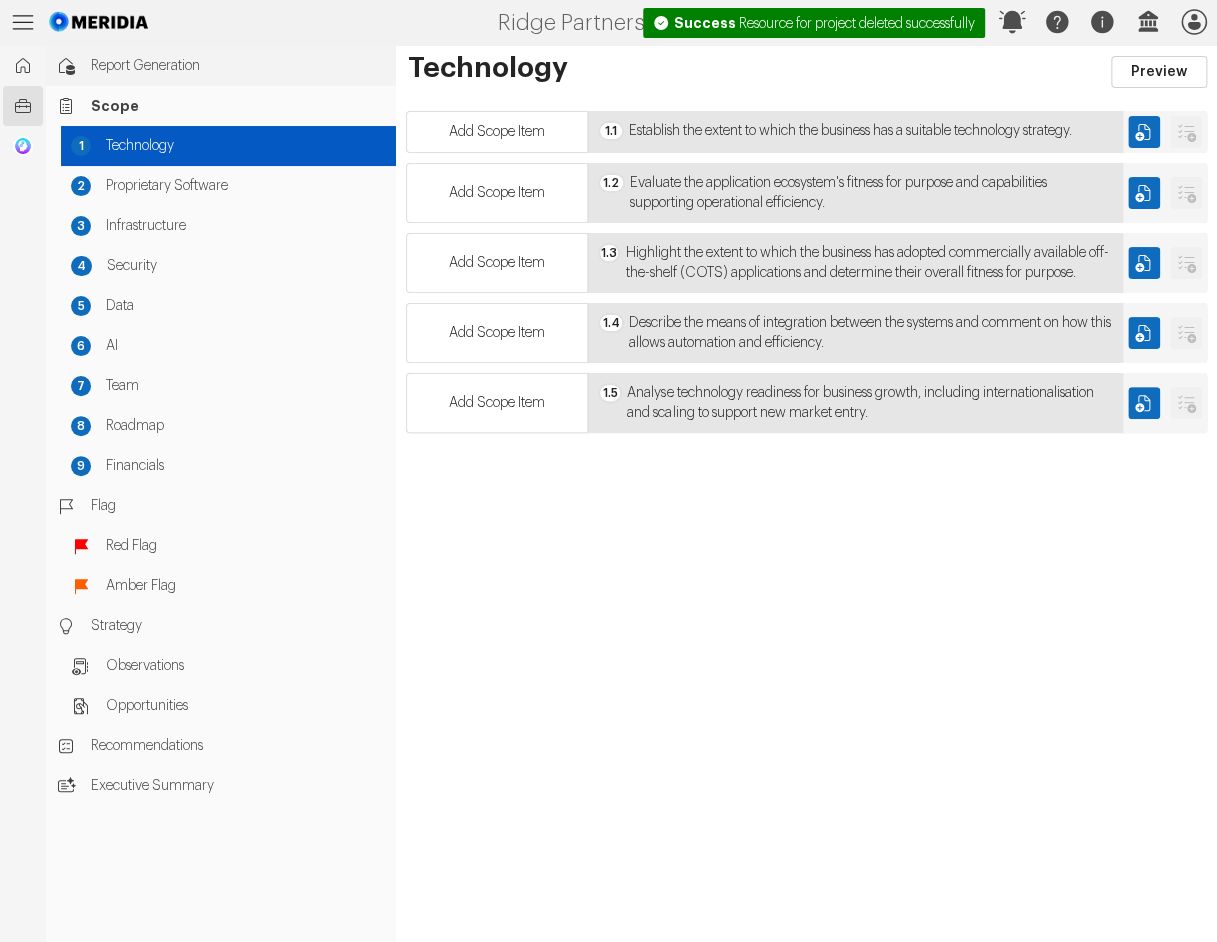 click on "Report Generation" at bounding box center (238, 66) 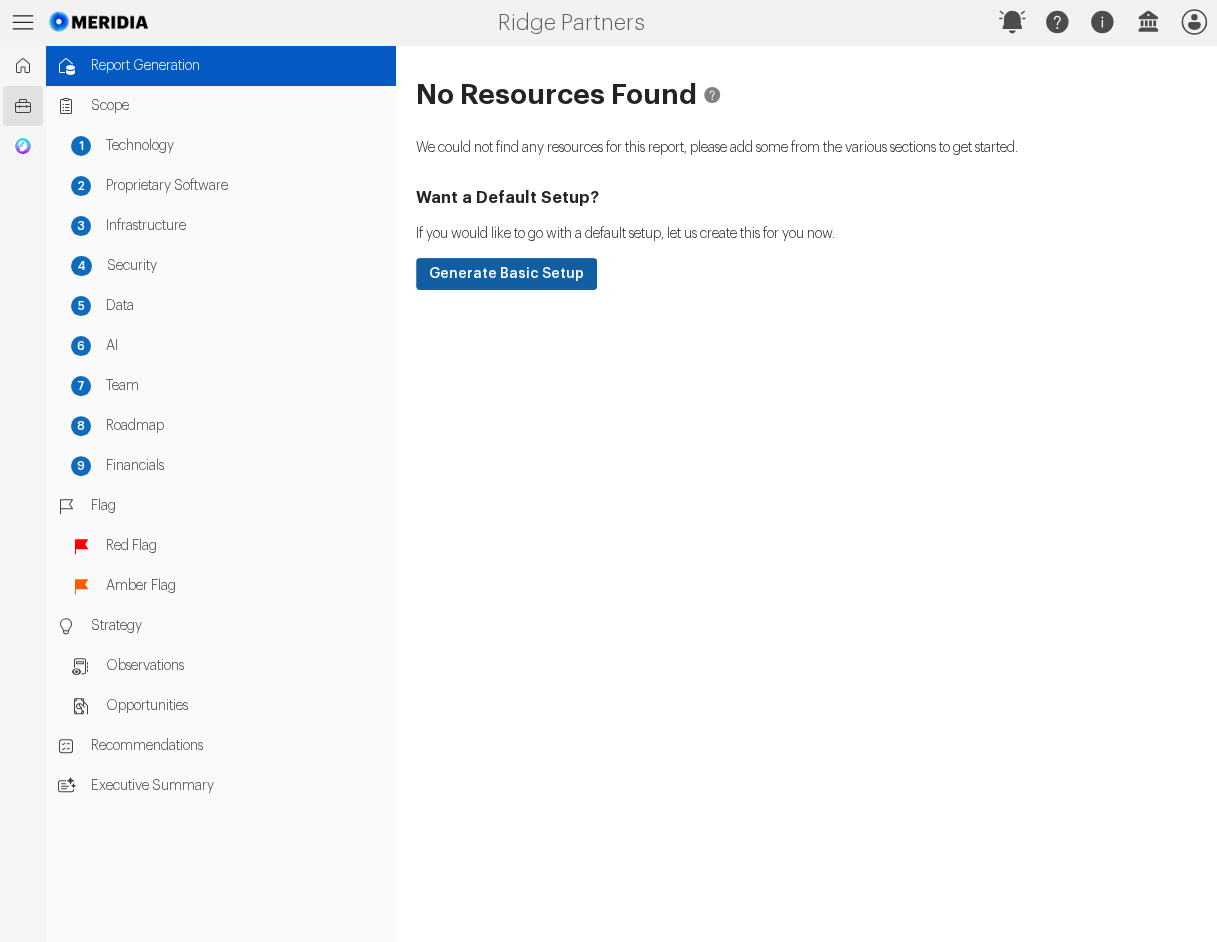 click on "Generate Basic Setup" at bounding box center (506, 274) 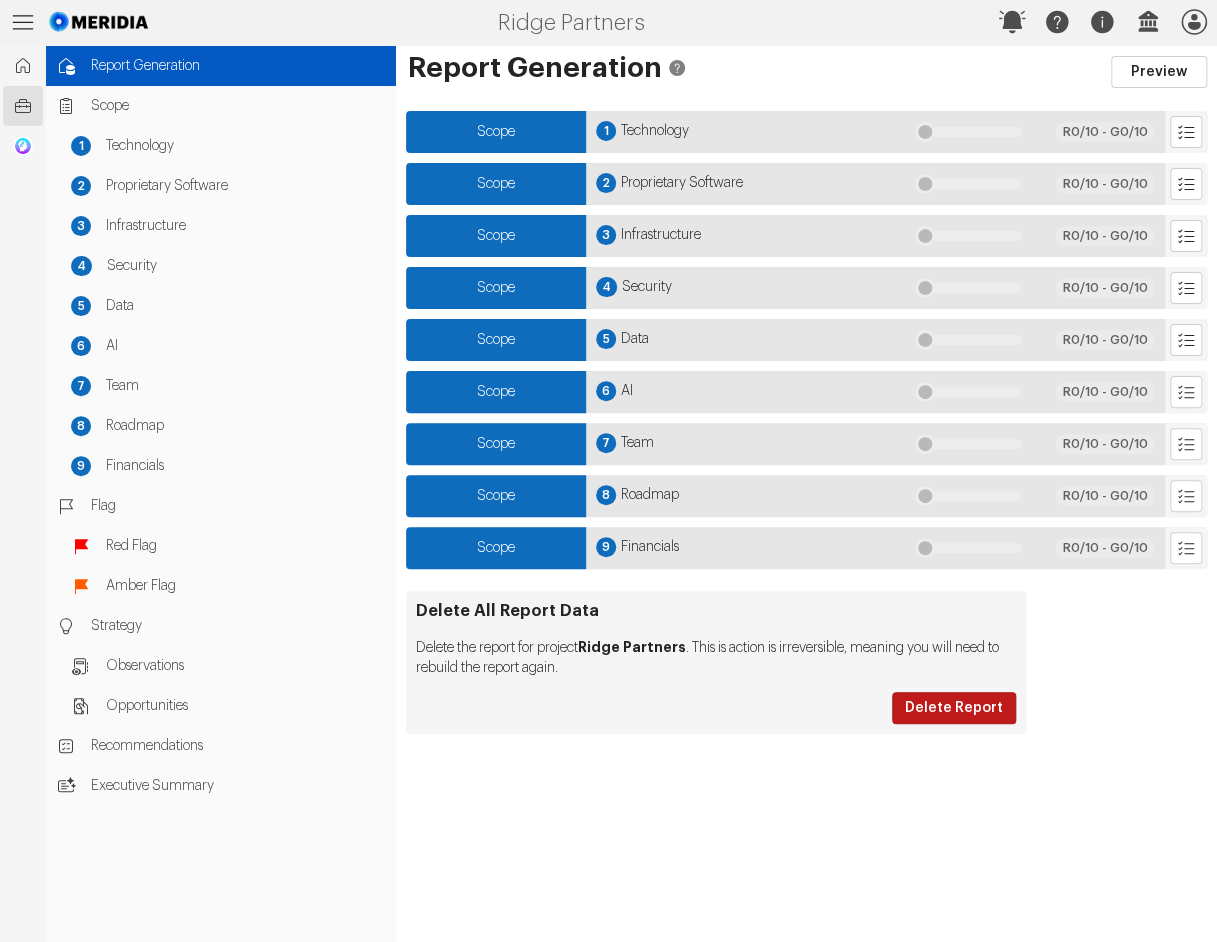 click on "Report Generation Preview Scope 1 Technology 0 R  0 /10 - G  0 /10 Scope 2 Proprietary Software 0 R  0 /10 - G  0 /10 Scope 3 Infrastructure 0 R  0 /10 - G  0 /10 Scope 4 Security 0 R  0 /10 - G  0 /10 Scope 5 Data 0 R  0 /10 - G  0 /10 Scope 6 AI 0 R  0 /10 - G  0 /10 Scope 7 Team 0 R  0 /10 - G  0 /10 Scope 8 Roadmap 0 R  0 /10 - G  0 /10 Scope 9 Financials 0 R  0 /10 - G  0 /10   Generating initial information... Delete All Report Data Delete the report for project  Ridge Partners . This is action is irreversible, meaning you will need to rebuild the report again. Delete Report" at bounding box center (806, 494) 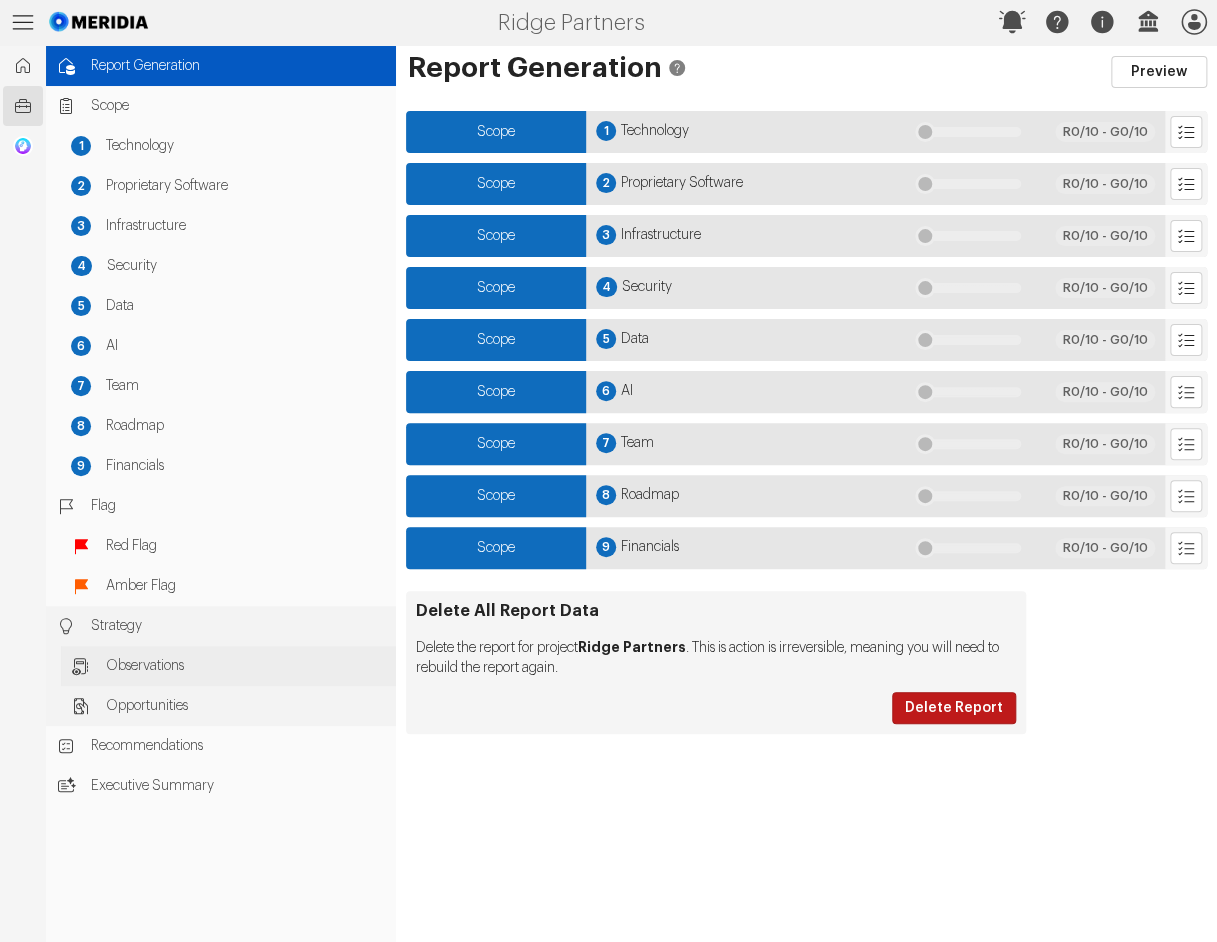 click on "Observations" at bounding box center (246, 666) 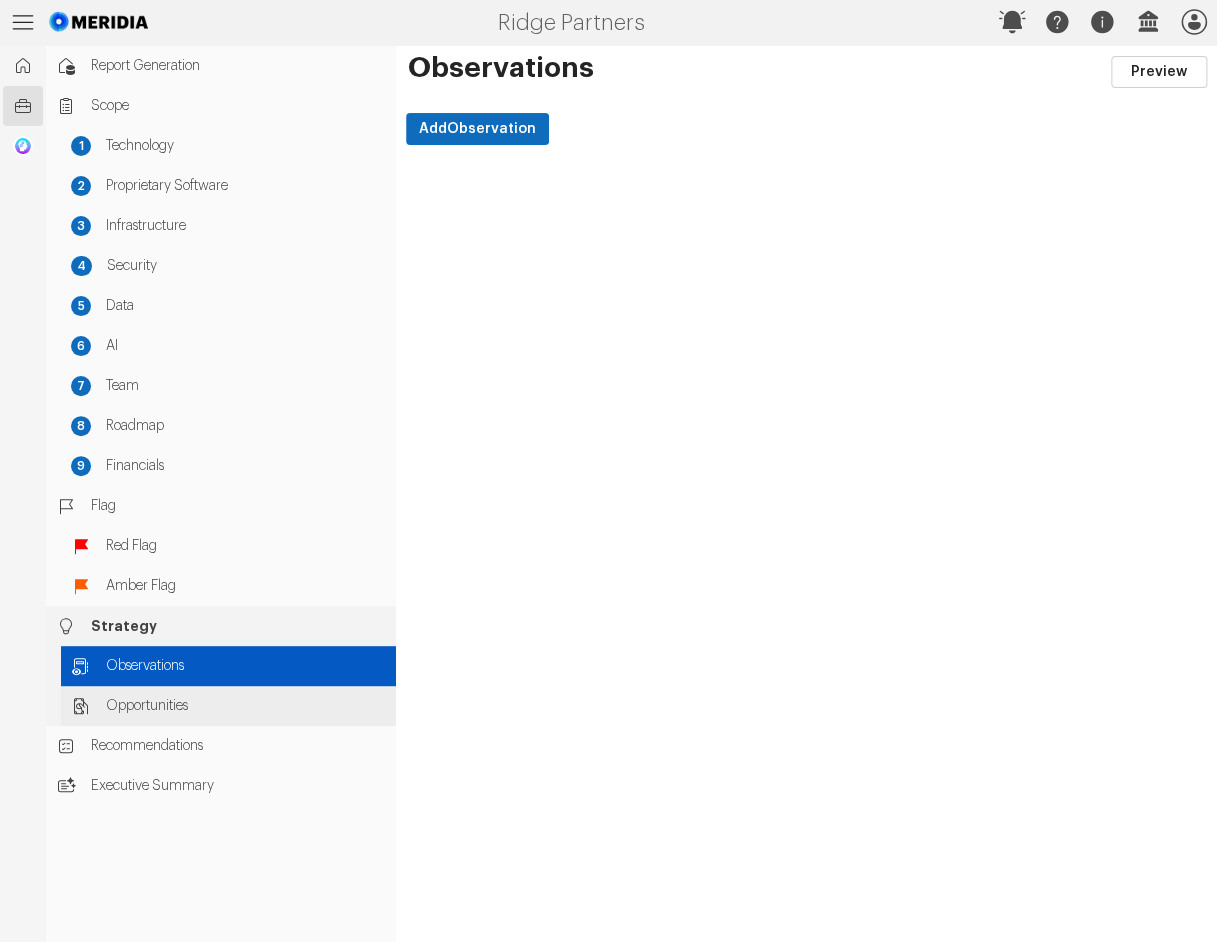 click on "Opportunities" at bounding box center [246, 706] 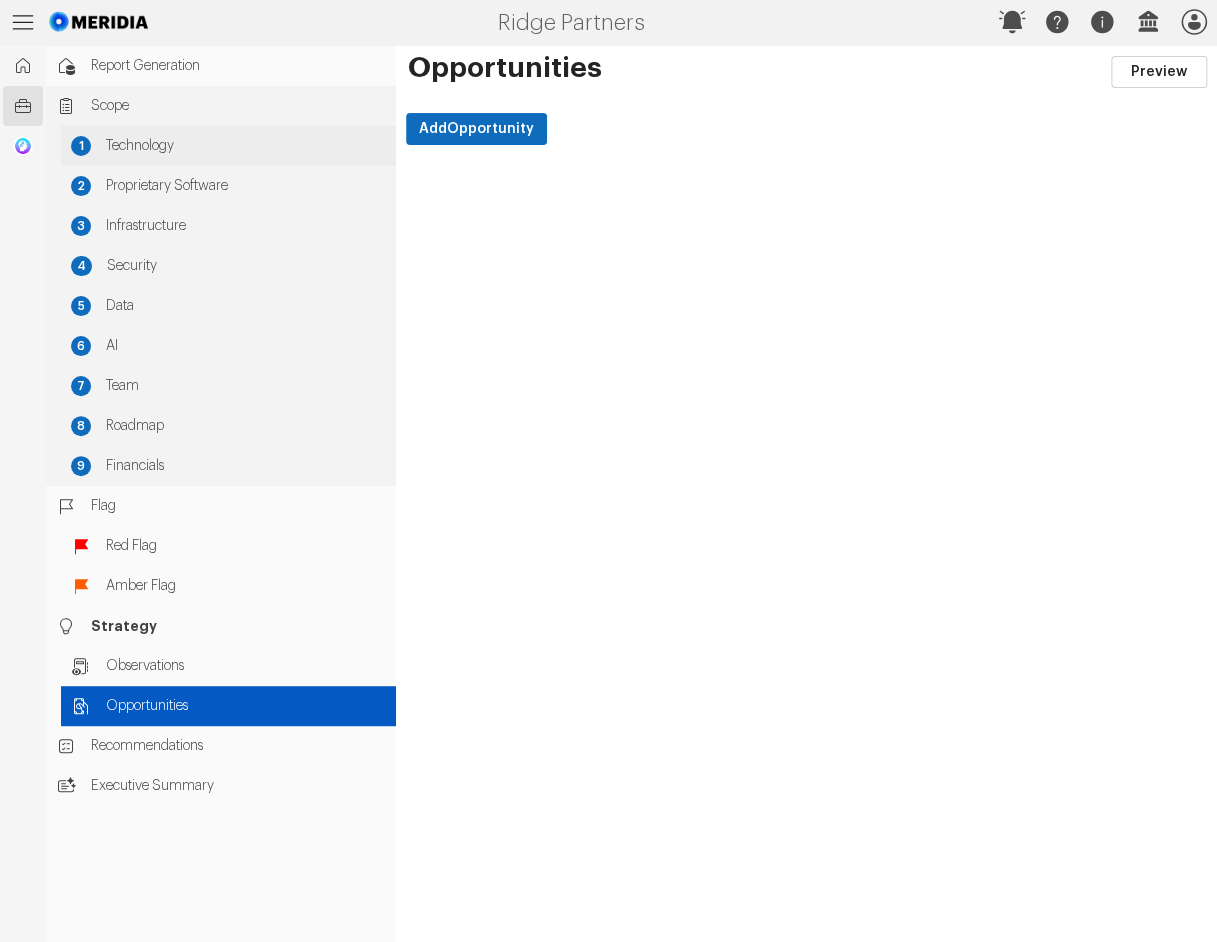 click on "Technology" at bounding box center [246, 146] 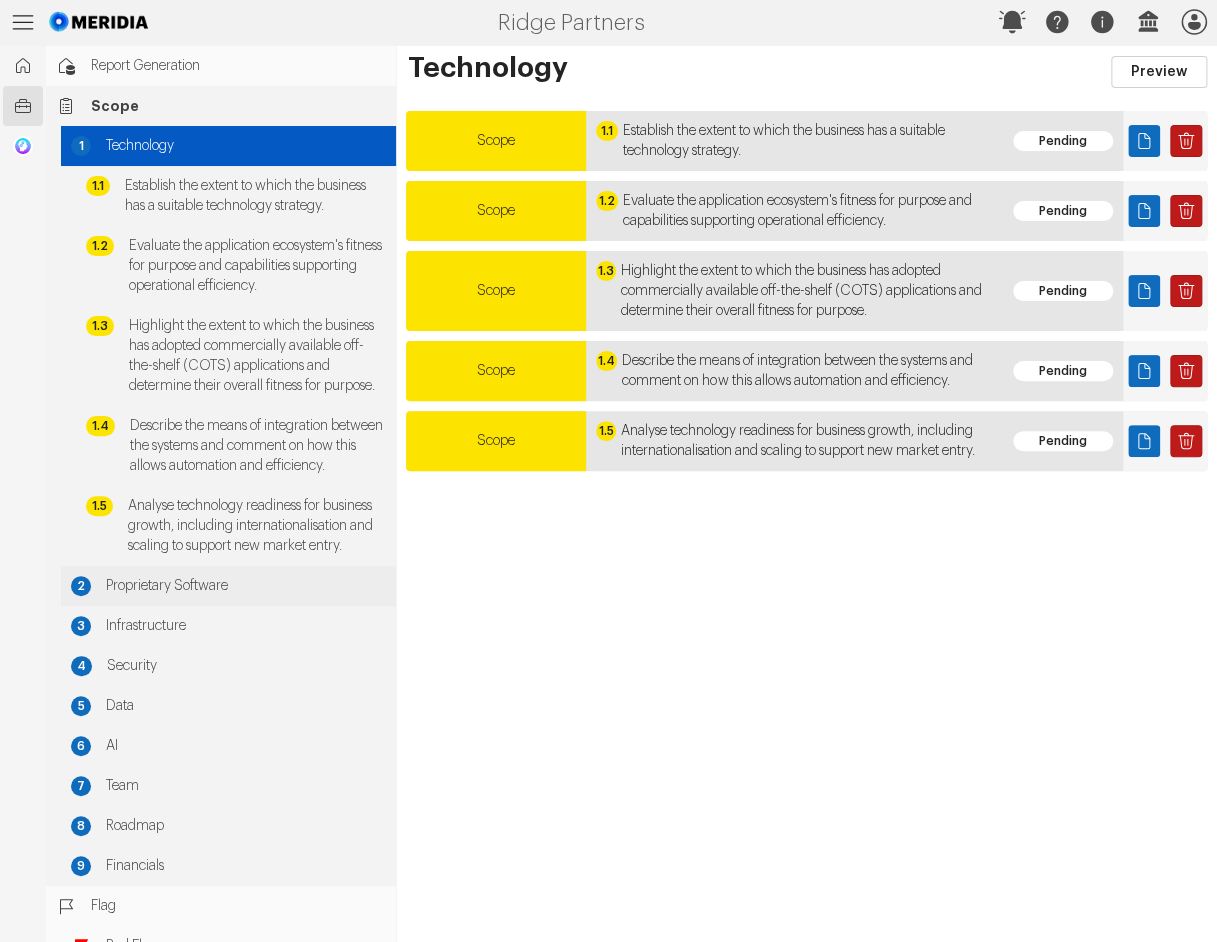 click on "Proprietary Software" at bounding box center [246, 586] 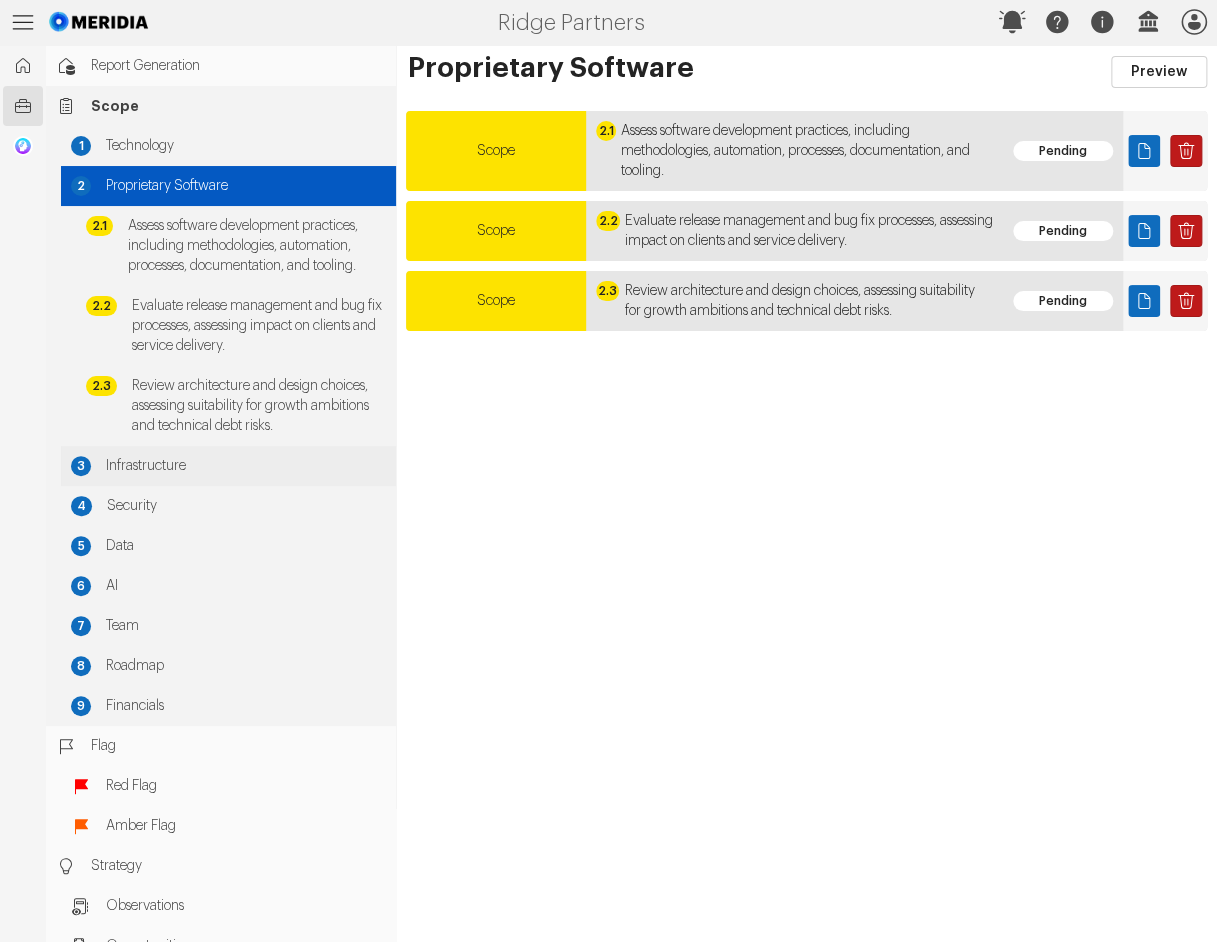 click on "3 Infrastructure" at bounding box center [228, 466] 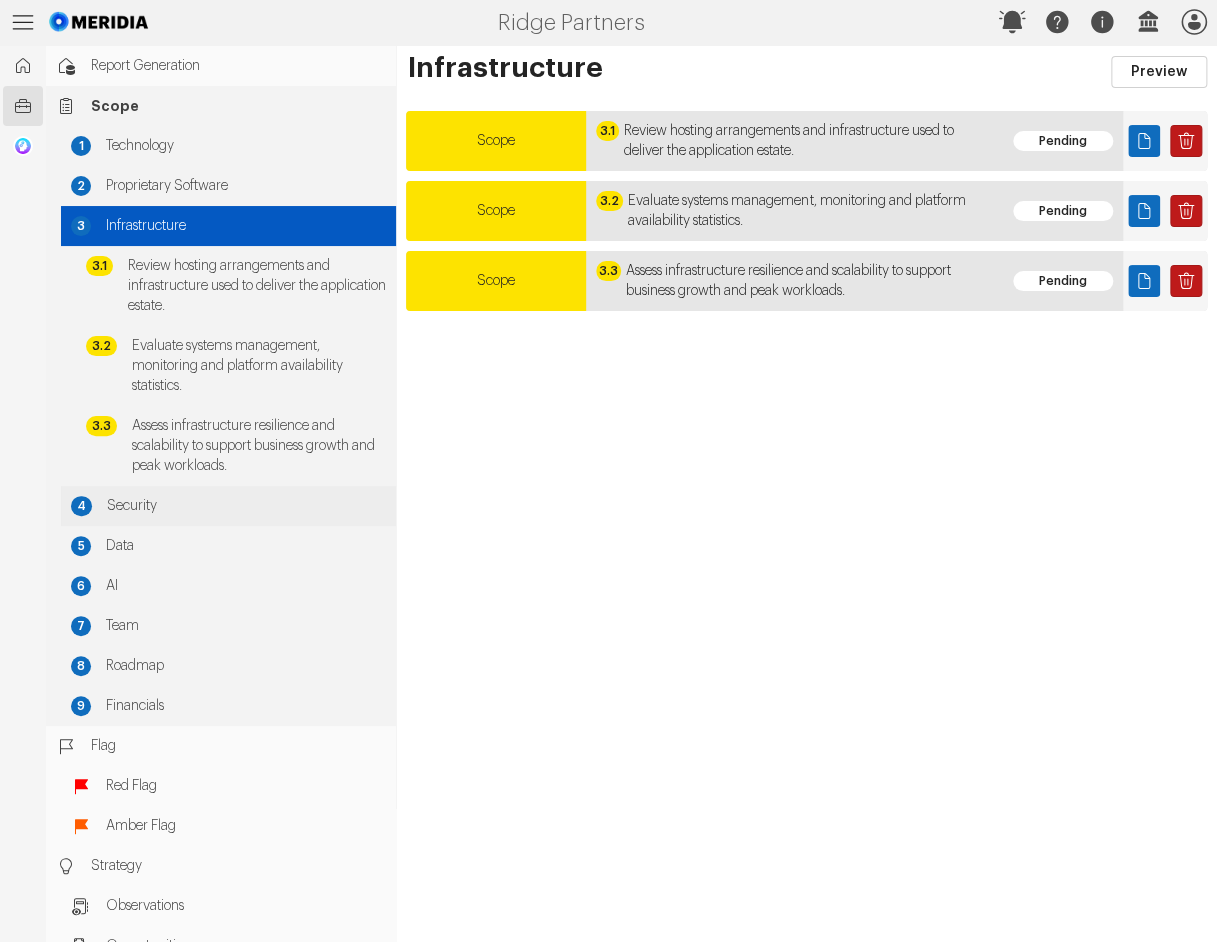 click on "Security" at bounding box center [246, 506] 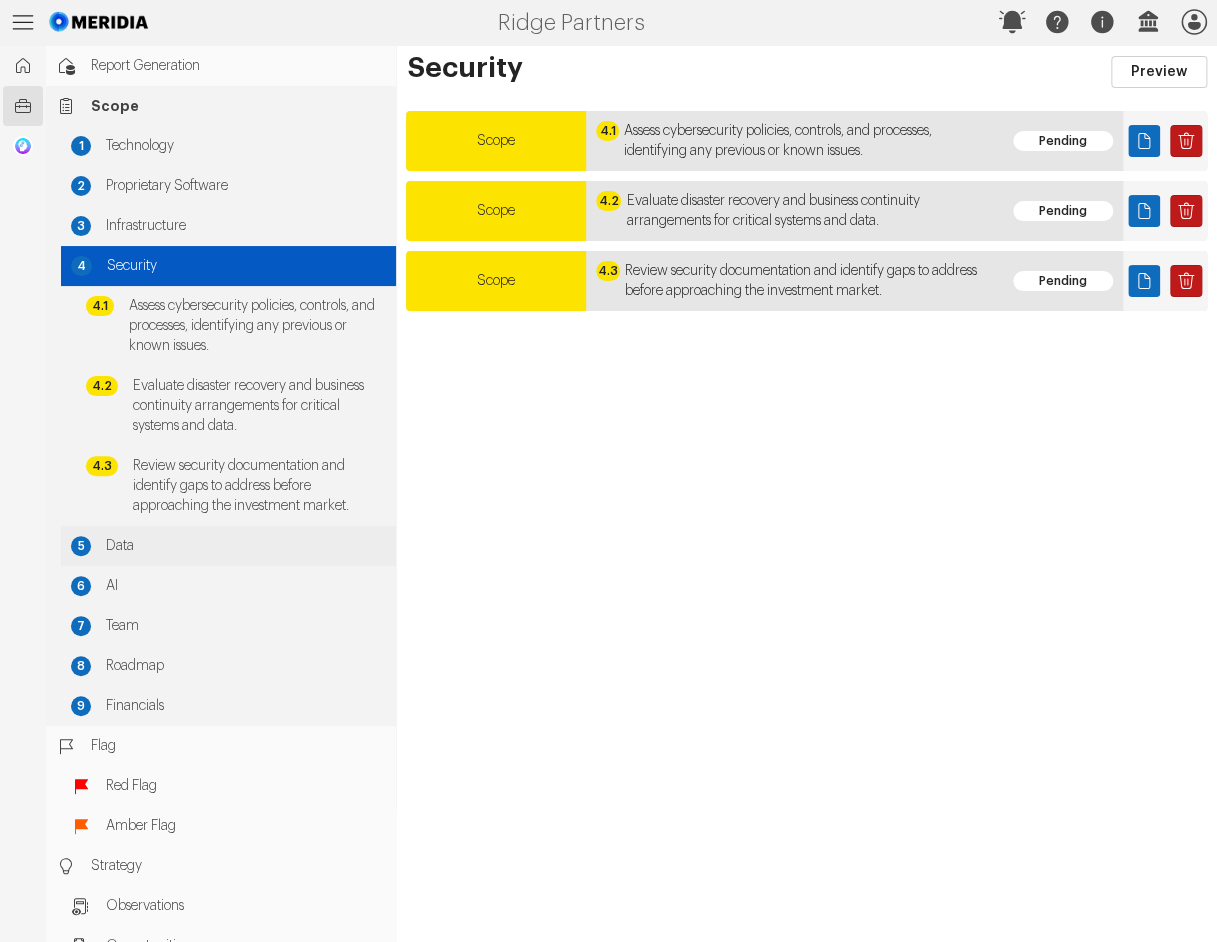 click on "Data" at bounding box center [246, 546] 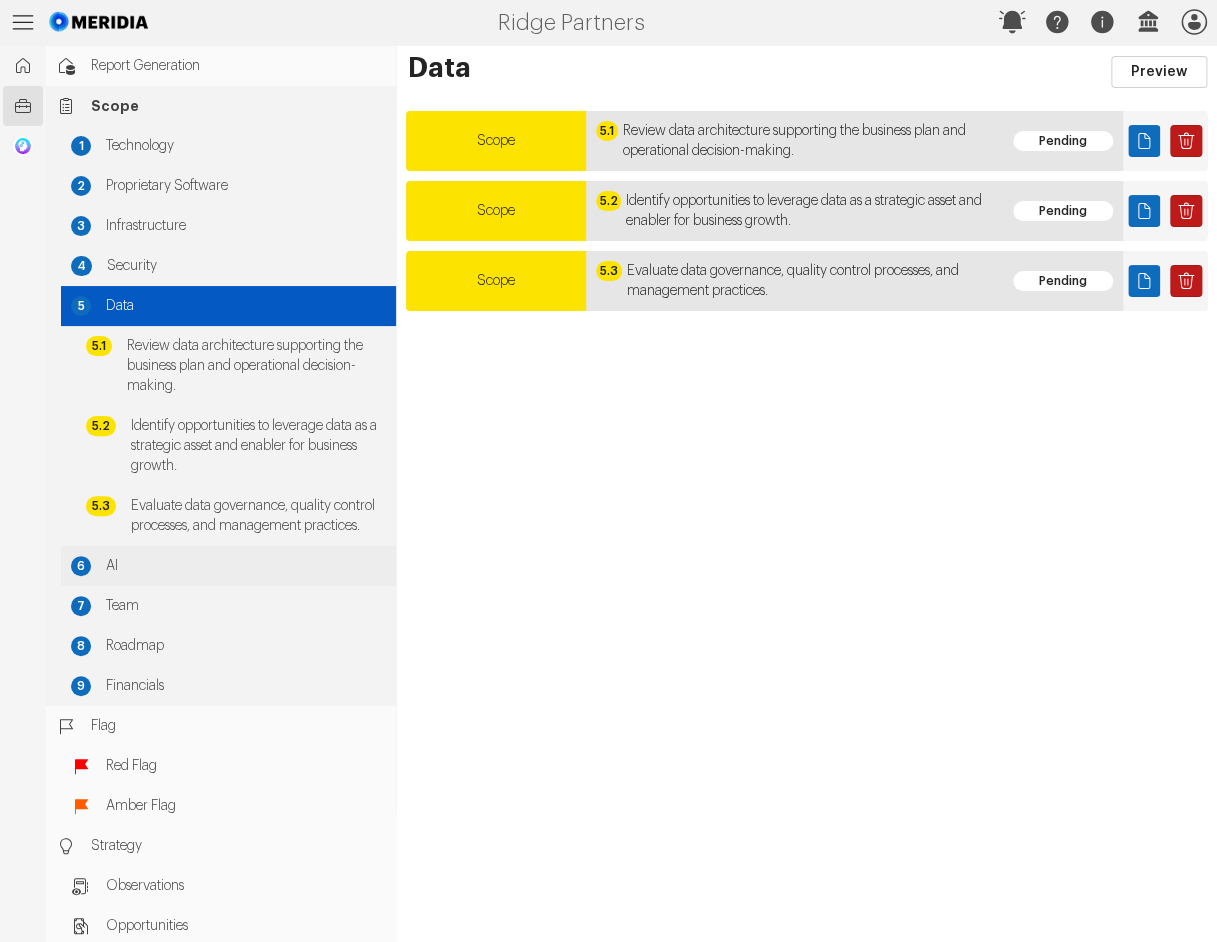 click on "AI" at bounding box center [246, 566] 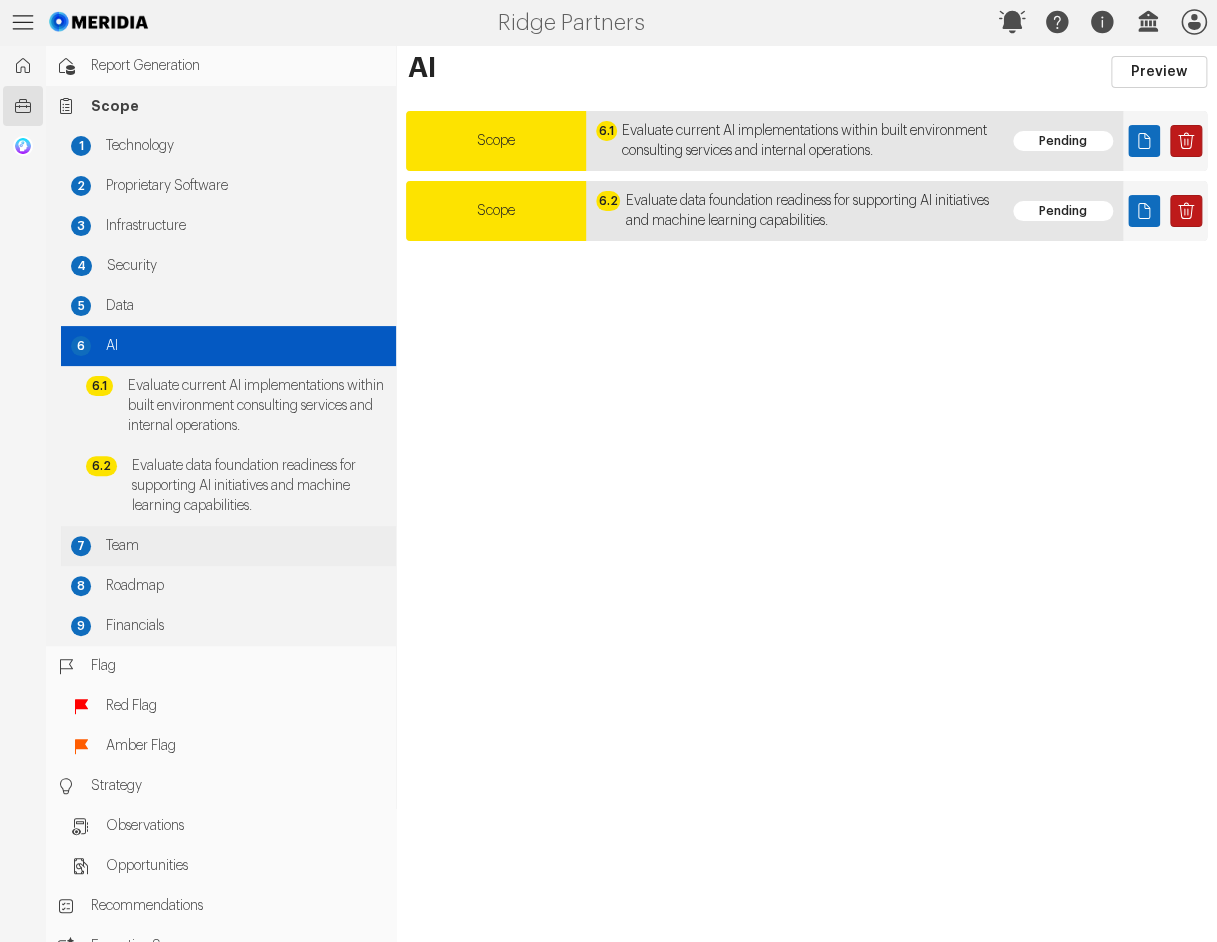 click on "7 Team" at bounding box center [228, 546] 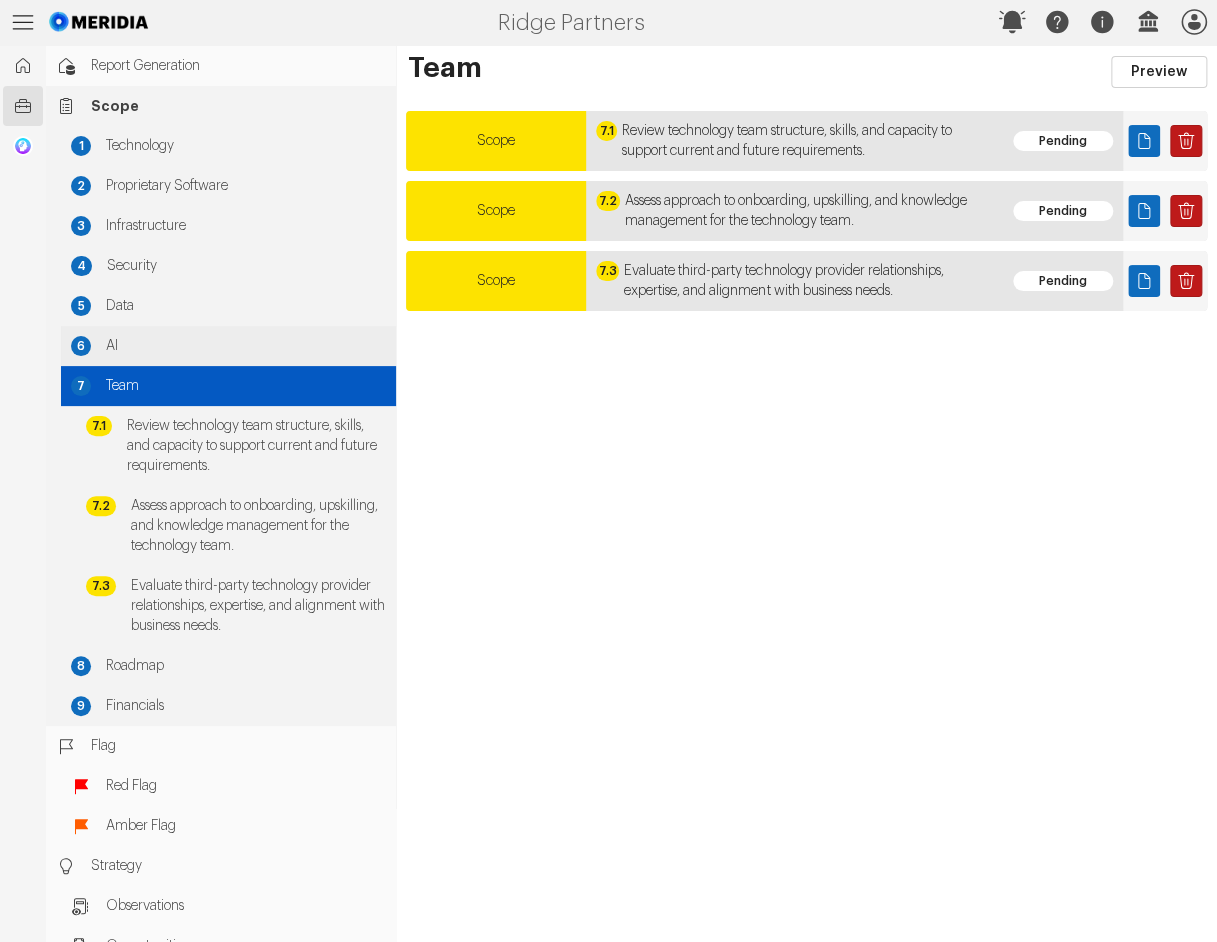 click on "6 AI" at bounding box center (228, 346) 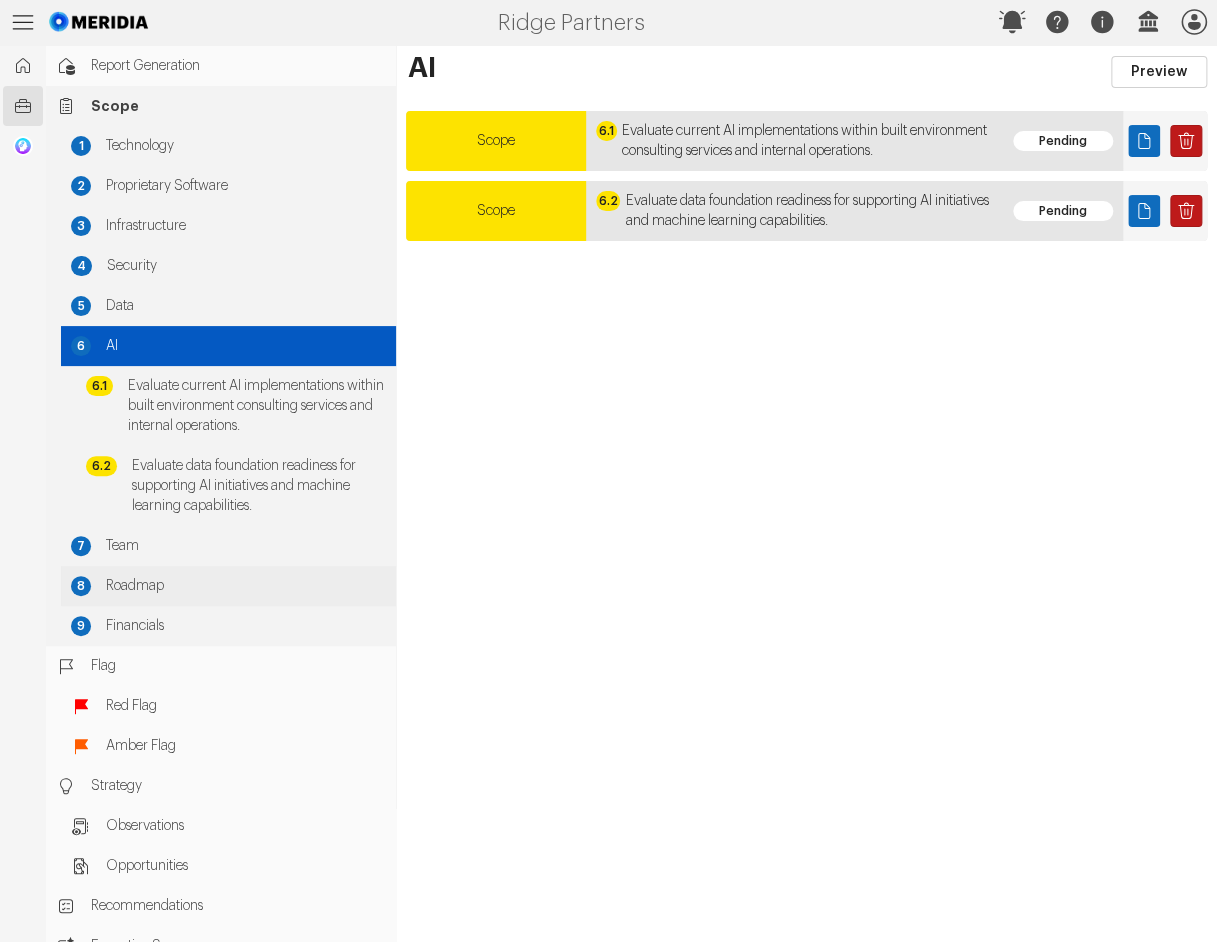 click on "Roadmap" at bounding box center [246, 586] 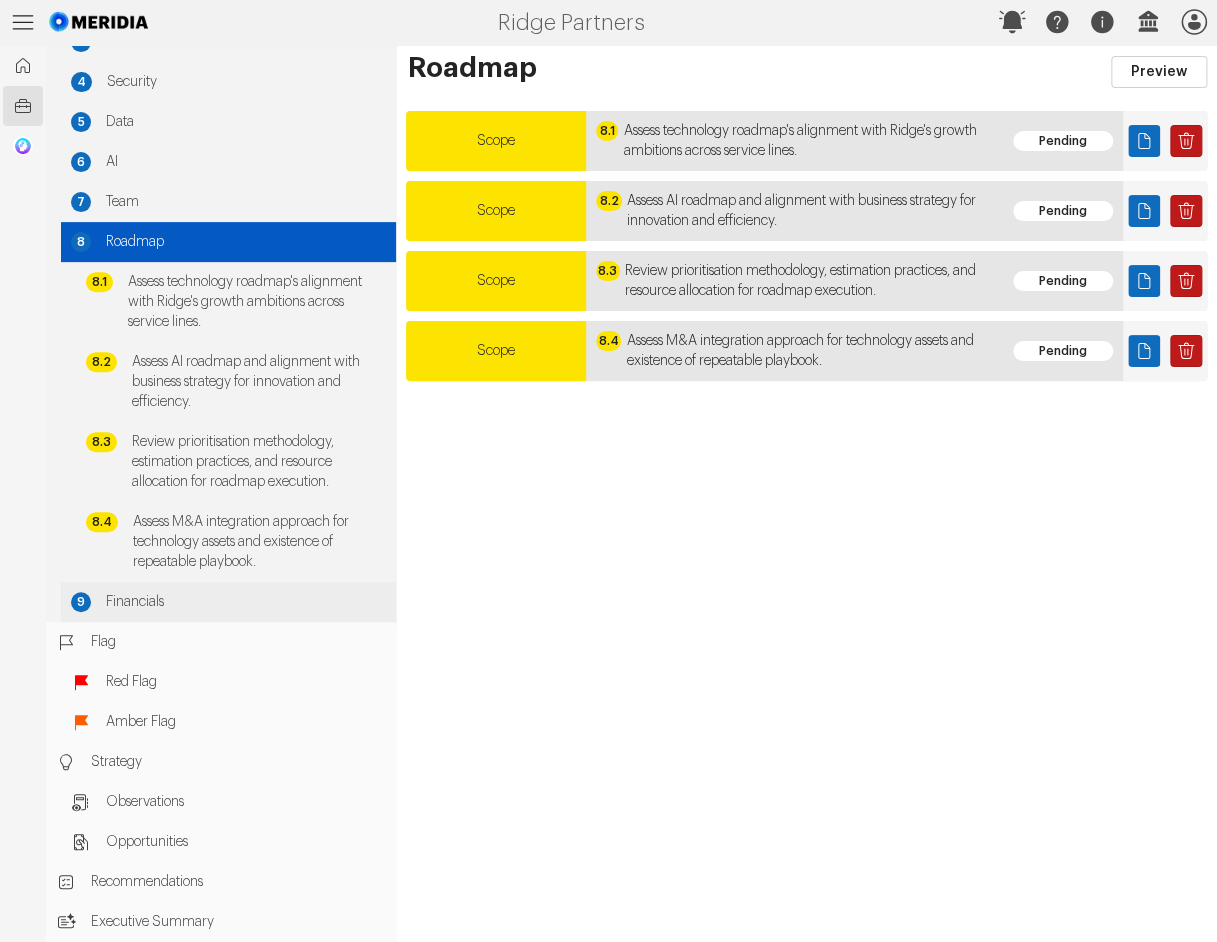 click on "Financials" at bounding box center (246, 602) 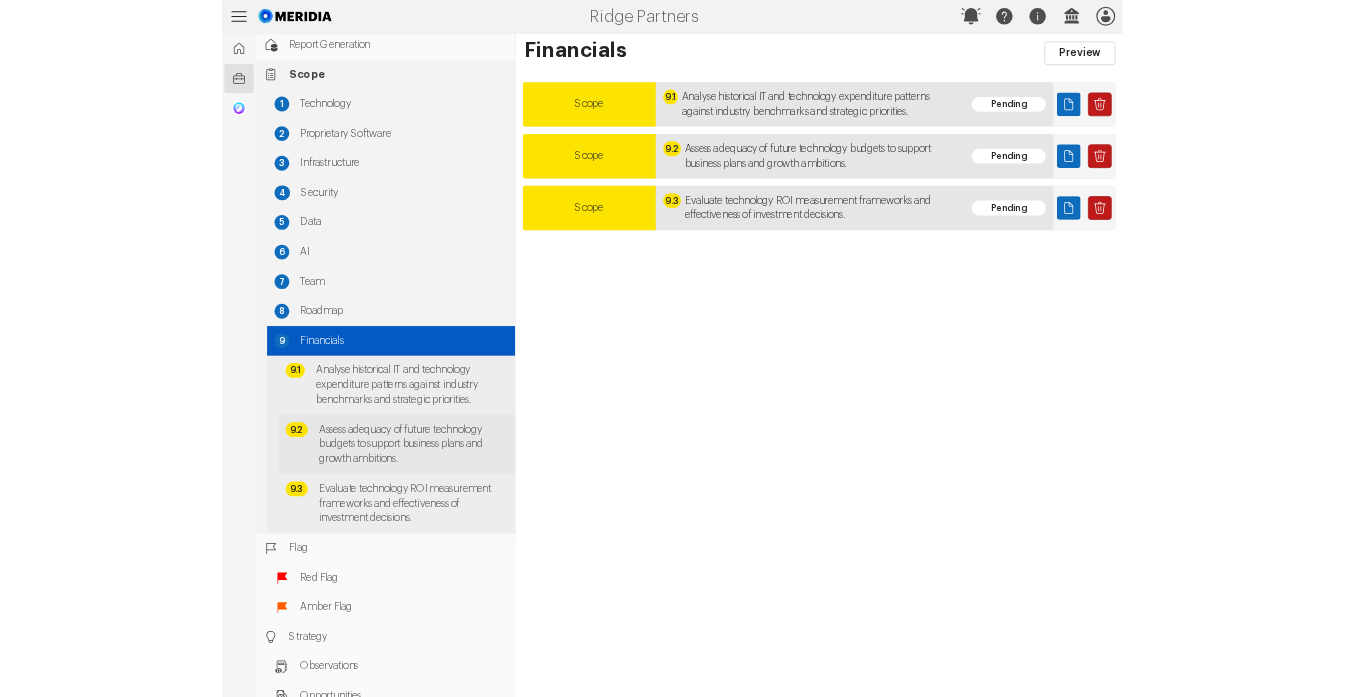 scroll, scrollTop: 0, scrollLeft: 0, axis: both 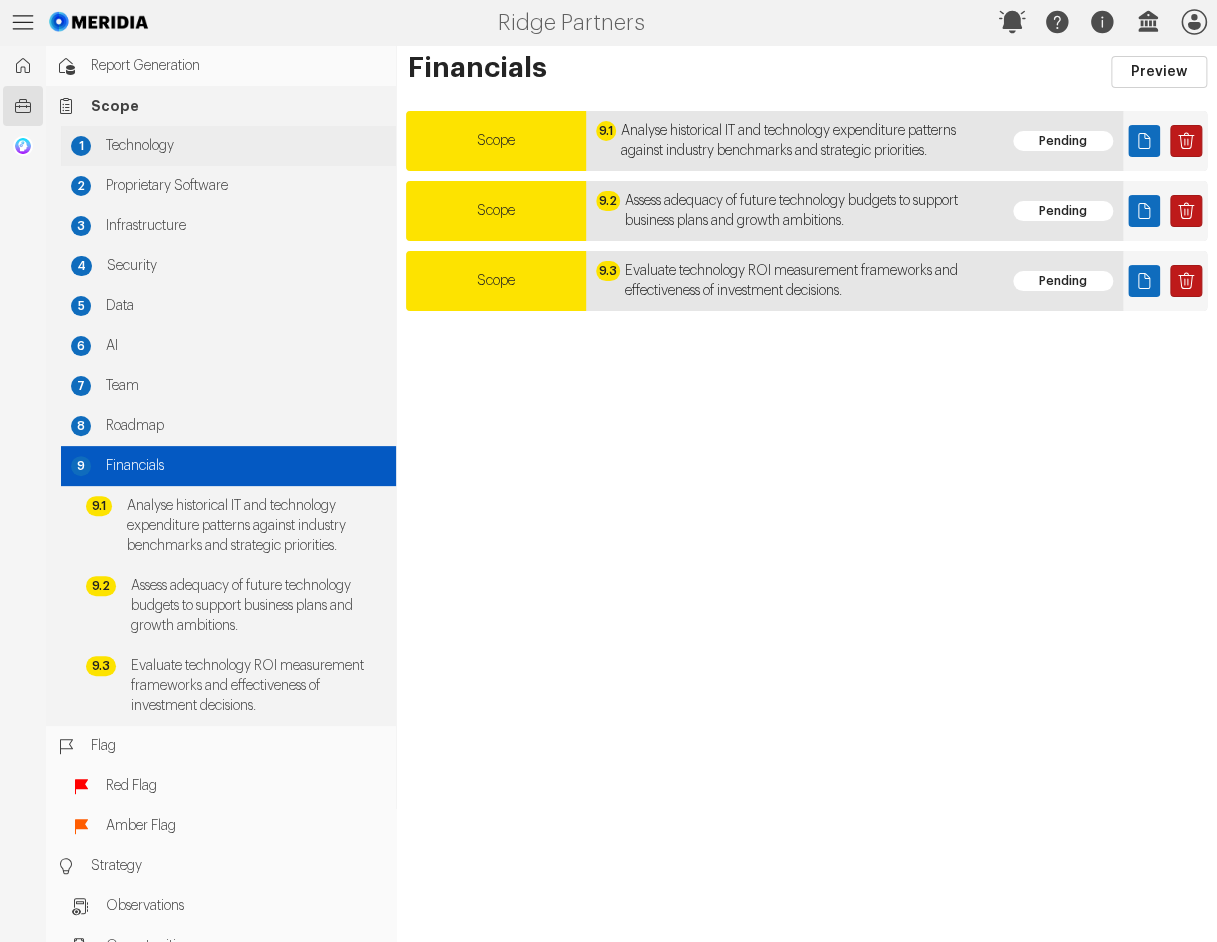 click on "Technology" at bounding box center (246, 146) 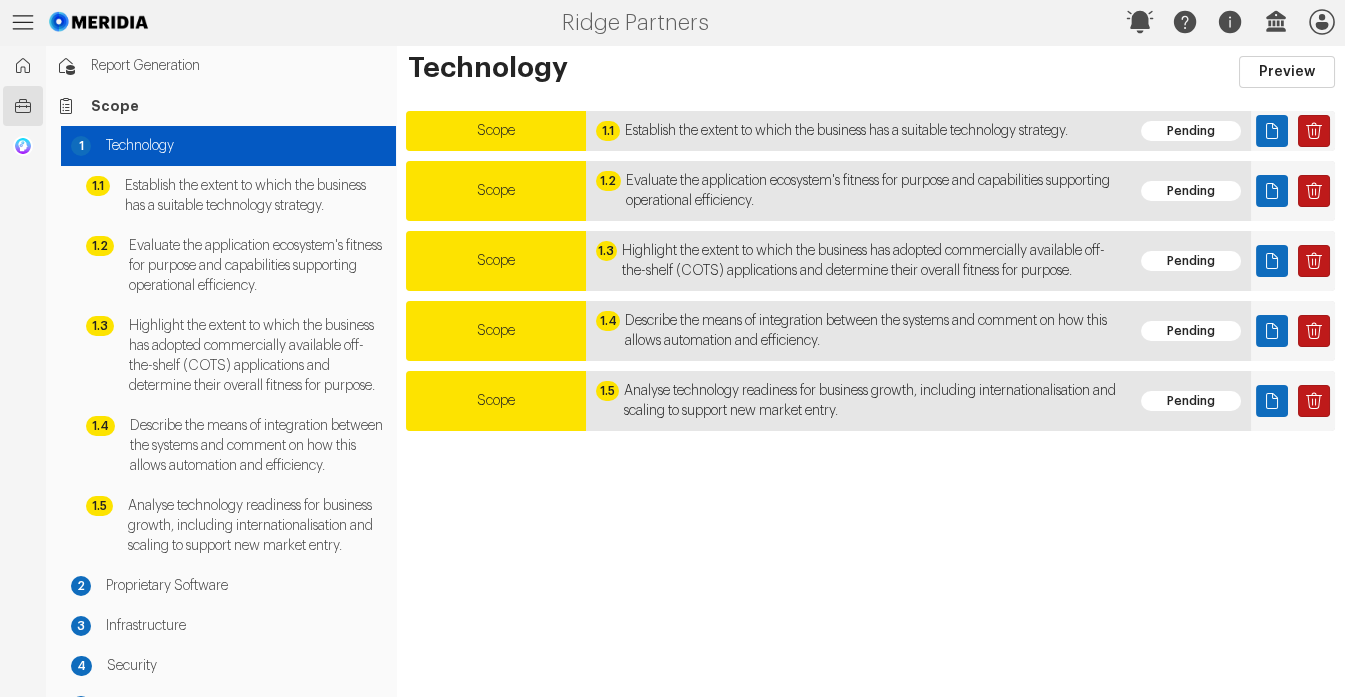 click on "Technology Preview Scope 1.1 Establish the extent to which the business has a suitable technology strategy. Pending Scope 1.2 Evaluate the application ecosystem's fitness for purpose and capabilities supporting operational efficiency. Pending Scope 1.3 Highlight the extent to which the business has adopted commercially available off-the-shelf (COTS) applications and determine their overall fitness for purpose. Pending Scope 1.4 Describe the means of integration between the systems and comment on how this allows automation and efficiency. Pending Scope 1.5 Analyse technology readiness for business growth, including internationalisation and scaling to support new market entry. Pending   Generating initial information..." at bounding box center [870, 371] 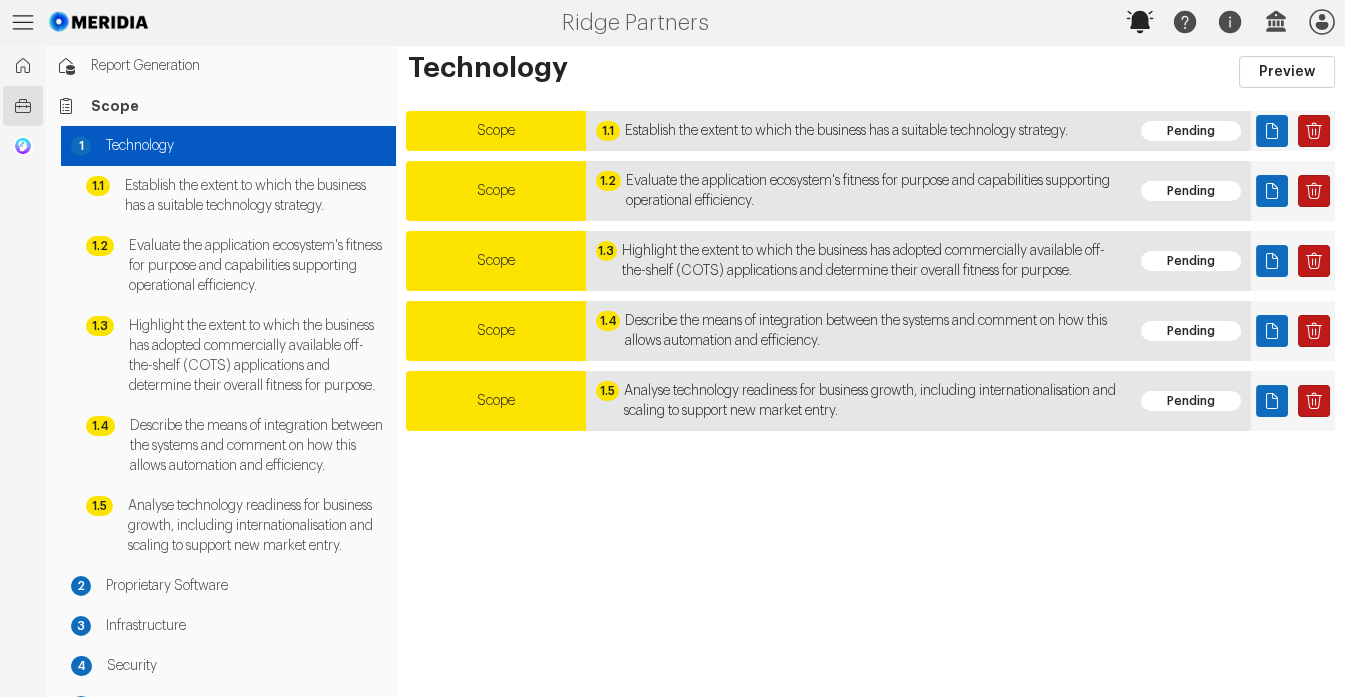 click 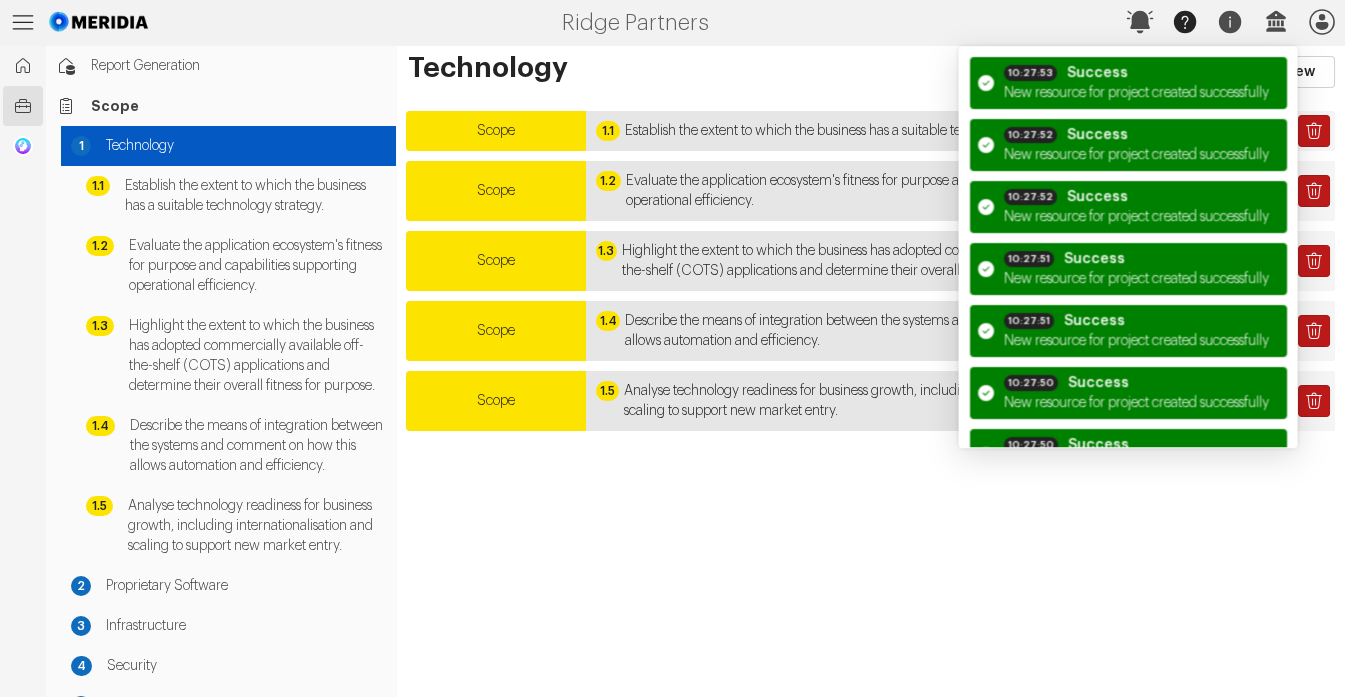 click 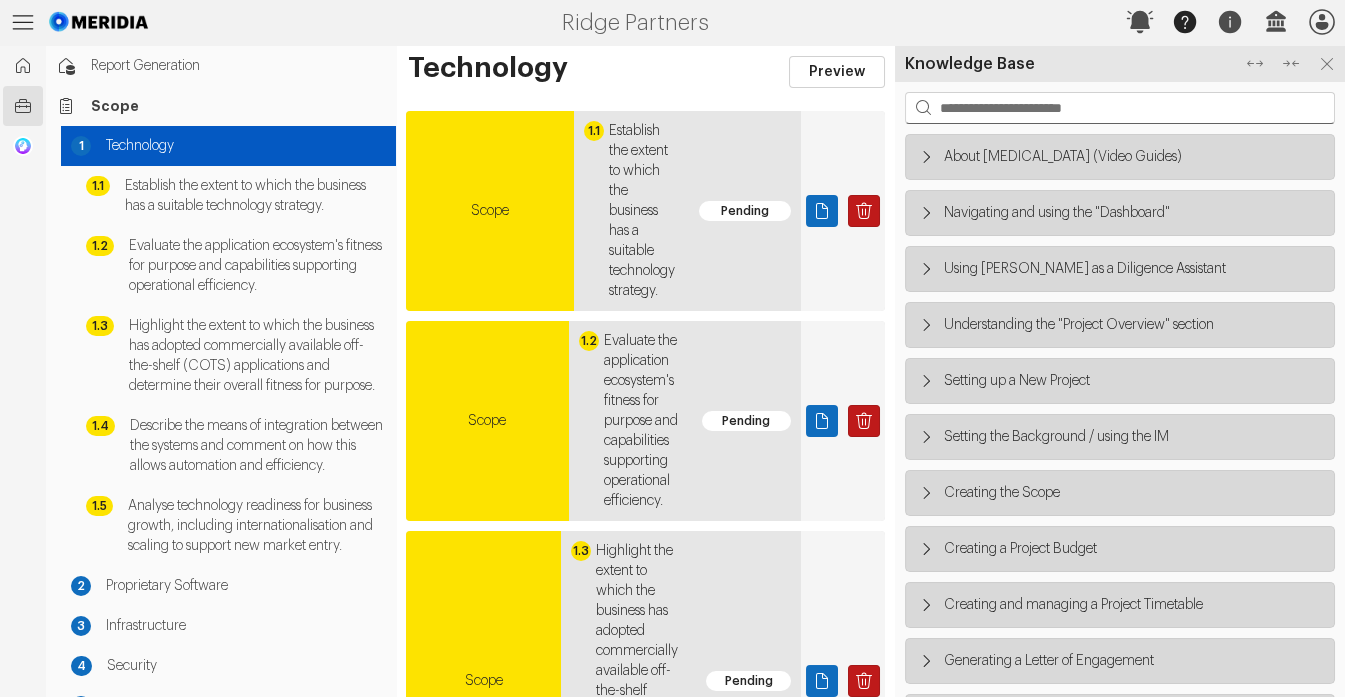 click 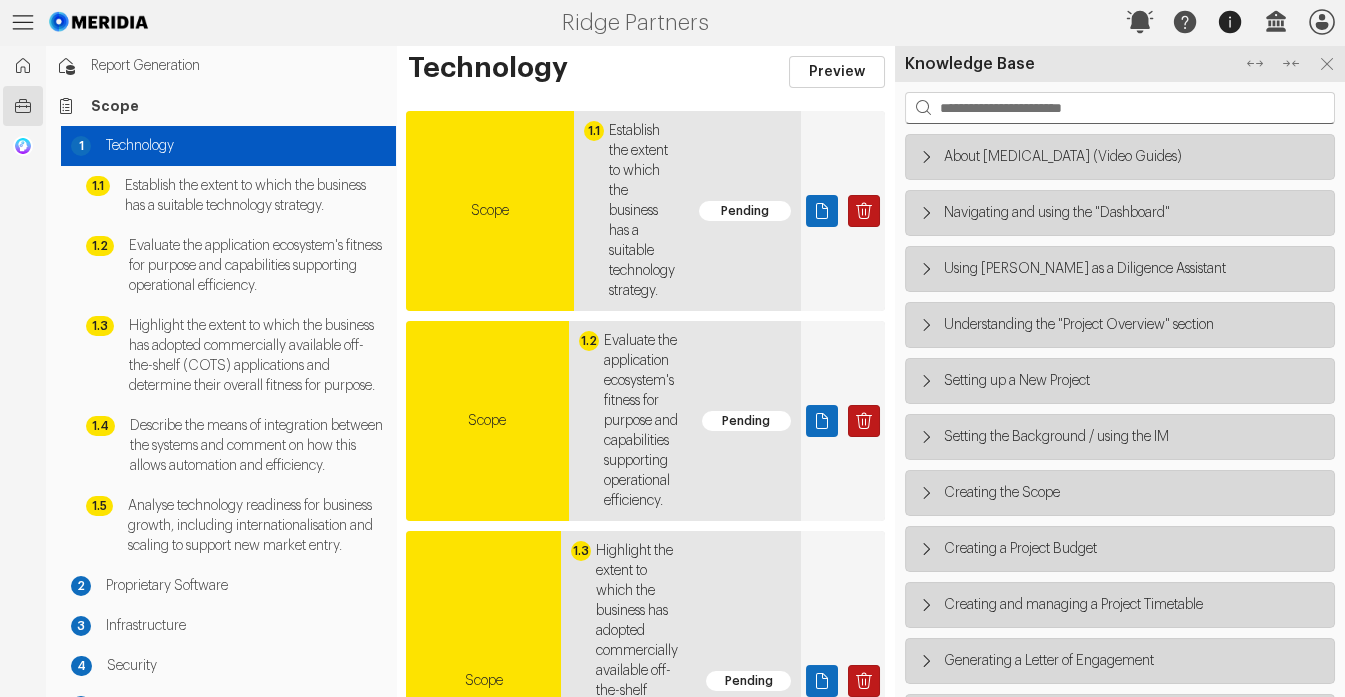 click 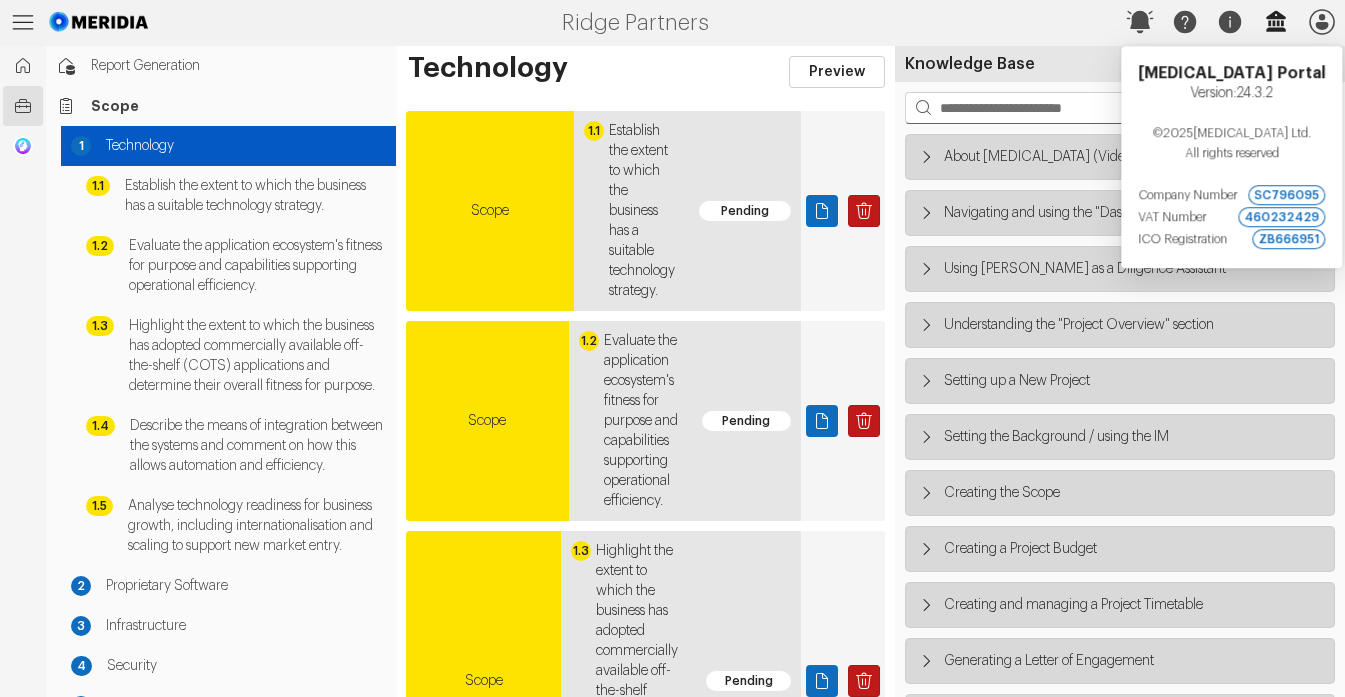 click 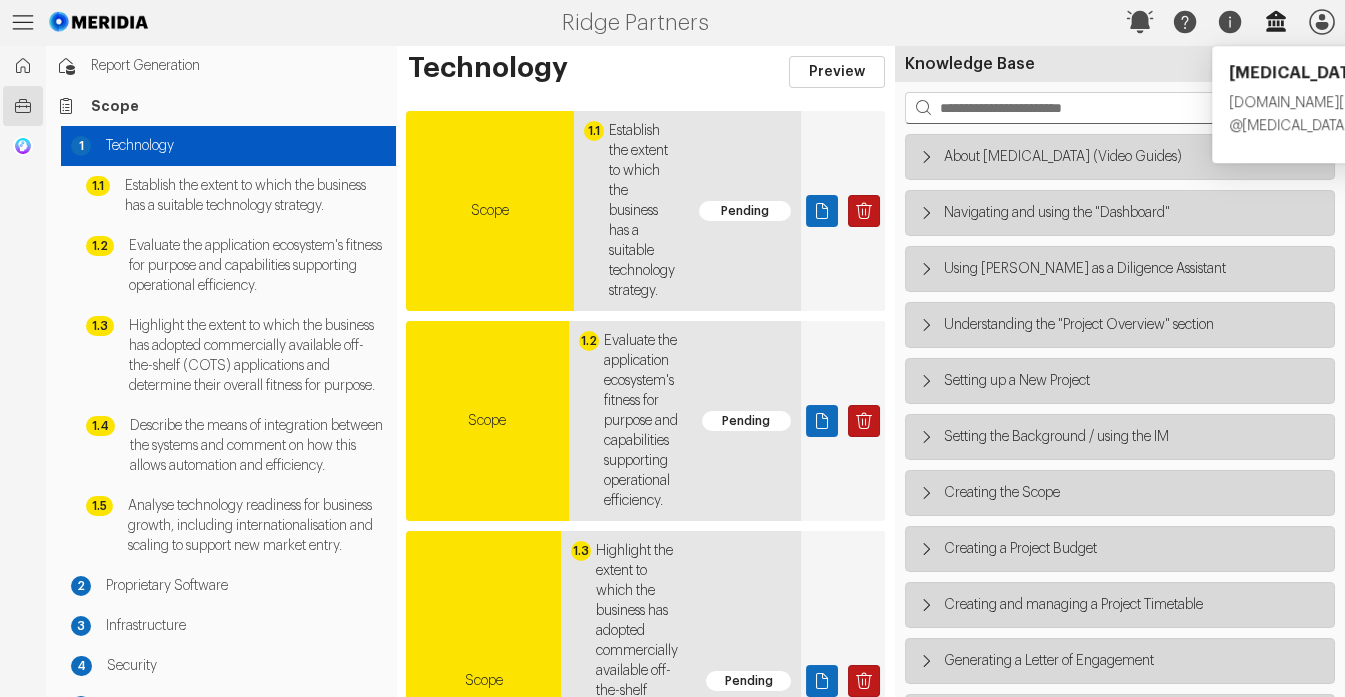 click 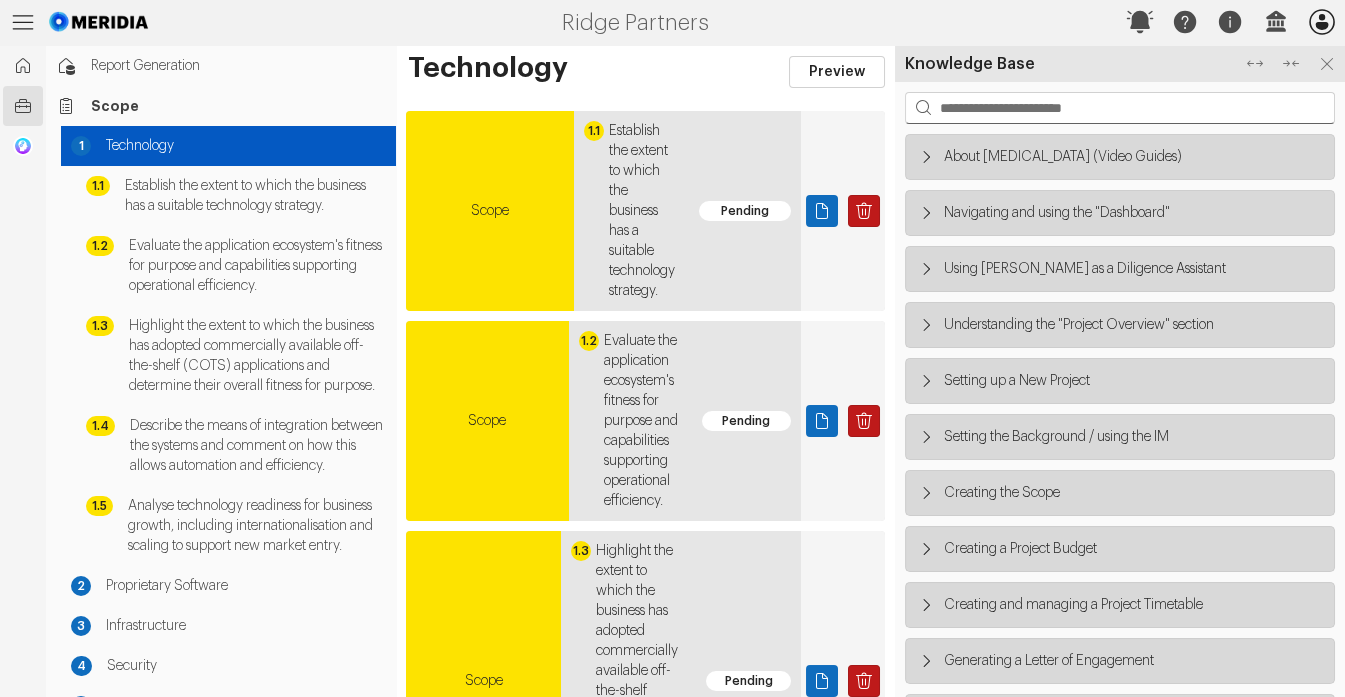 click 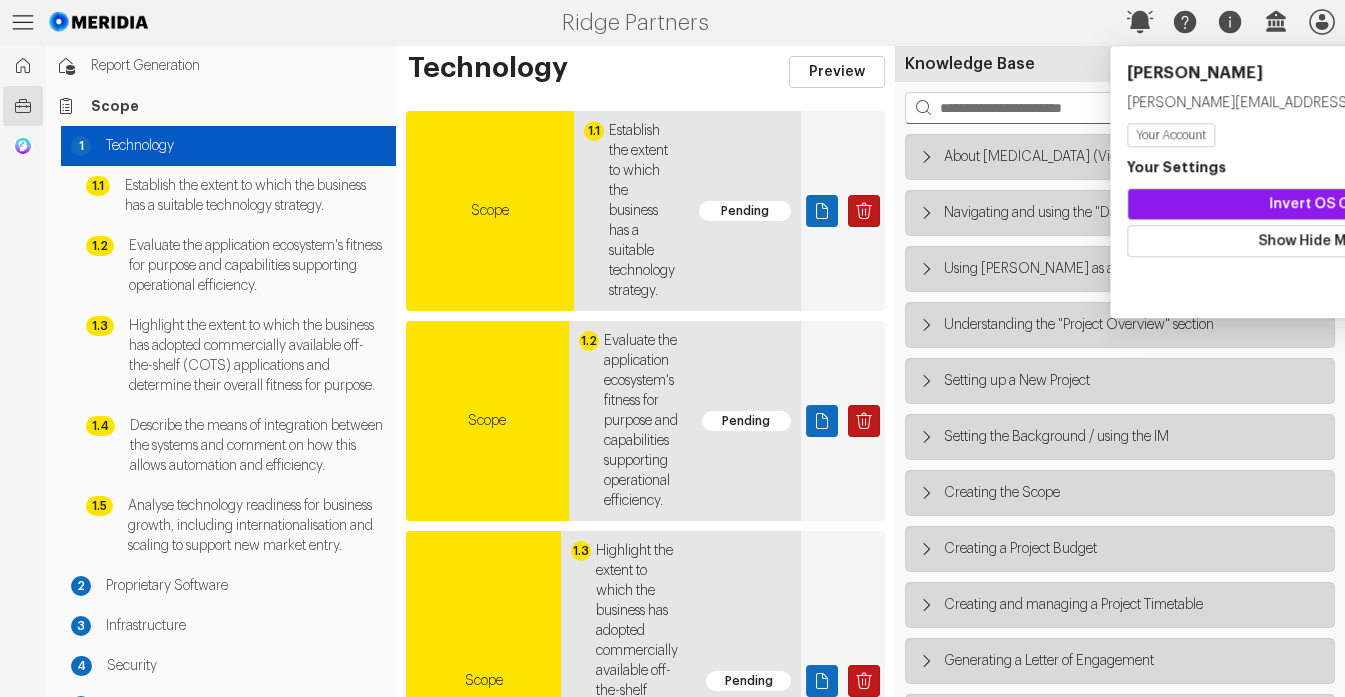 click on "...More Settings" at bounding box center [1520, 289] 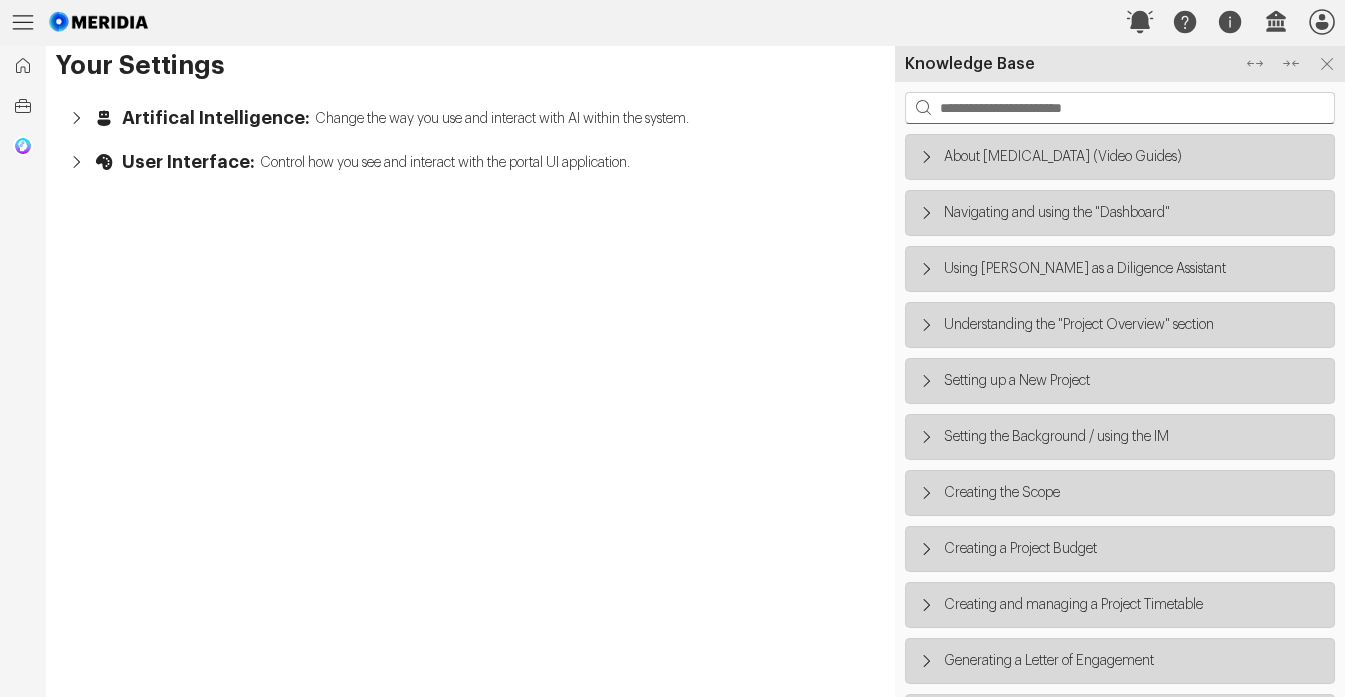 click on "Artifical Intelligence:" at bounding box center [216, 118] 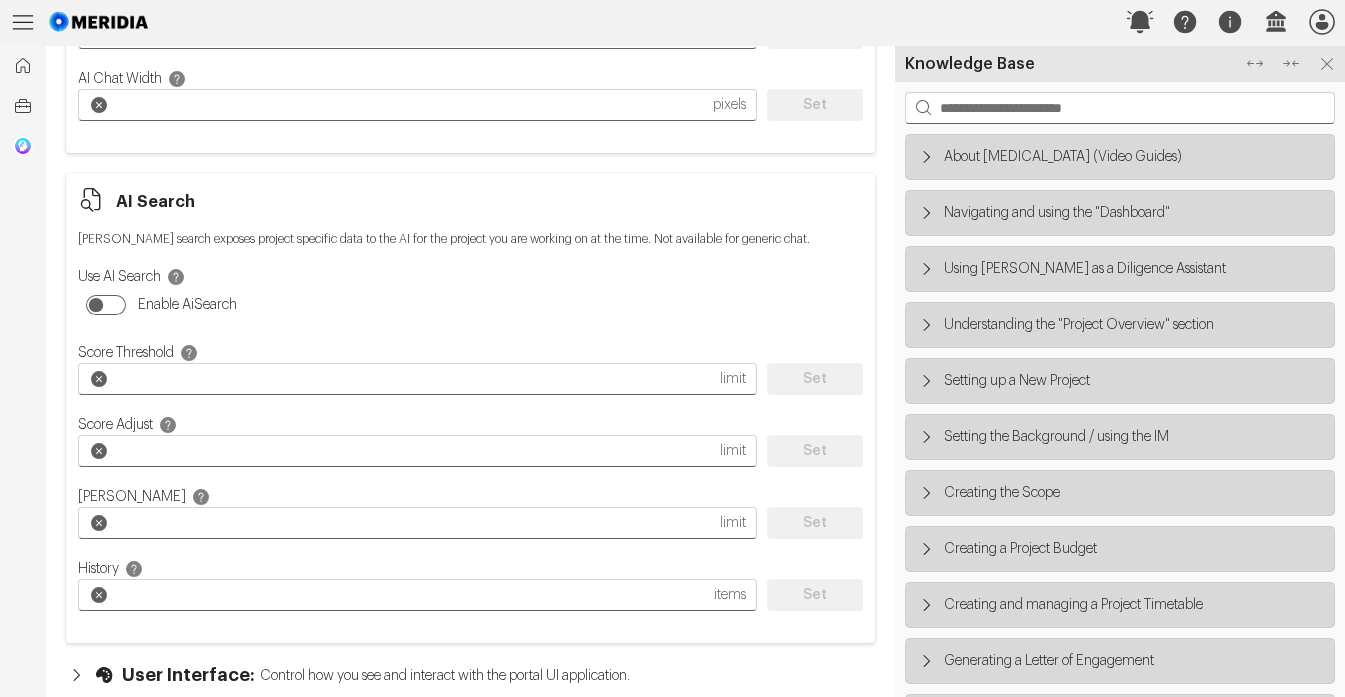scroll, scrollTop: 1429, scrollLeft: 0, axis: vertical 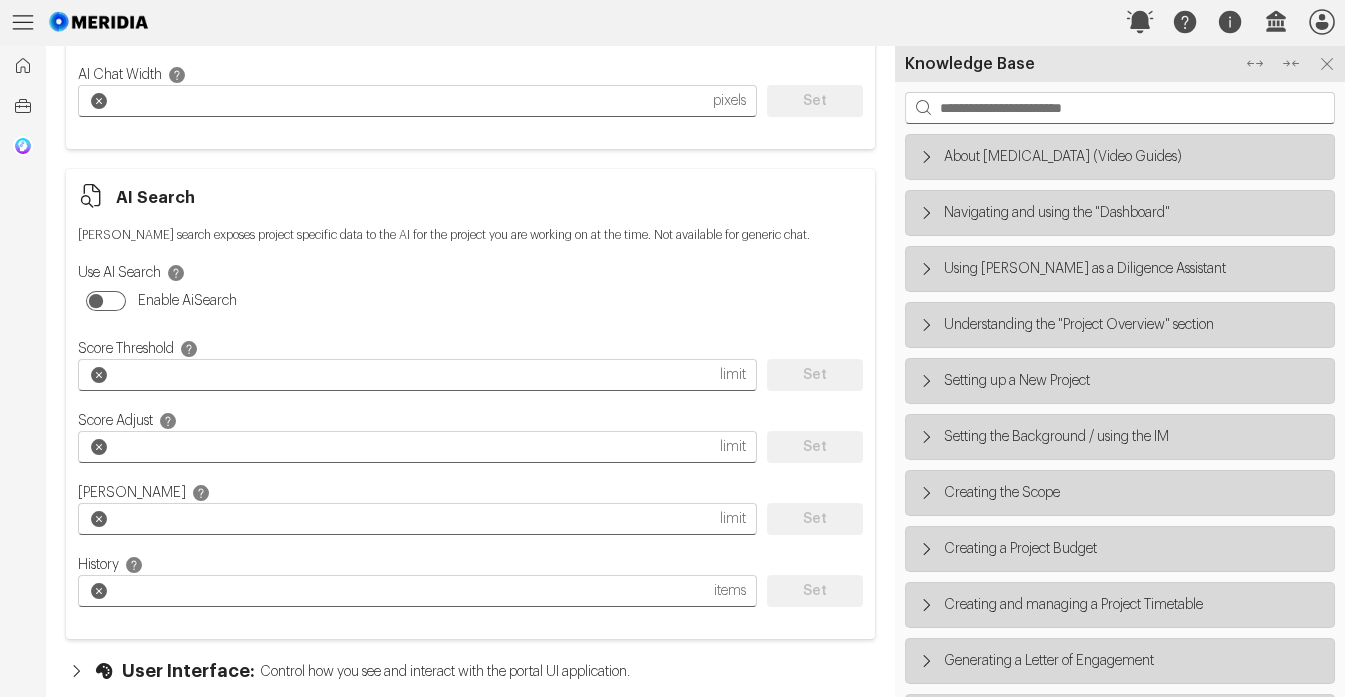 click on "Control how you see and interact with the portal UI application." at bounding box center (445, 671) 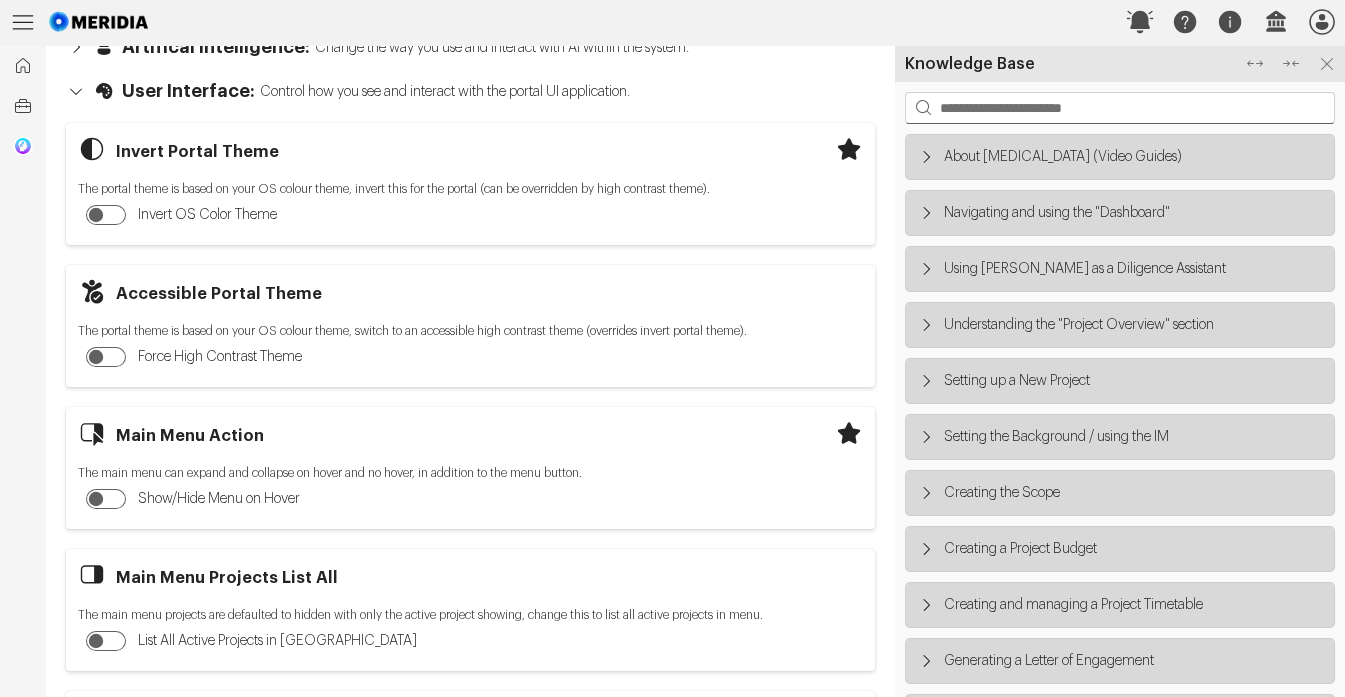 scroll, scrollTop: 0, scrollLeft: 0, axis: both 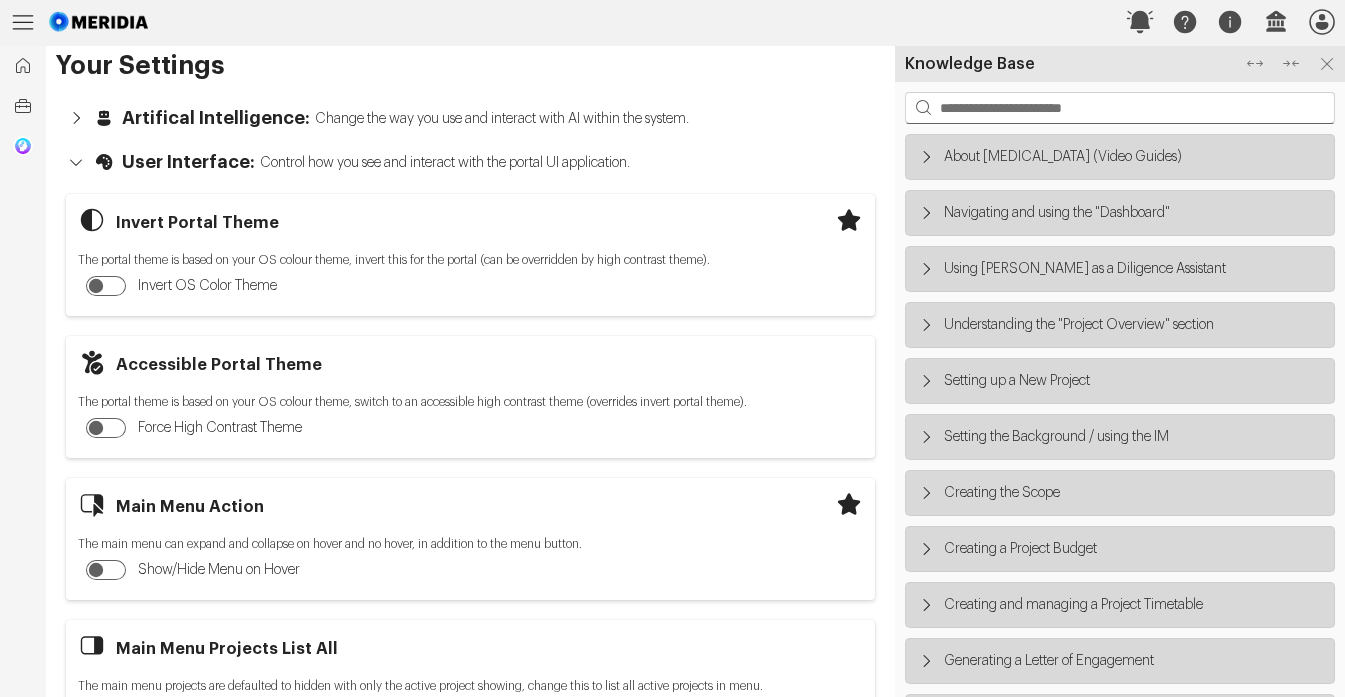 click 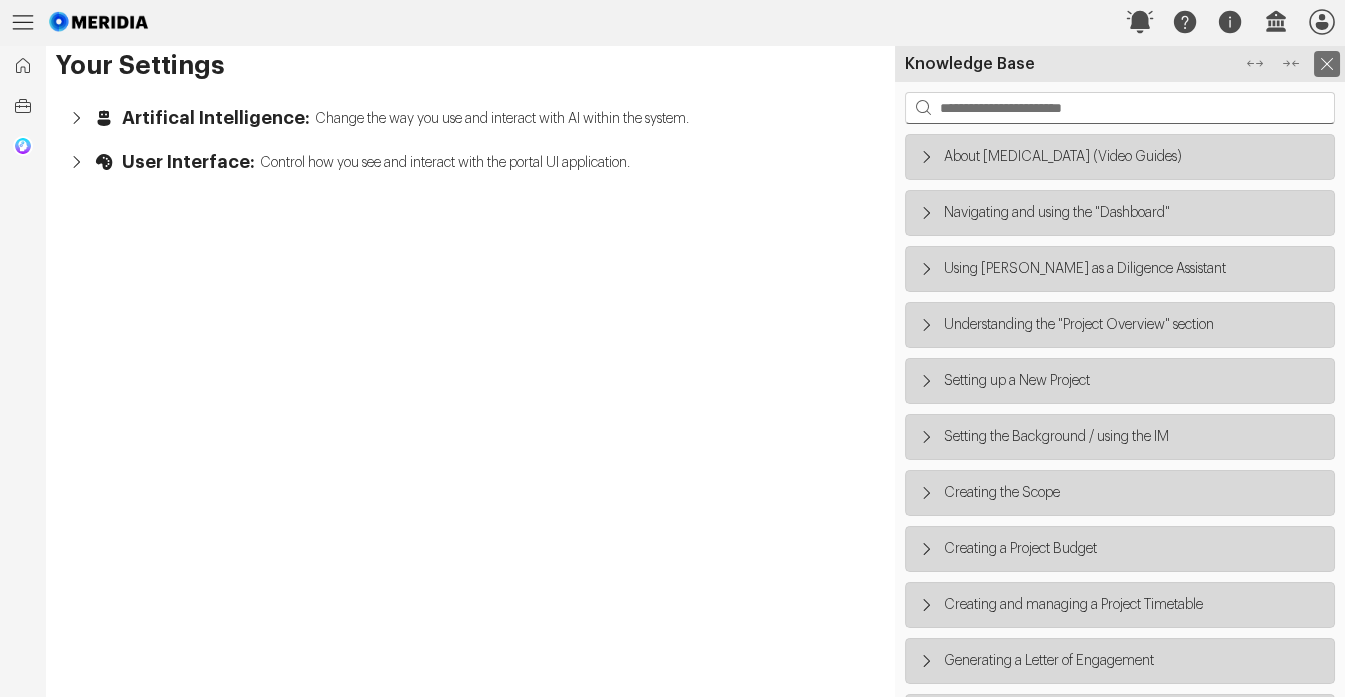 click 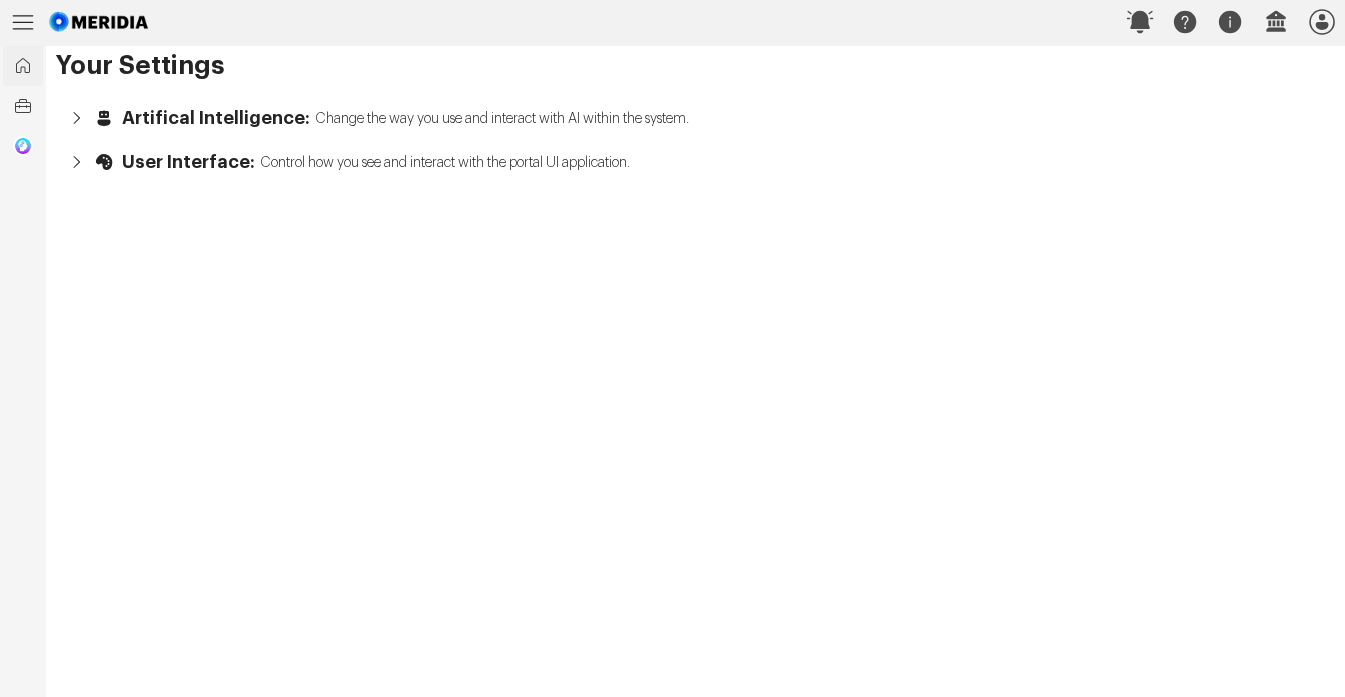 click 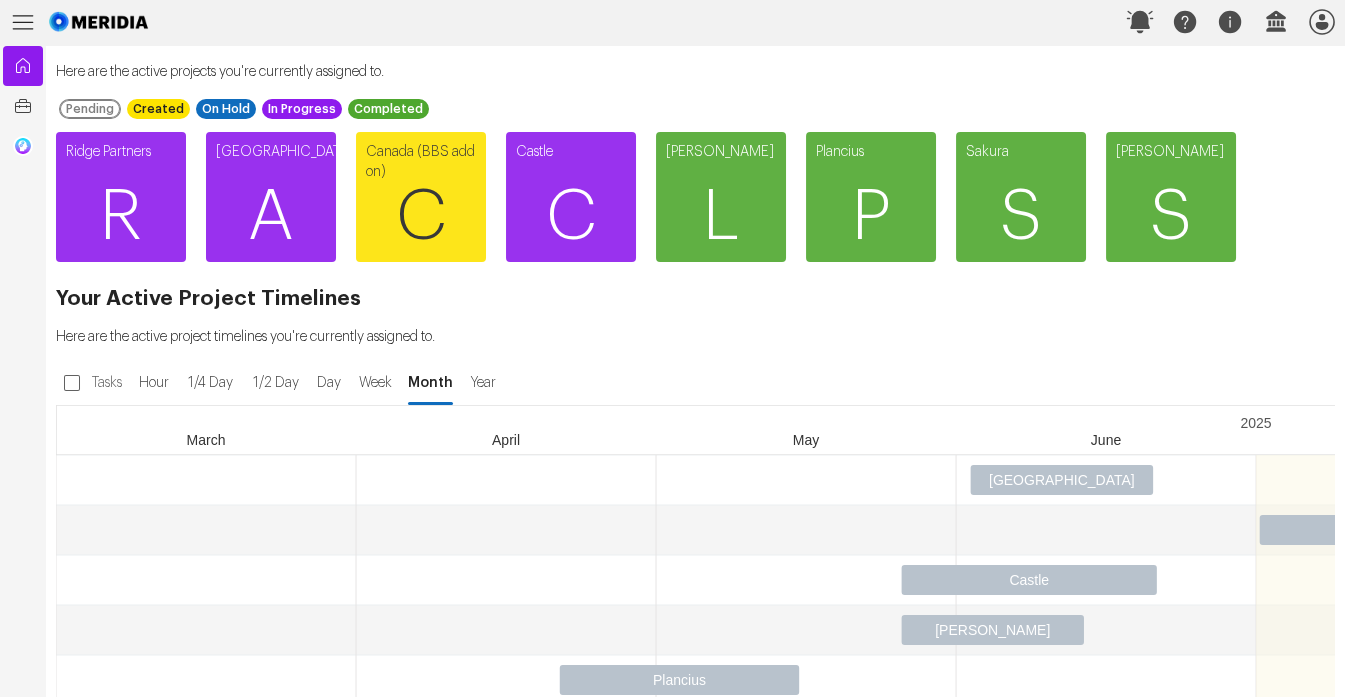 scroll, scrollTop: 0, scrollLeft: 0, axis: both 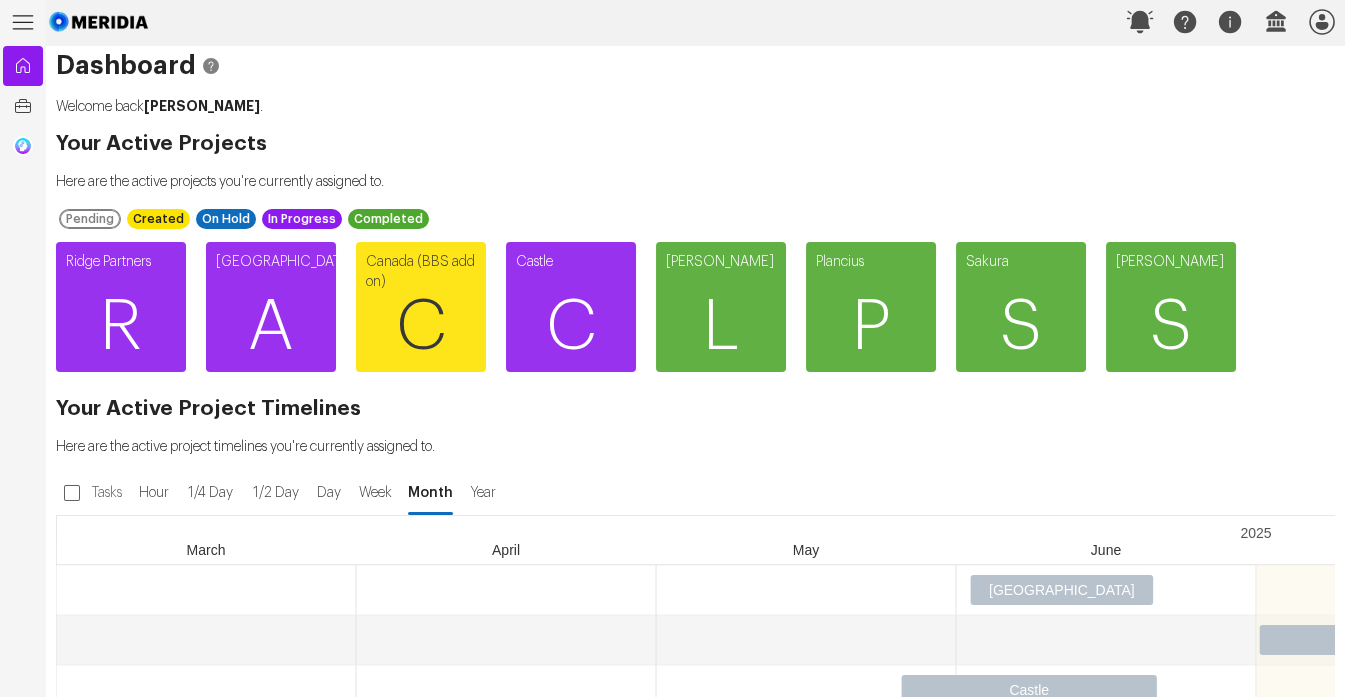 click 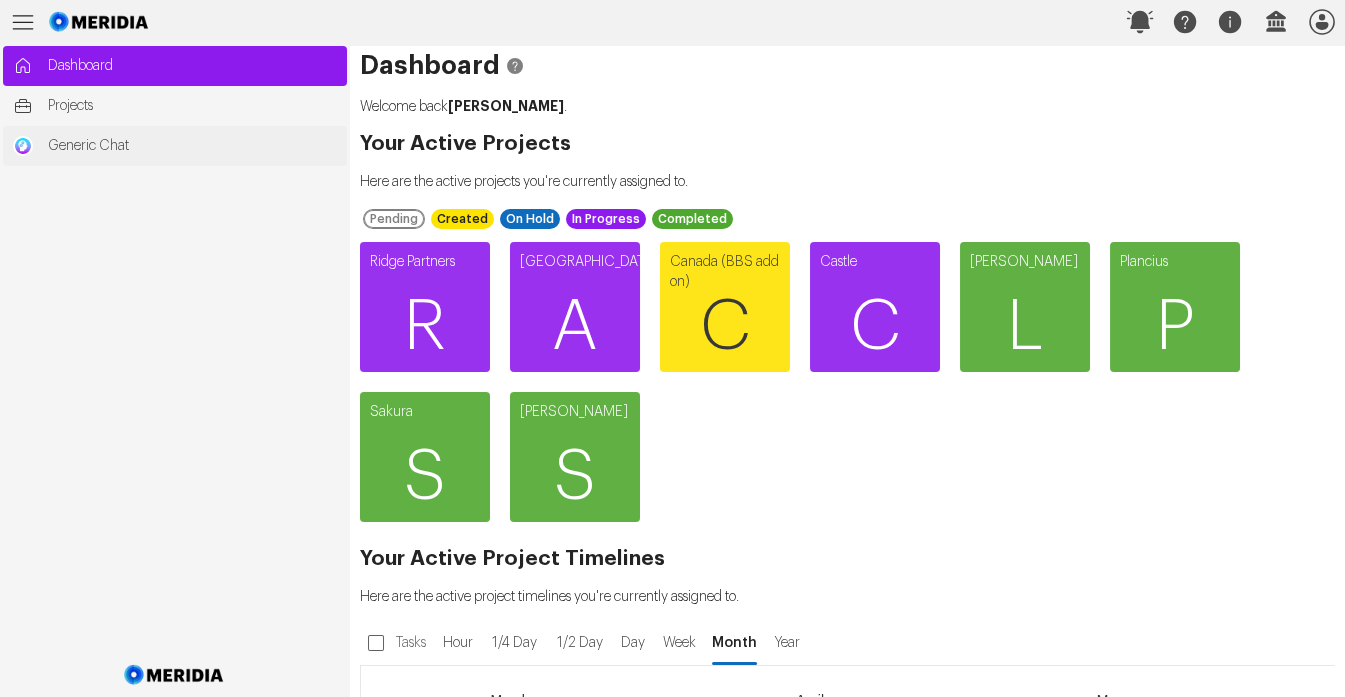 click on "Generic Chat" at bounding box center (192, 146) 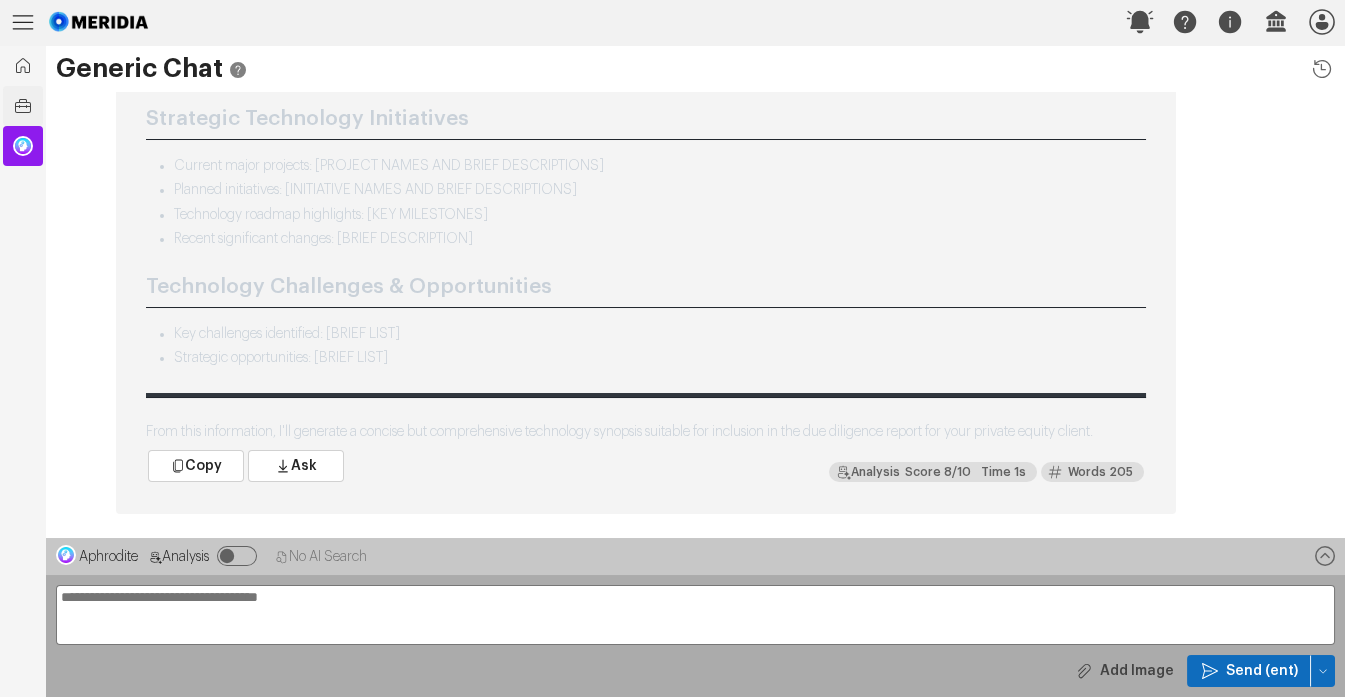 click 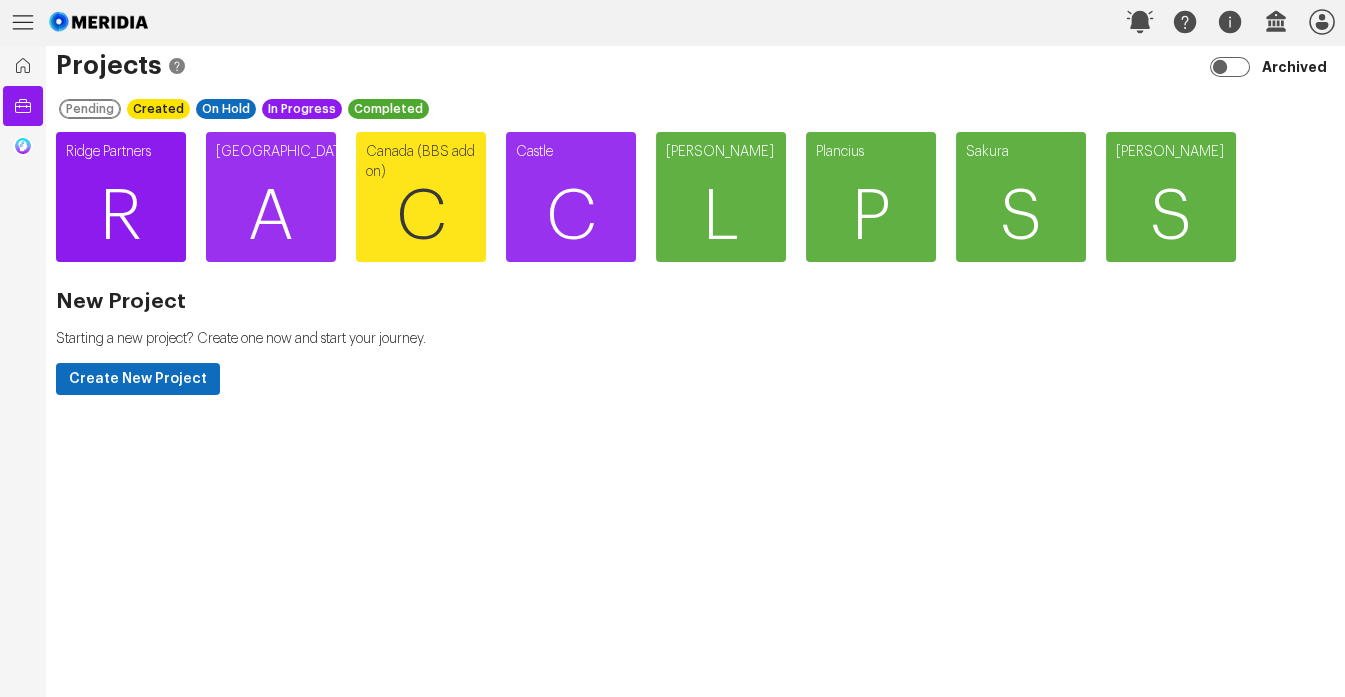 click on "R" at bounding box center [121, 217] 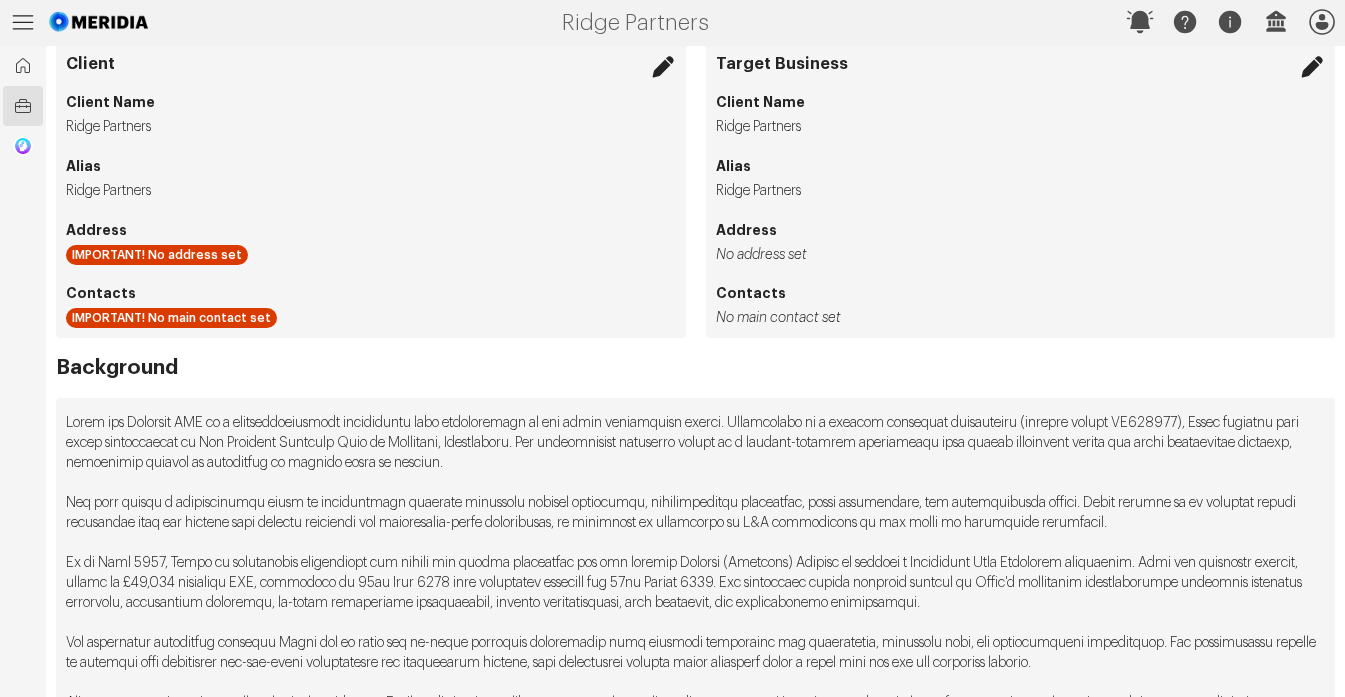scroll, scrollTop: 0, scrollLeft: 0, axis: both 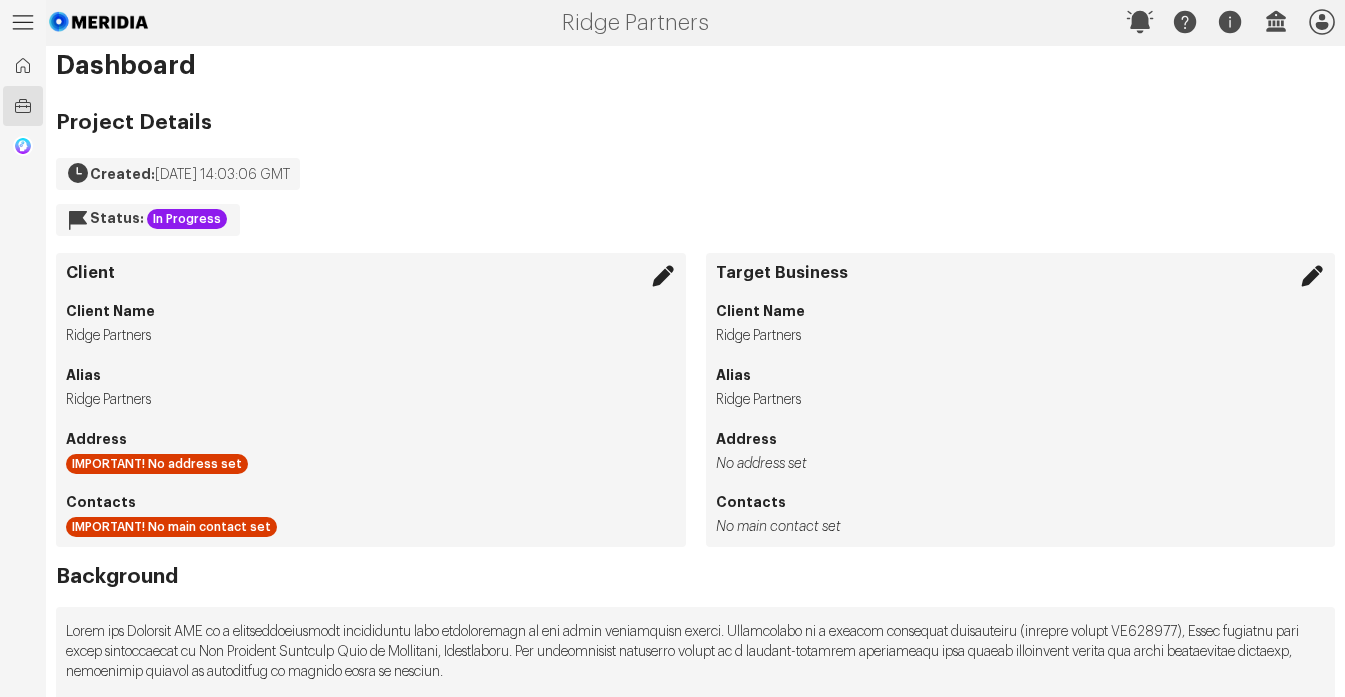 click 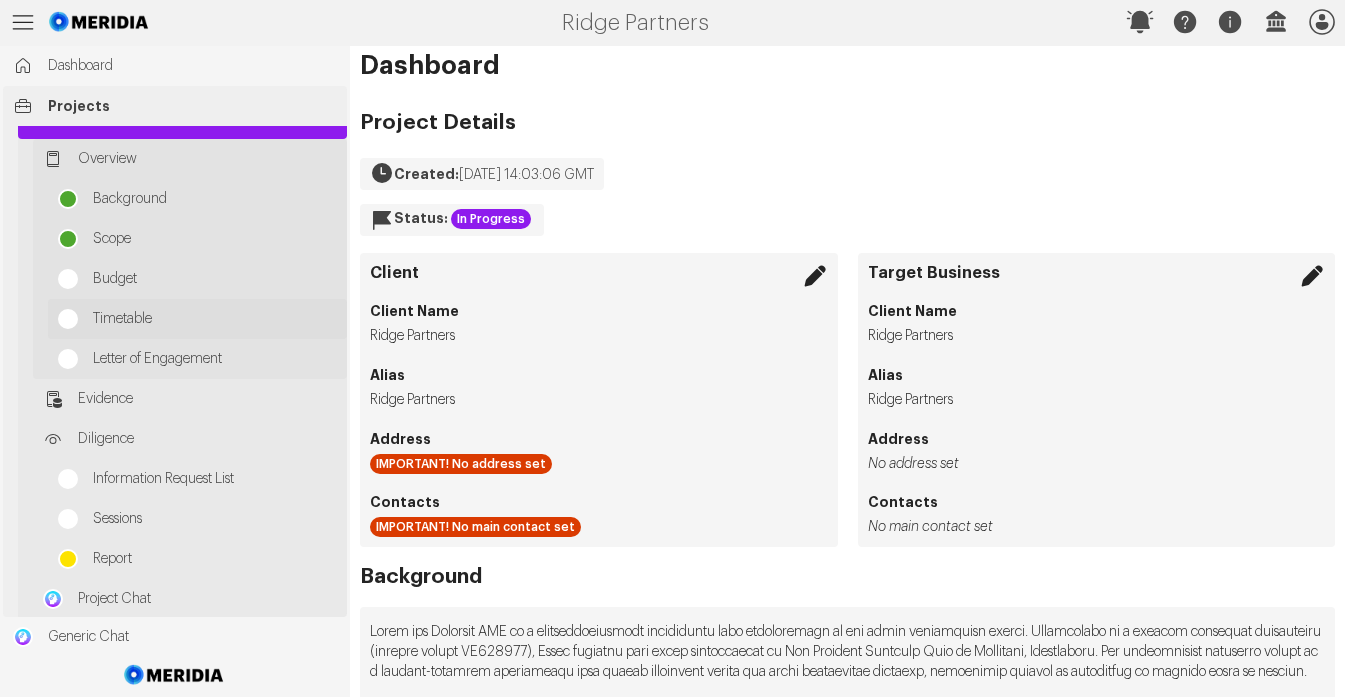 scroll, scrollTop: 28, scrollLeft: 0, axis: vertical 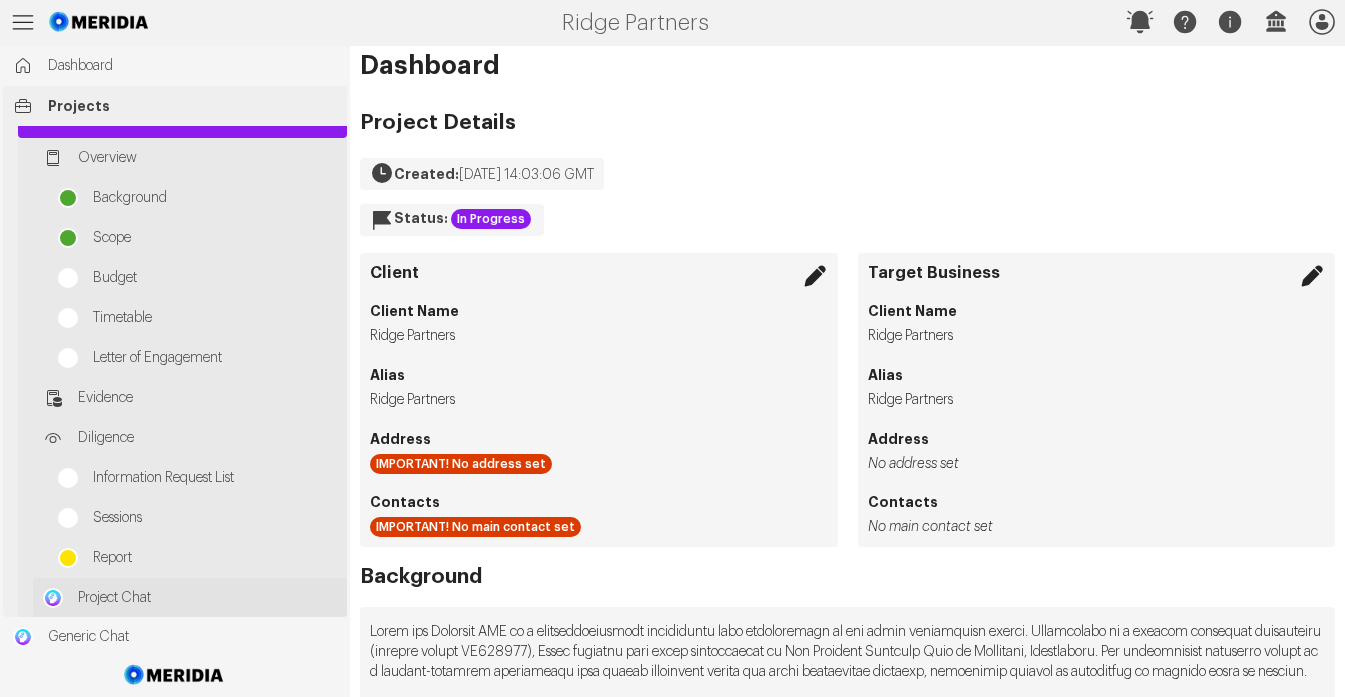click on "Project Chat" at bounding box center (207, 598) 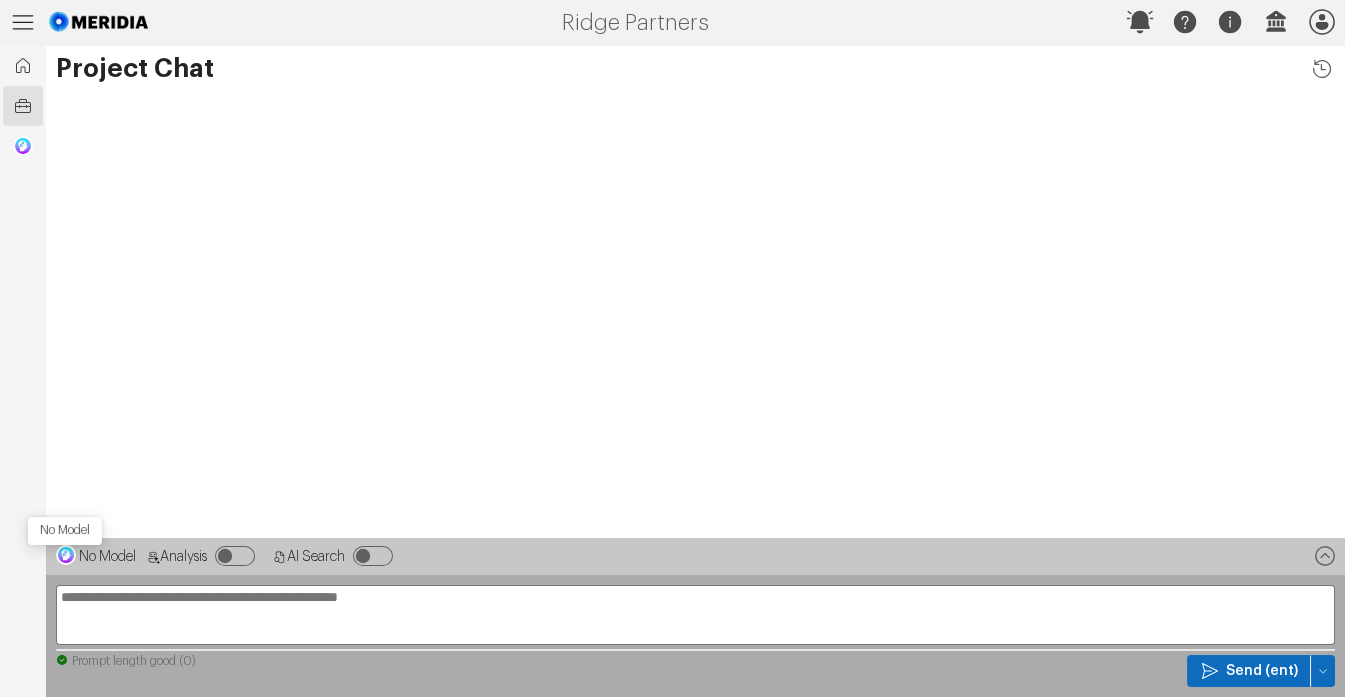click at bounding box center (66, 555) 